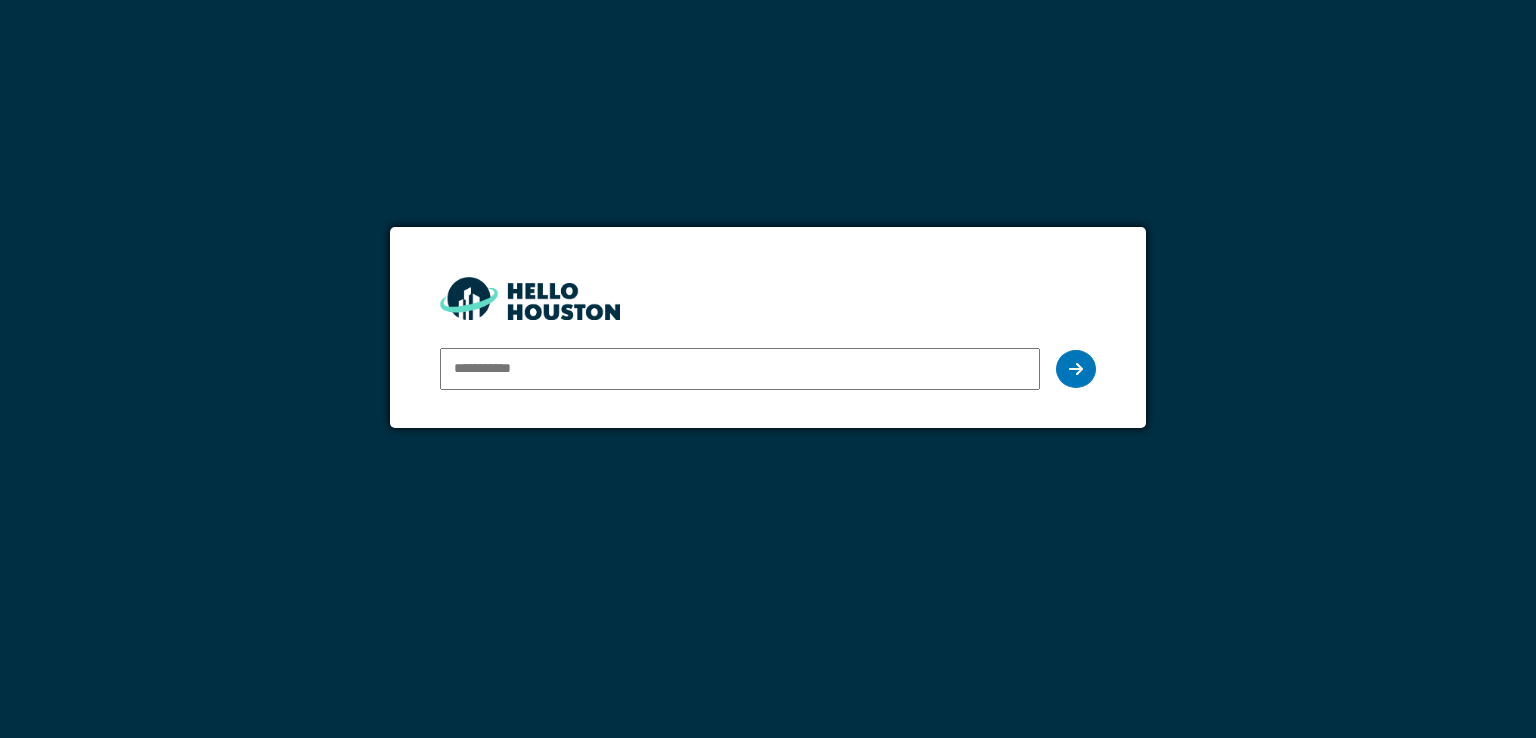 scroll, scrollTop: 0, scrollLeft: 0, axis: both 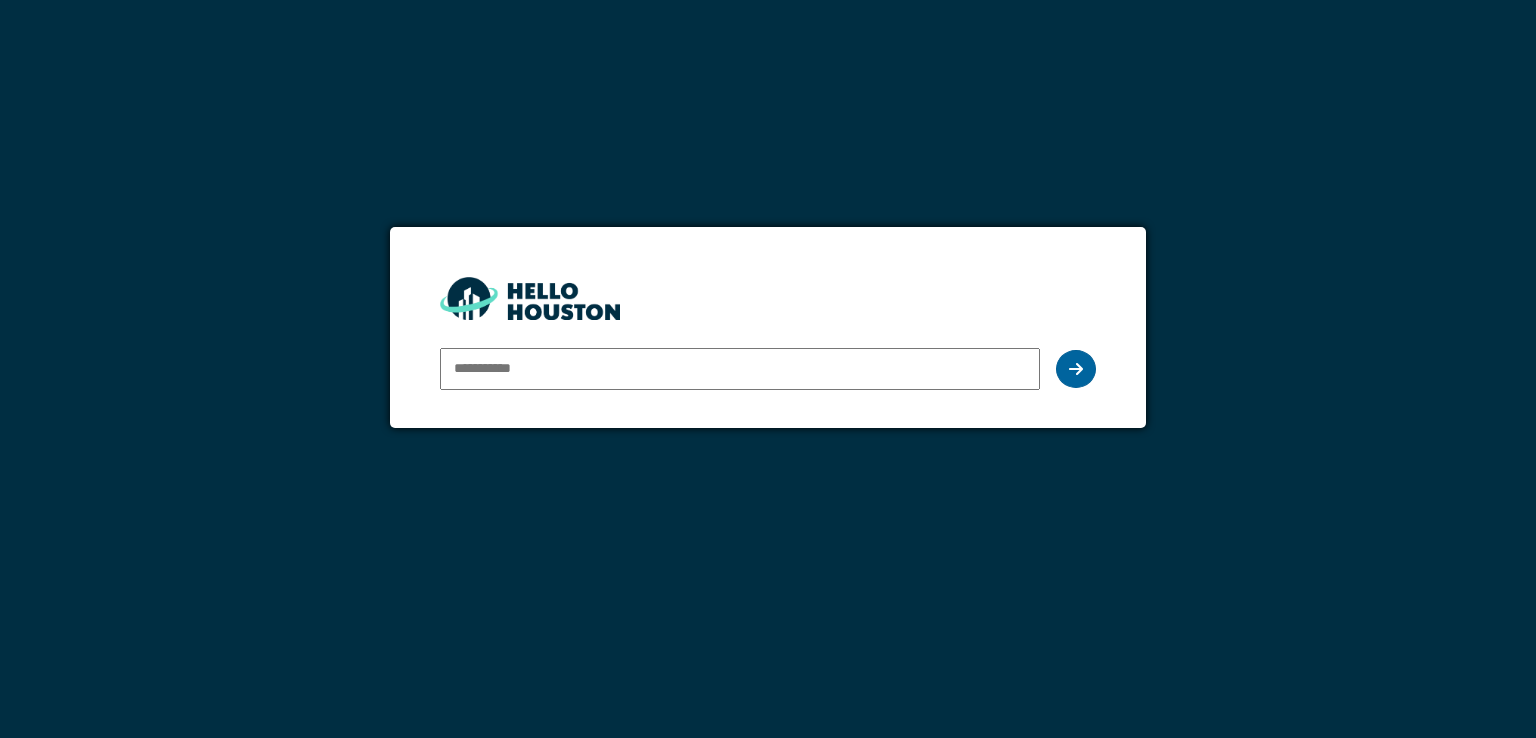 type on "**********" 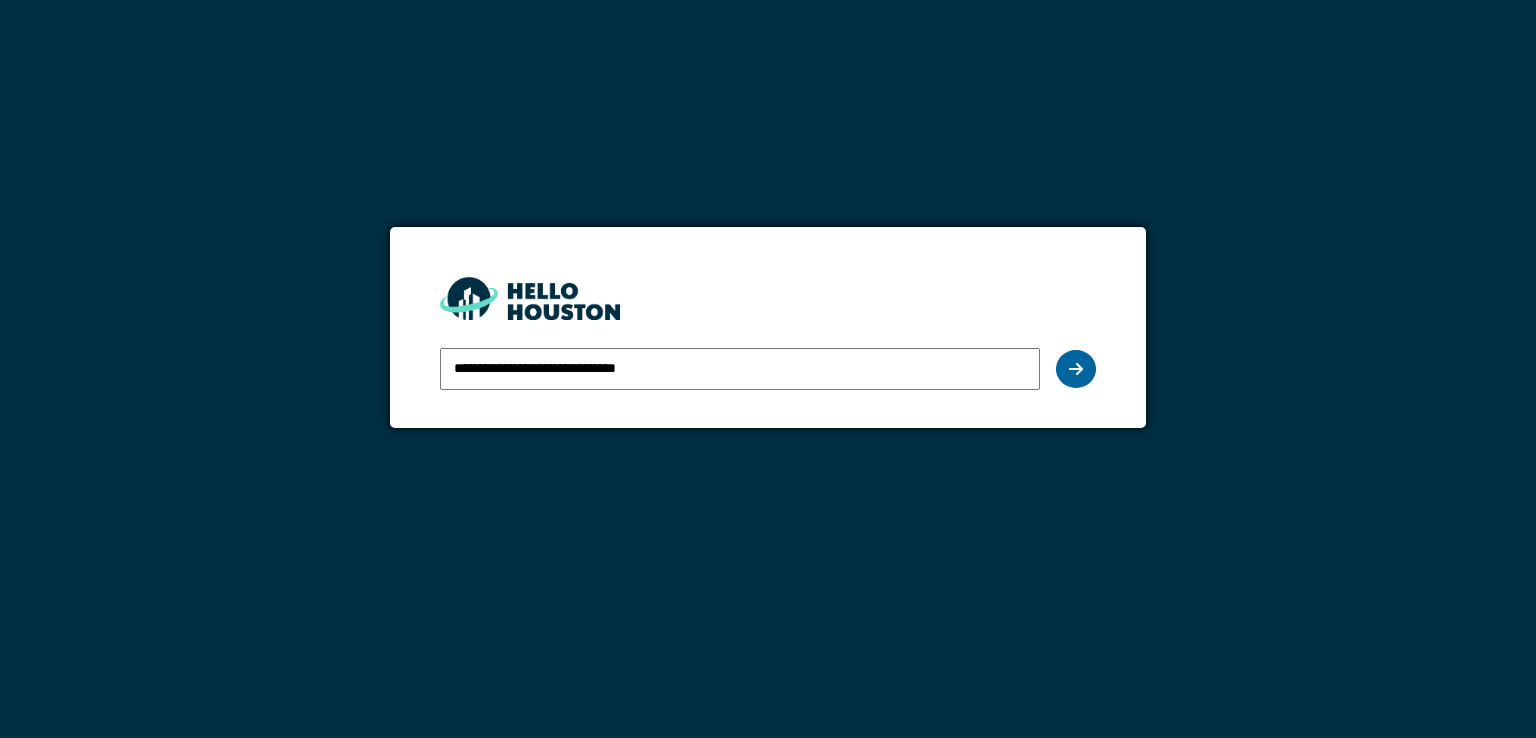 click at bounding box center [1076, 369] 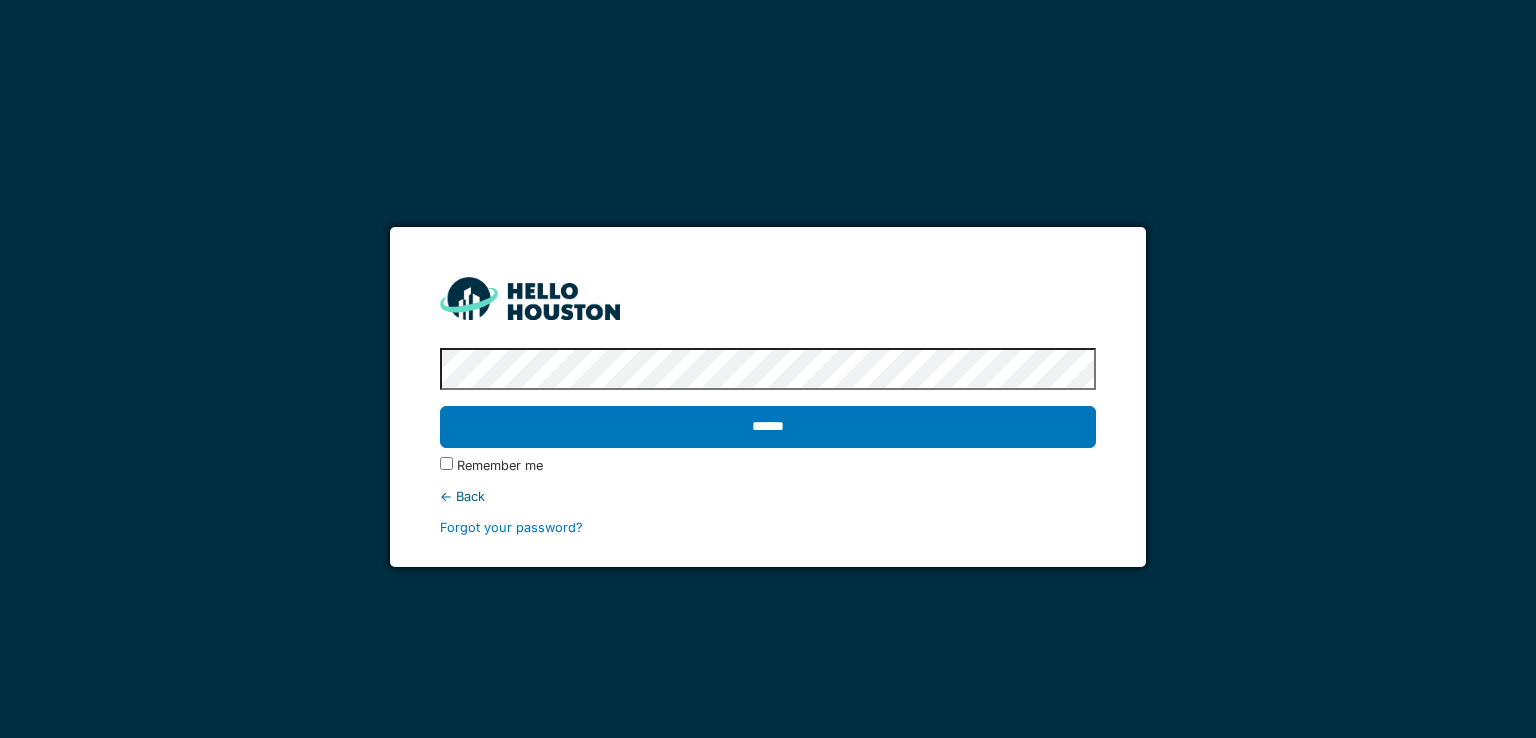 click on "******" at bounding box center (767, 427) 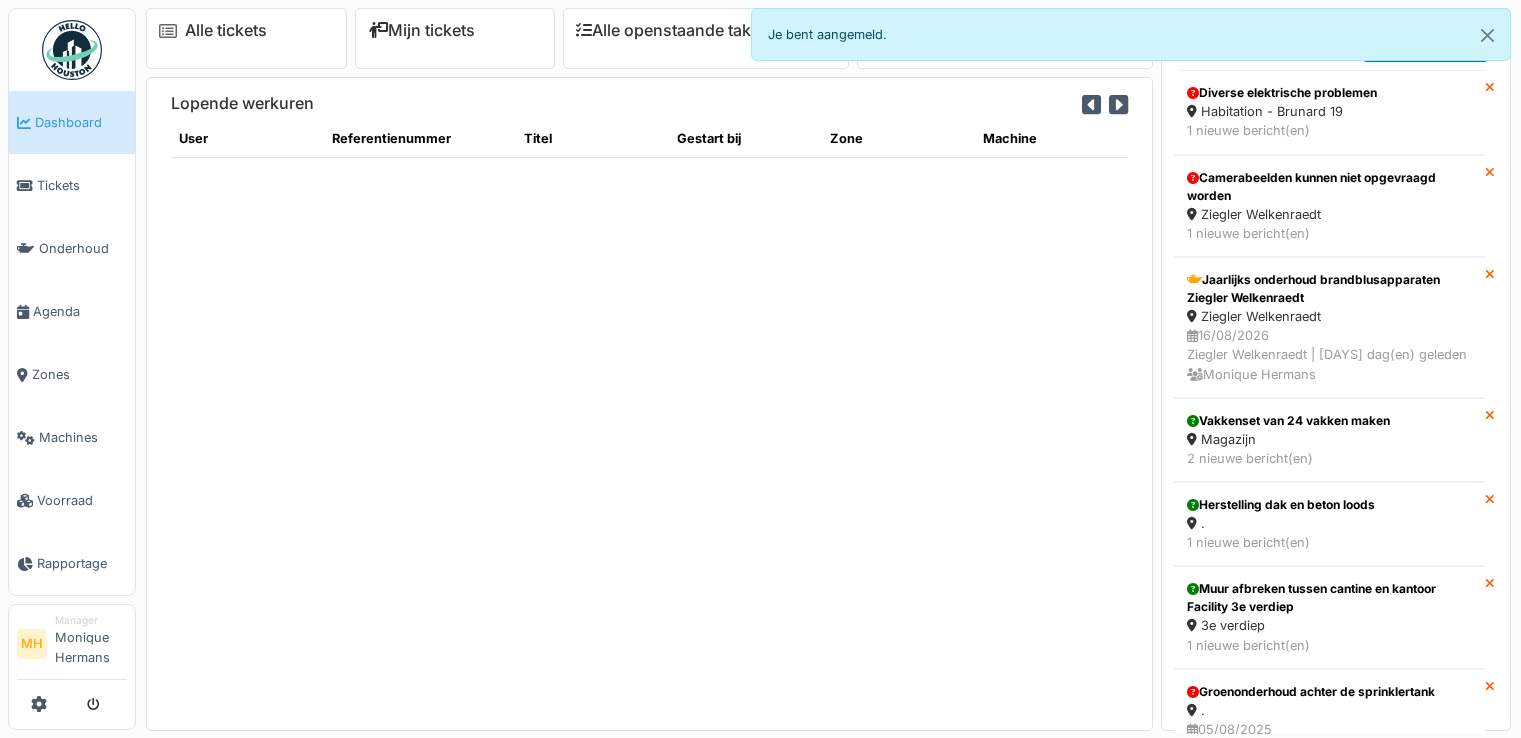 scroll, scrollTop: 0, scrollLeft: 0, axis: both 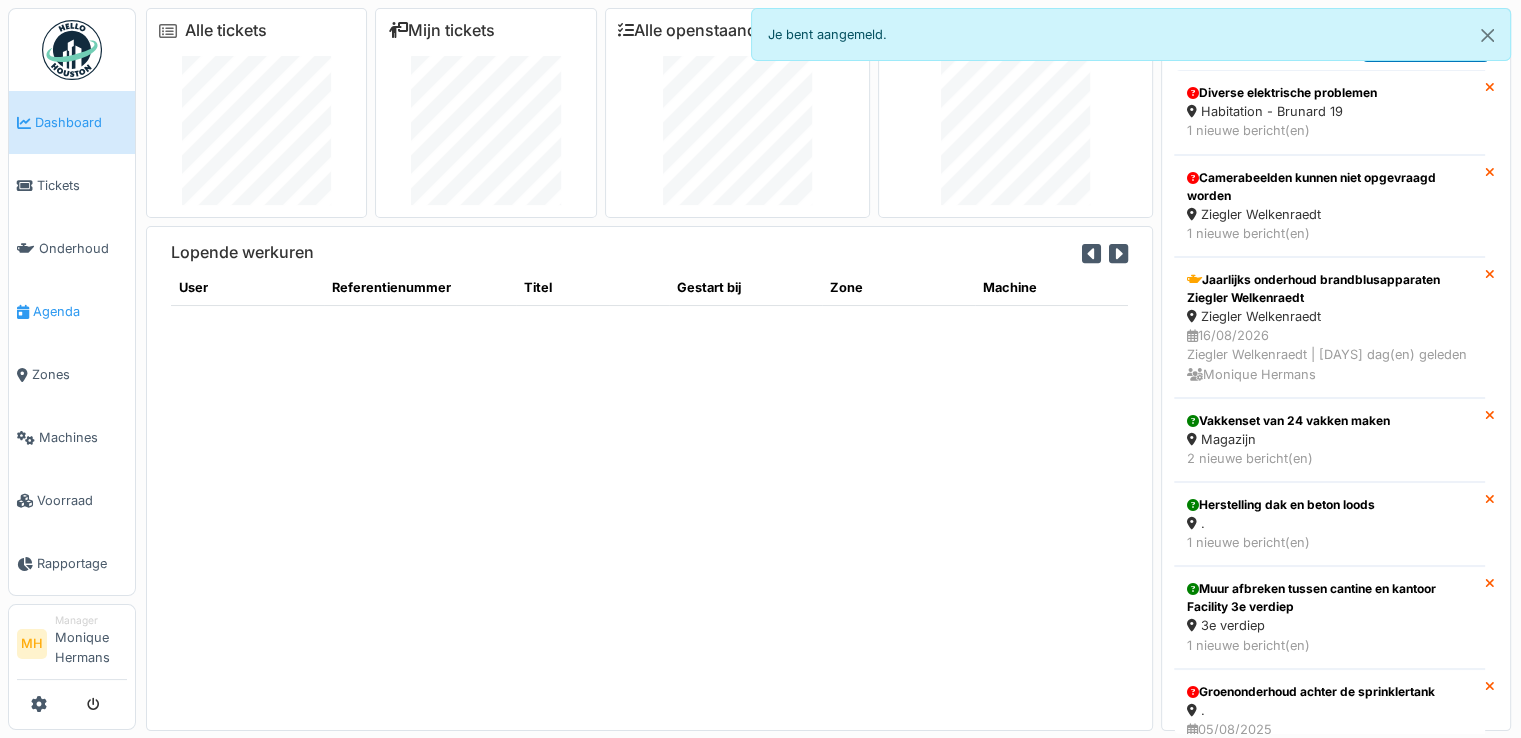 click on "Agenda" at bounding box center (80, 311) 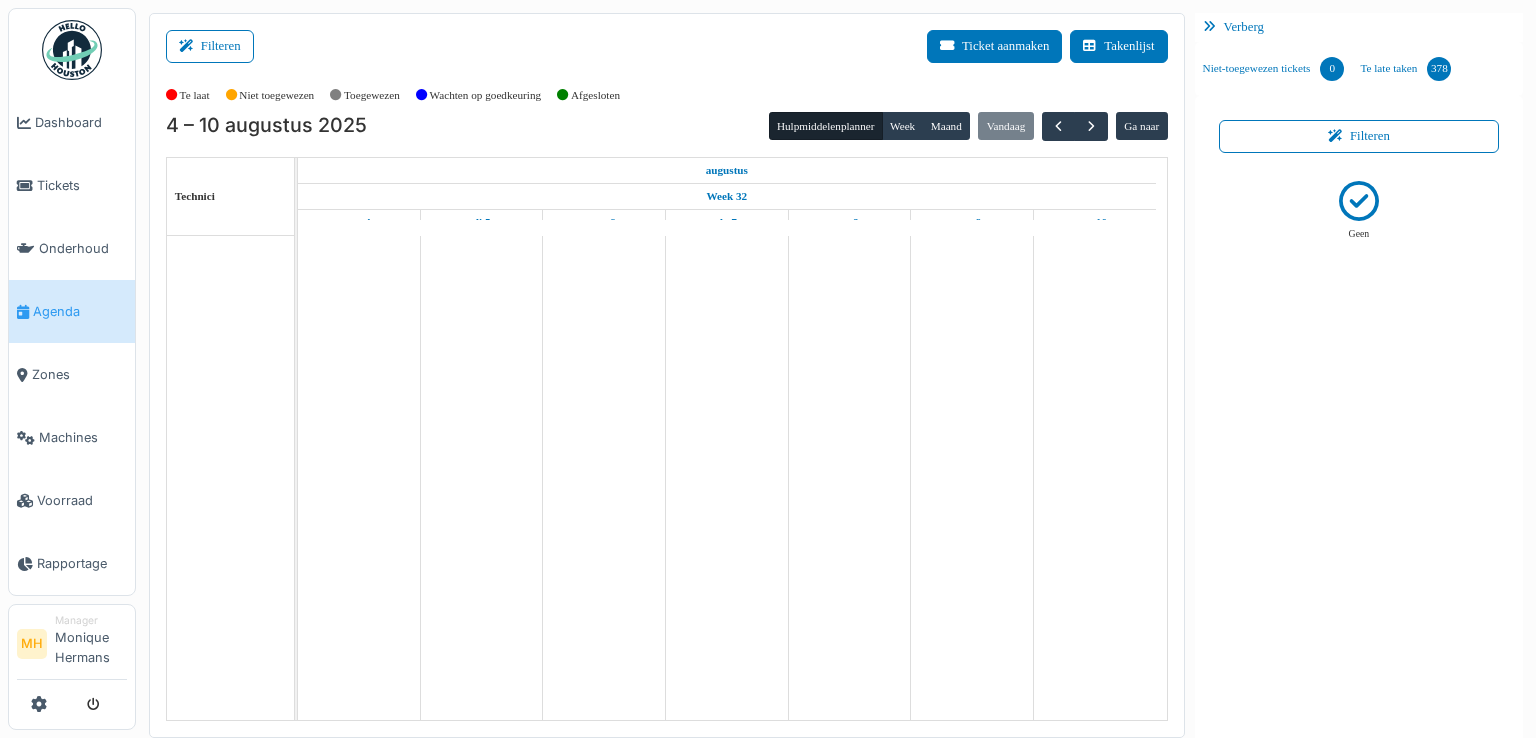 scroll, scrollTop: 0, scrollLeft: 0, axis: both 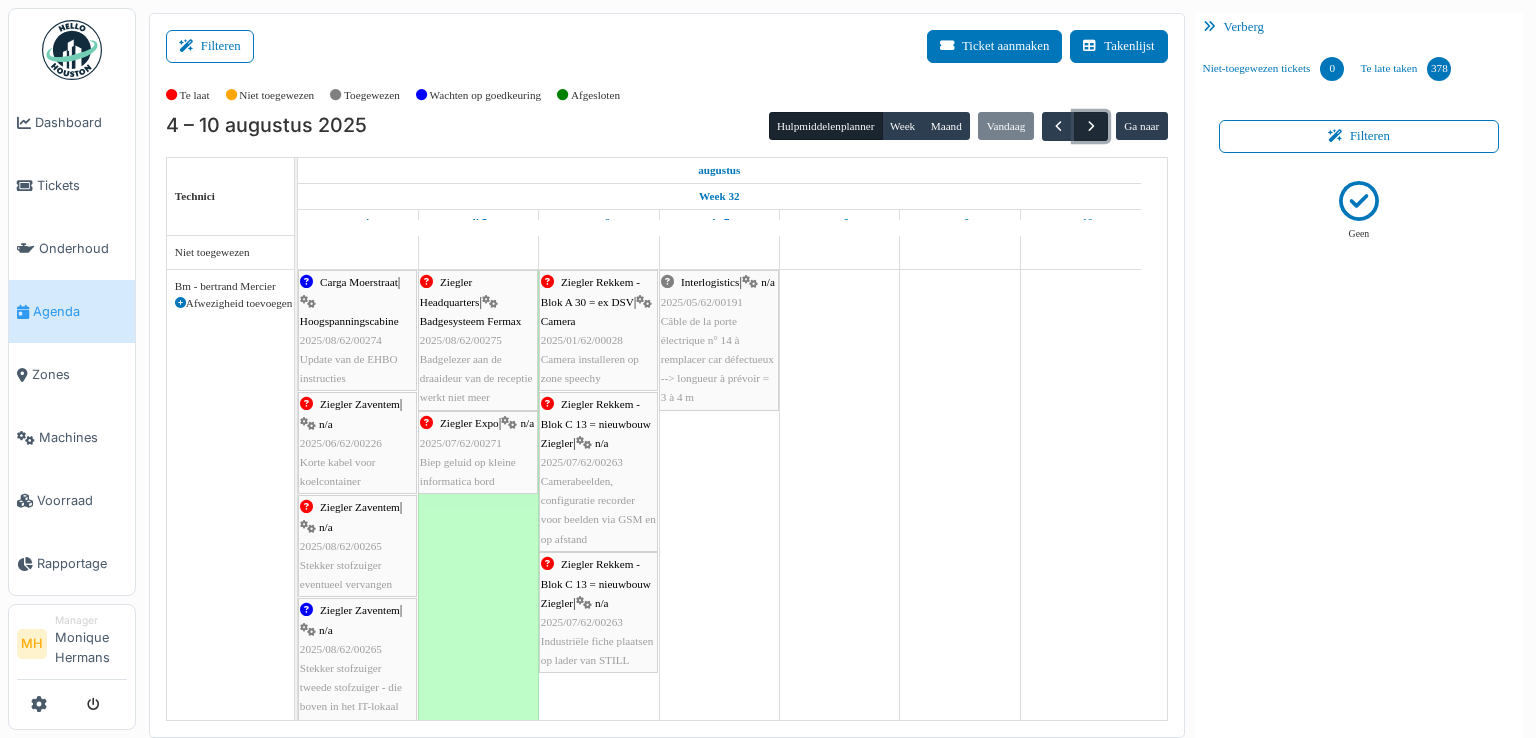 click at bounding box center [1090, 126] 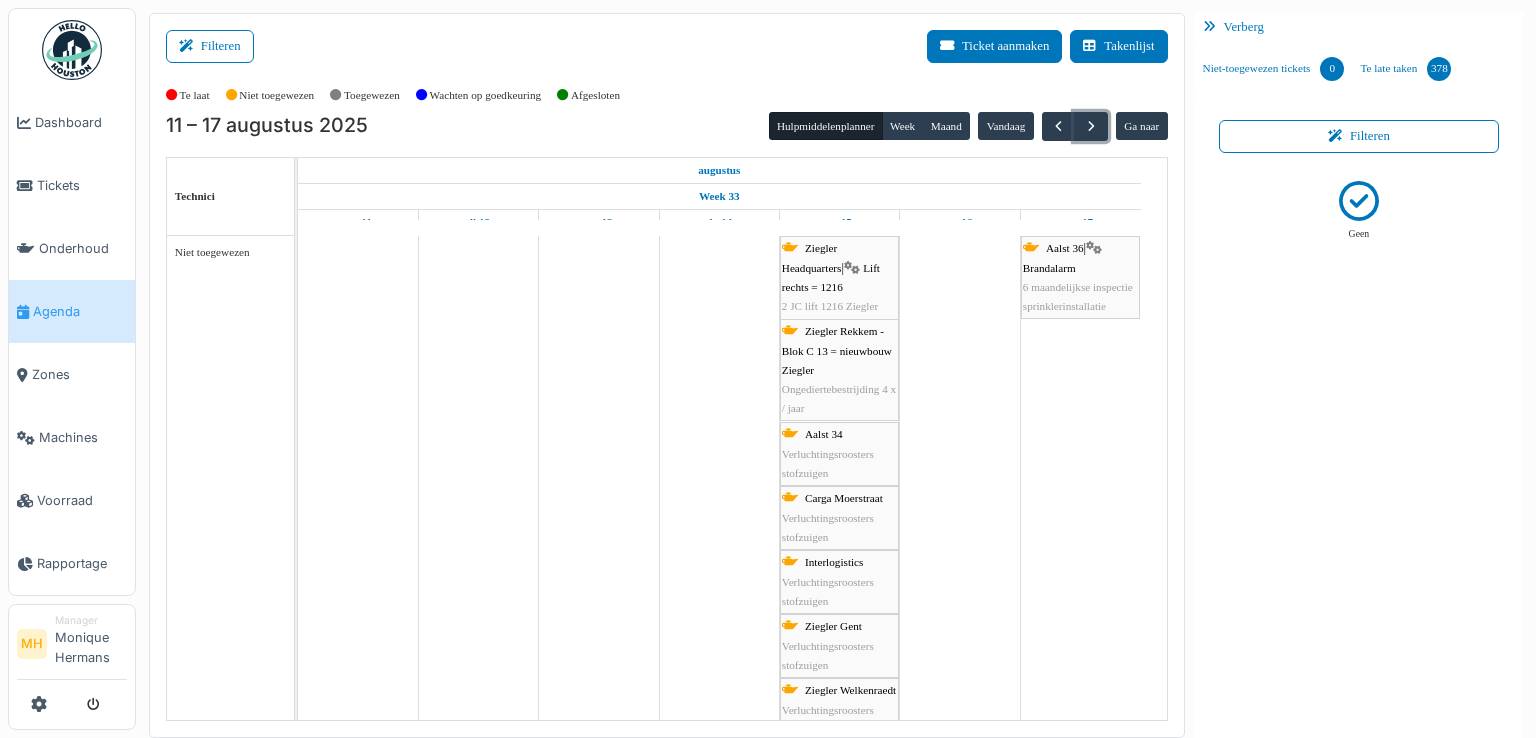 scroll, scrollTop: 82, scrollLeft: 0, axis: vertical 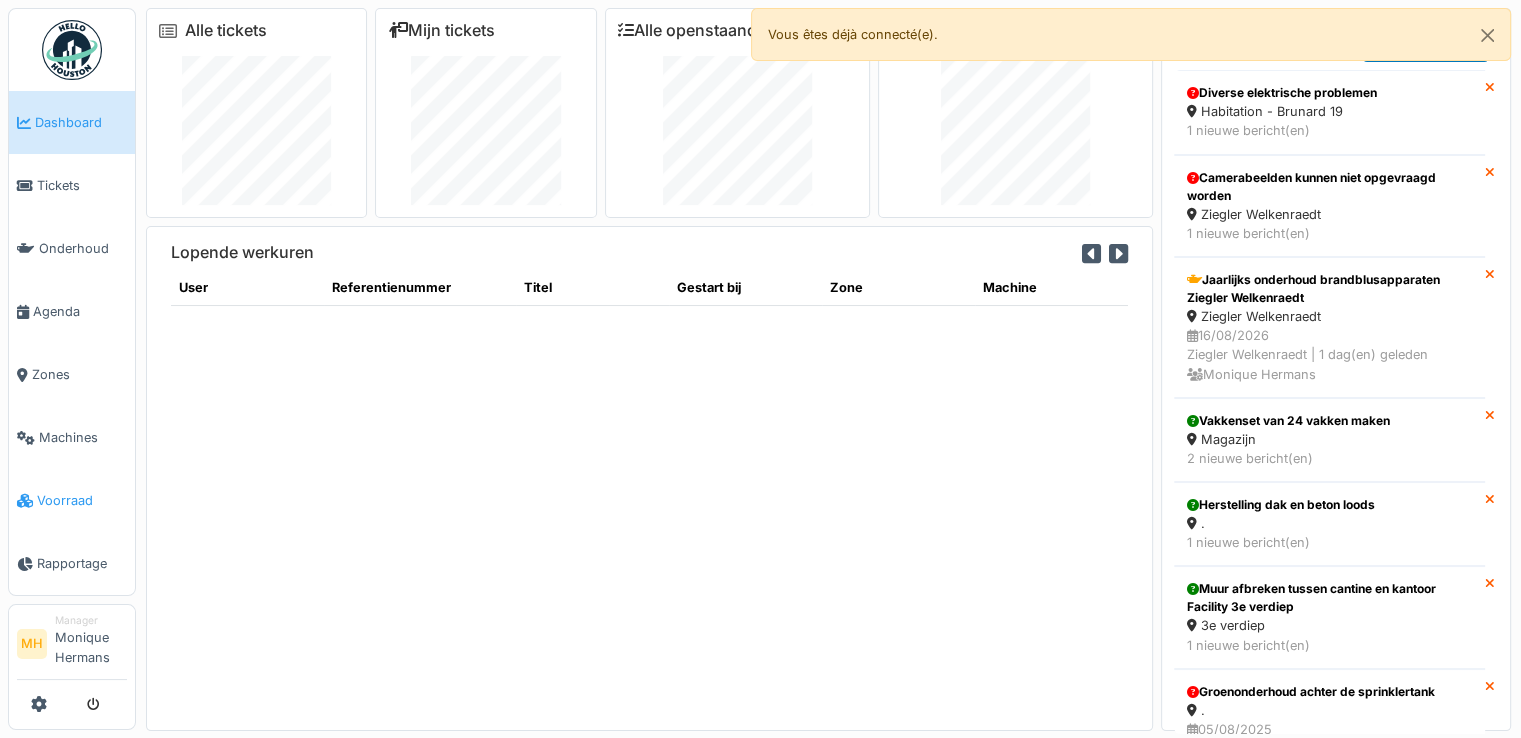 click on "Voorraad" at bounding box center (82, 500) 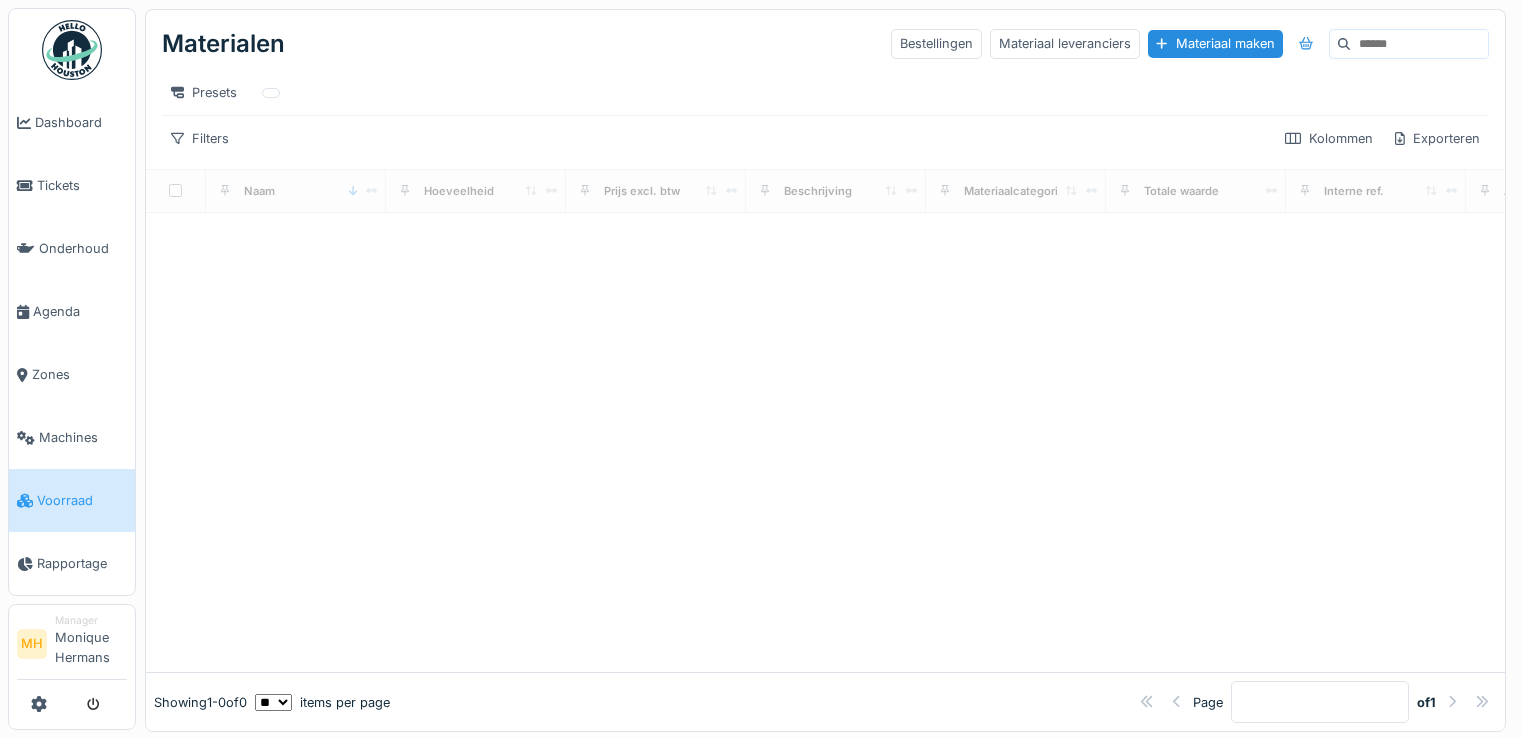 scroll, scrollTop: 0, scrollLeft: 0, axis: both 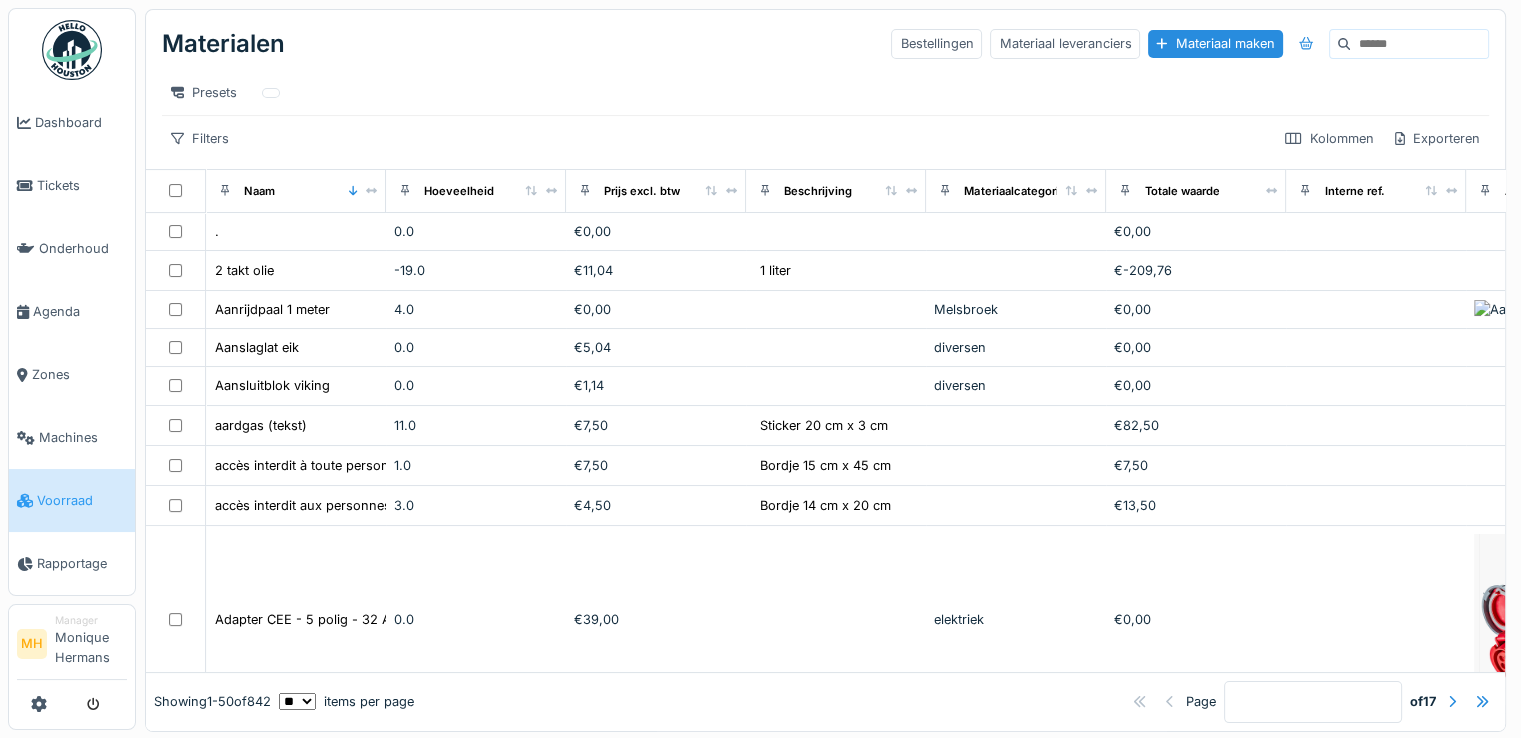 click at bounding box center [1419, 44] 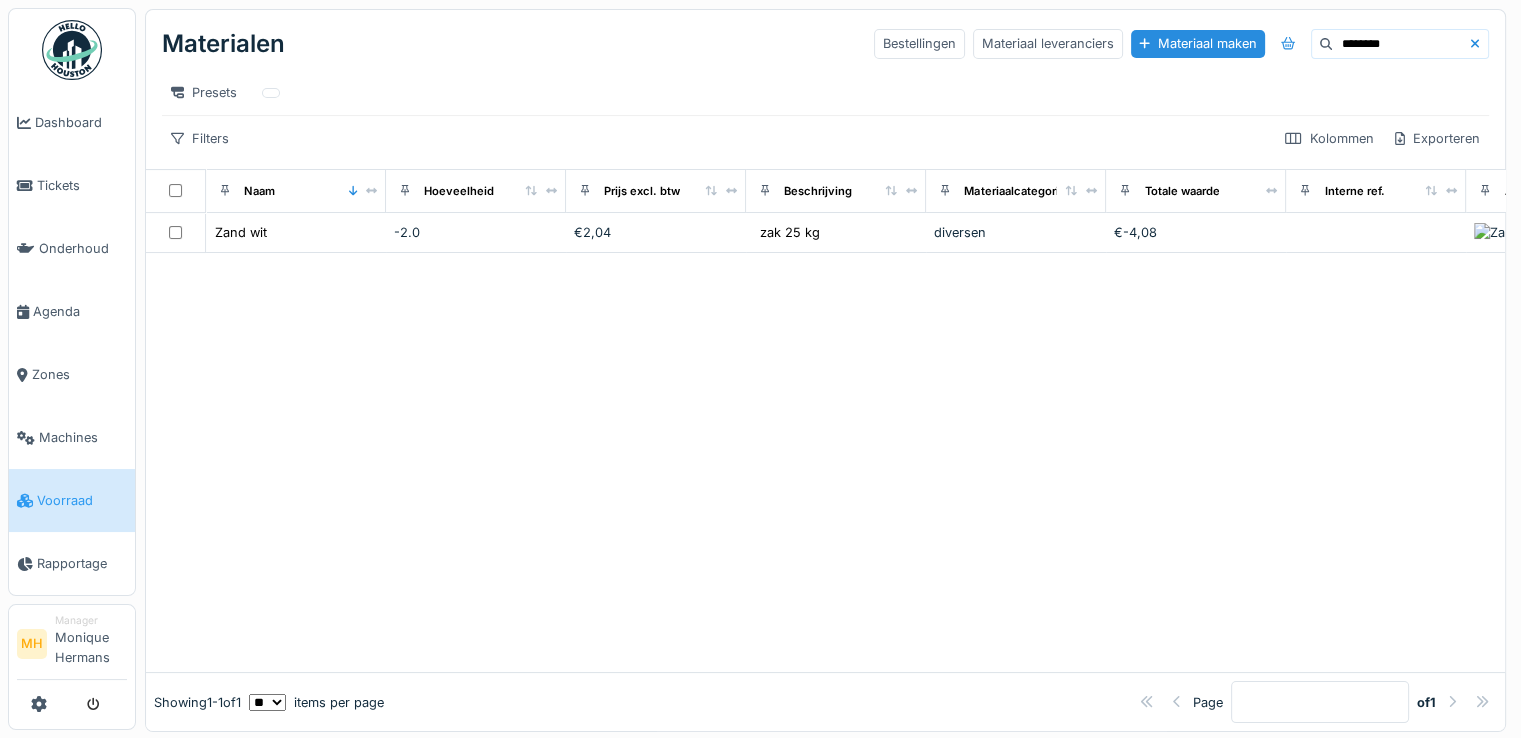 drag, startPoint x: 1349, startPoint y: 41, endPoint x: 1252, endPoint y: 62, distance: 99.24717 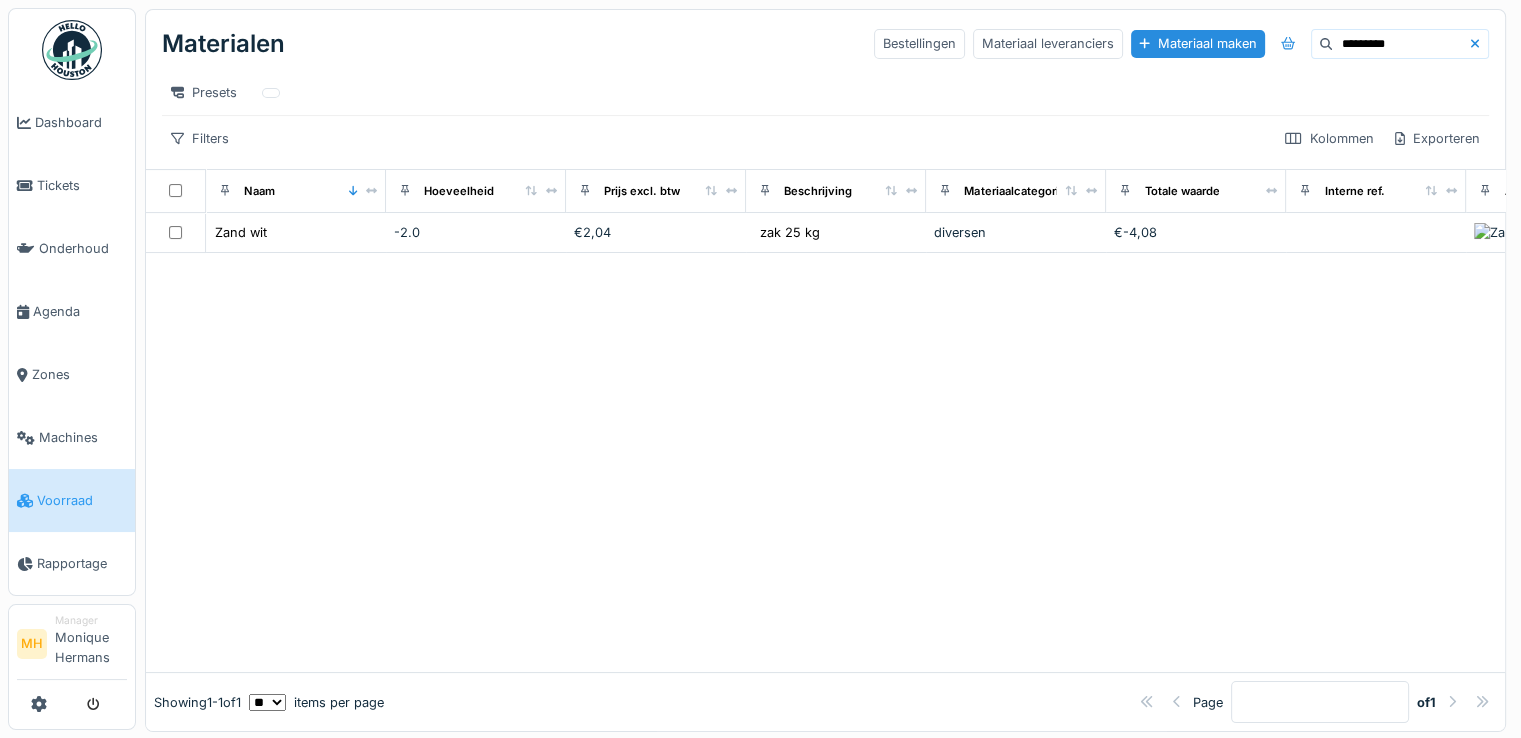 type on "*********" 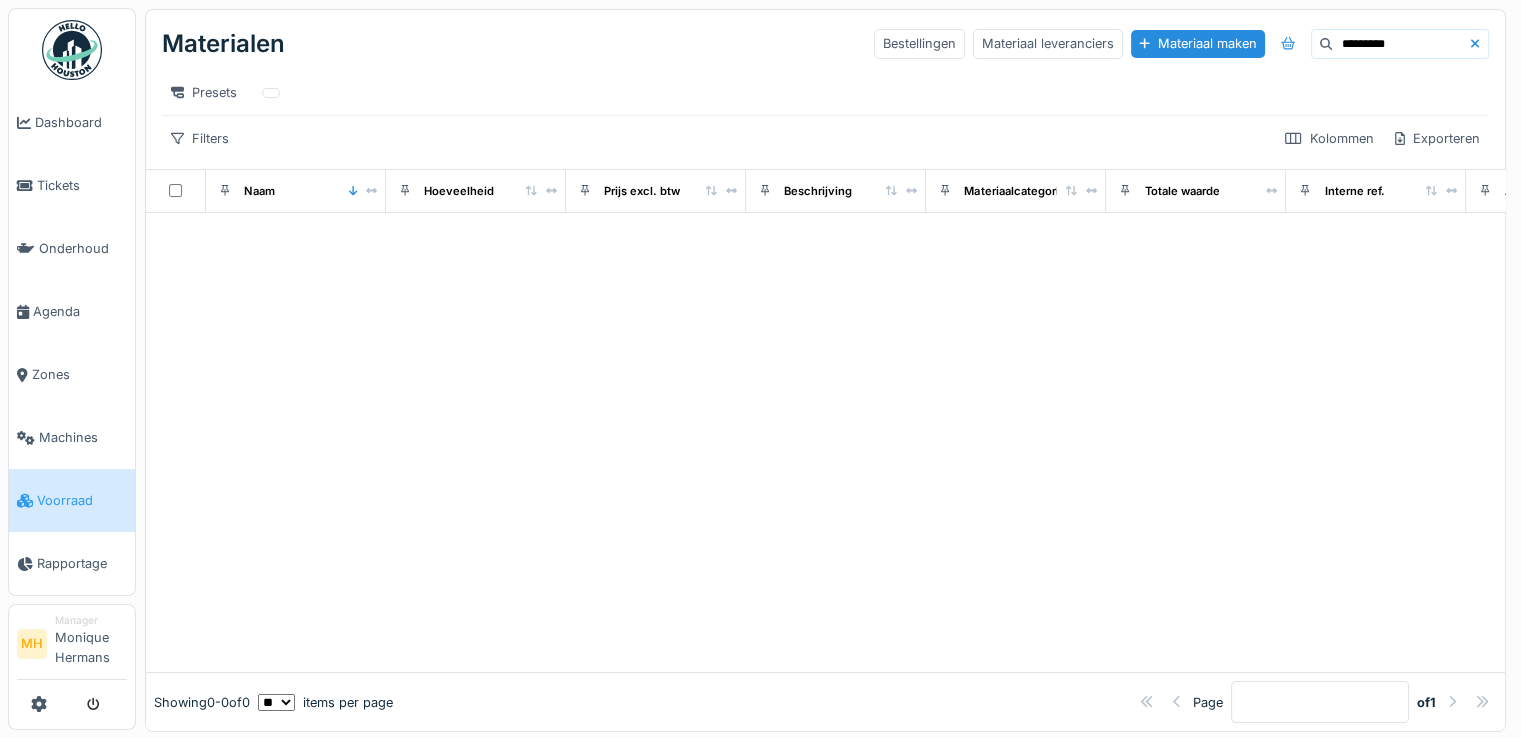 click 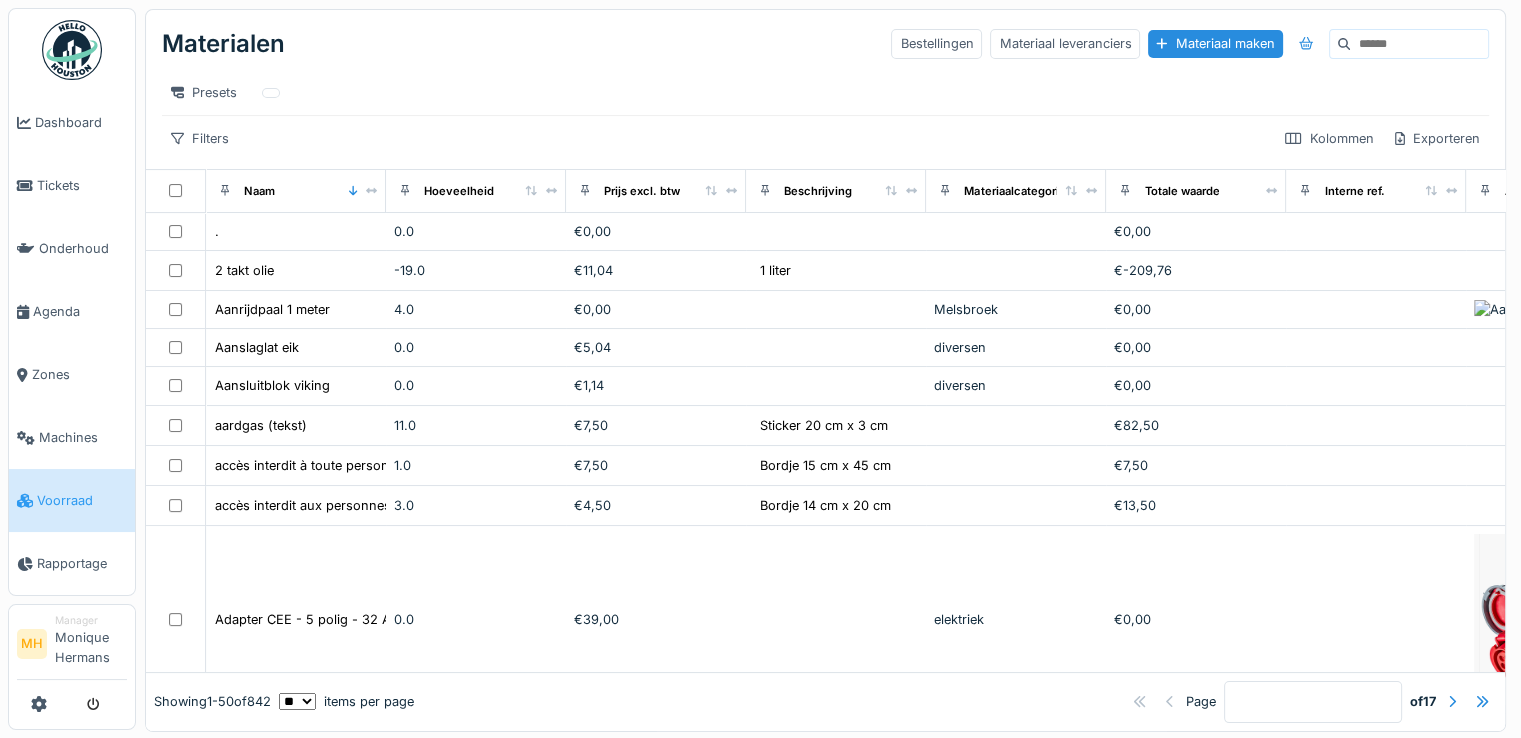 click at bounding box center [1419, 44] 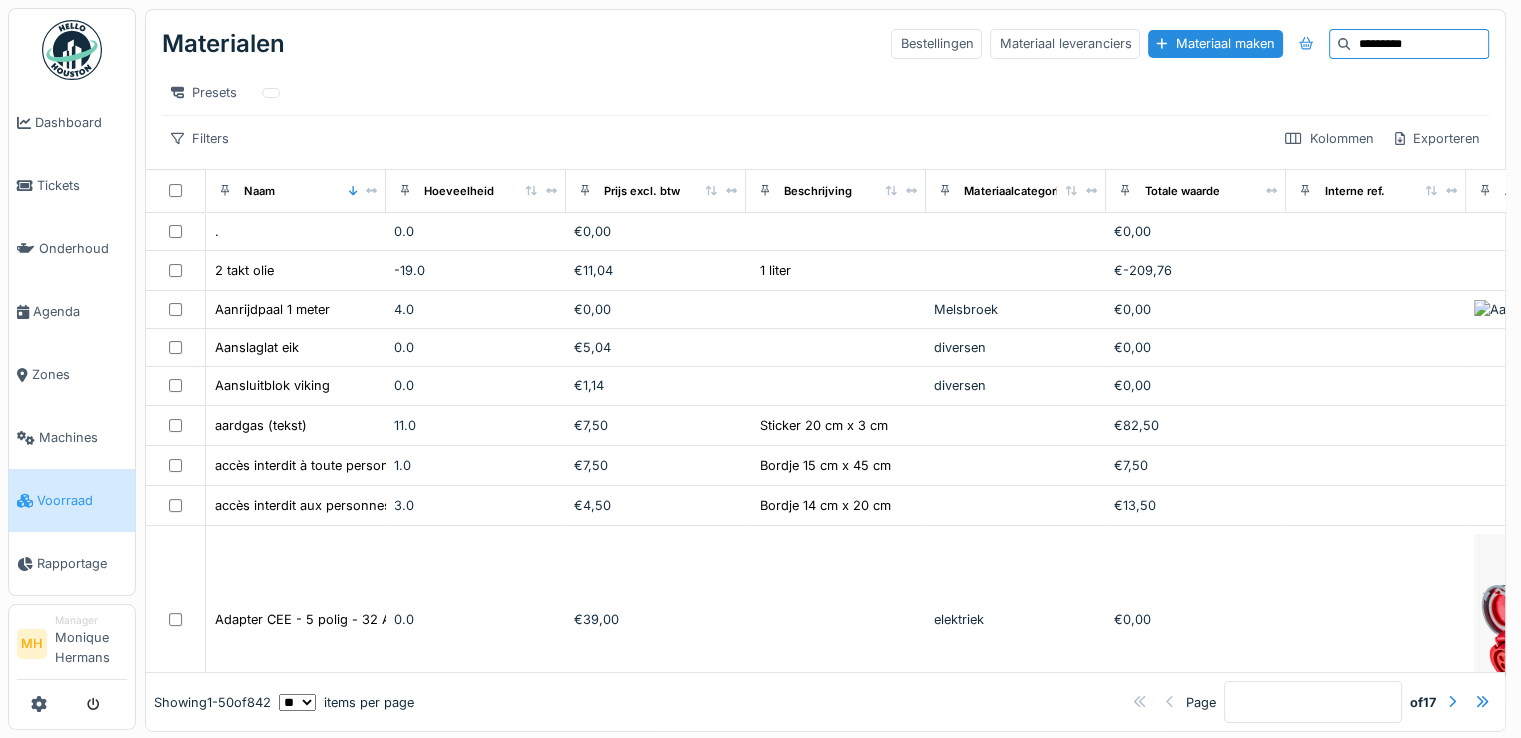 type on "*********" 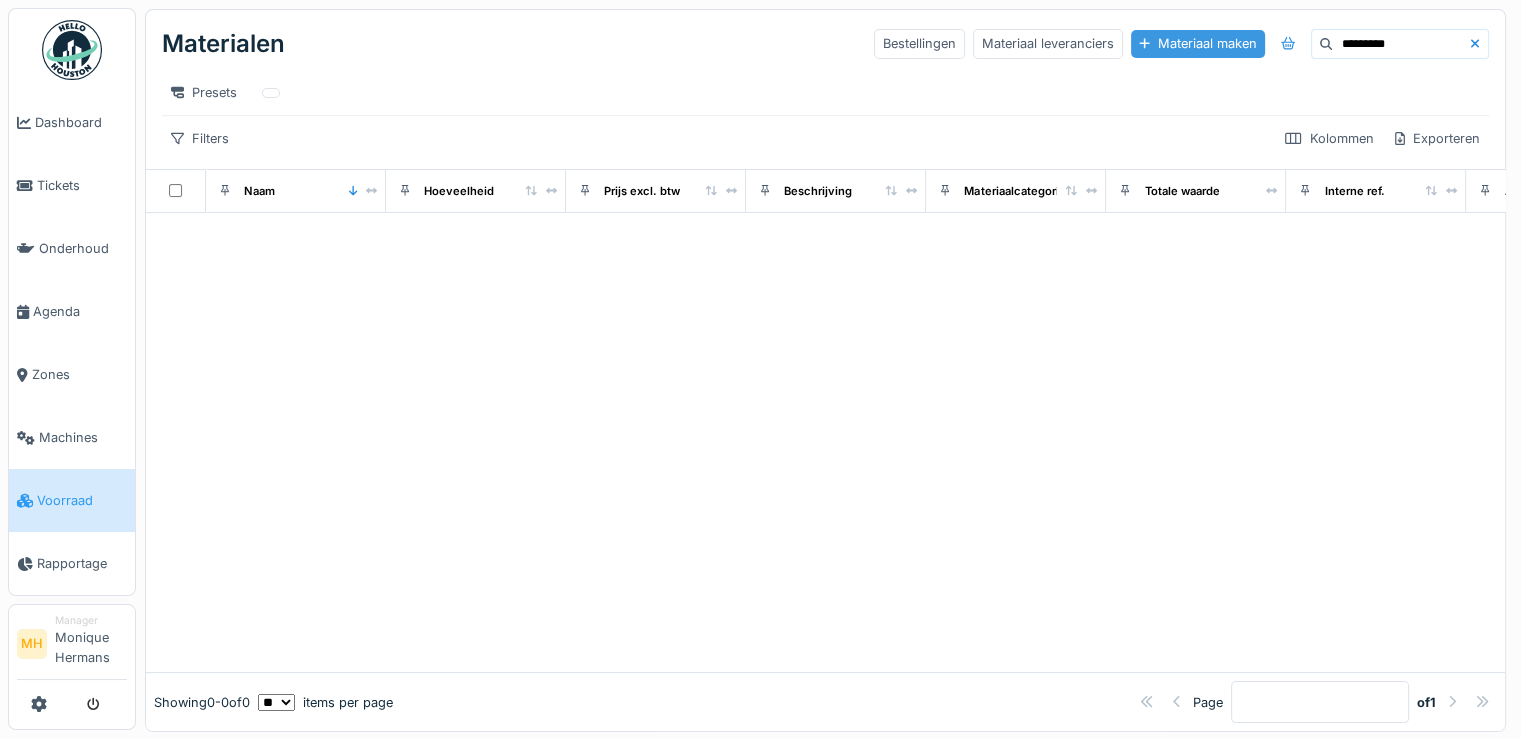 click on "Materiaal maken" at bounding box center [1198, 43] 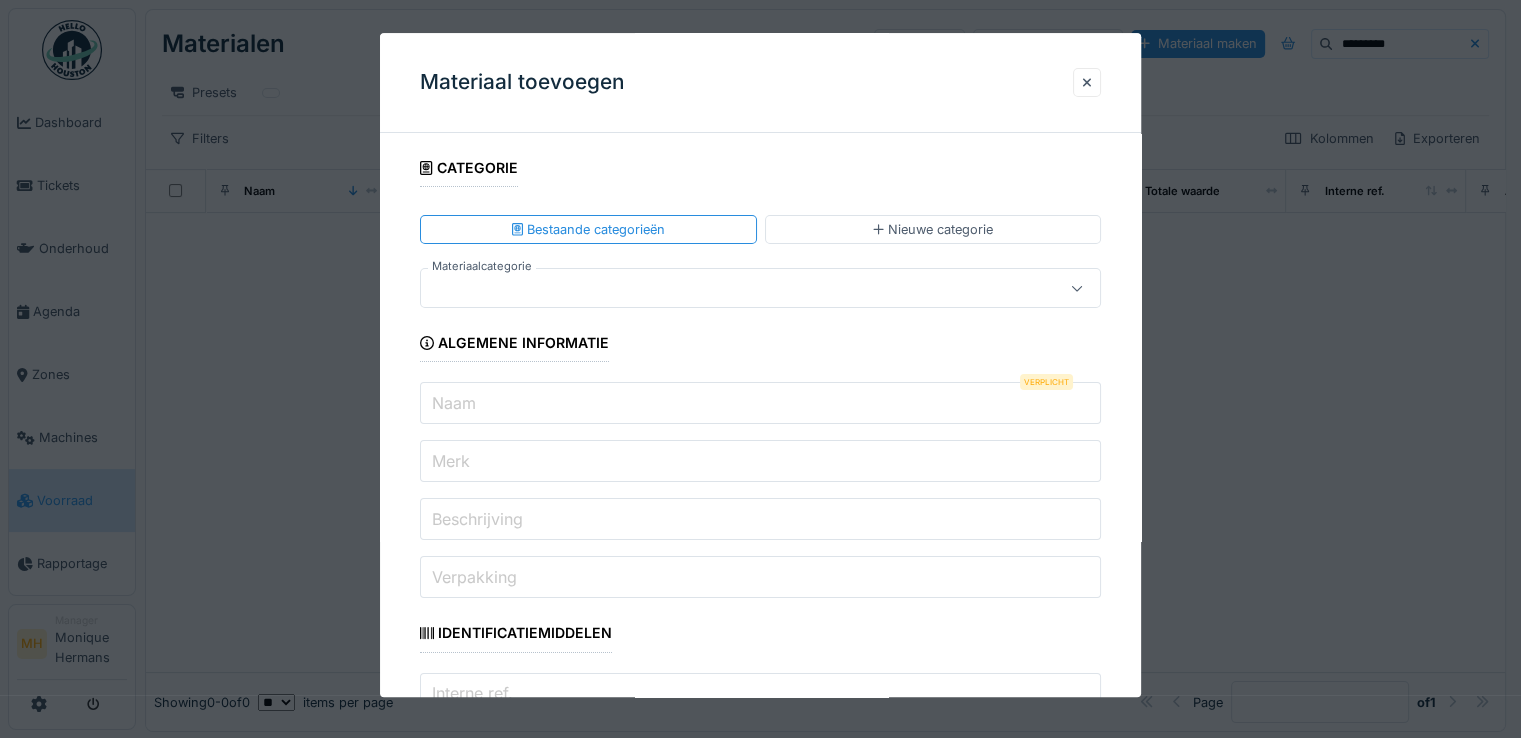 click on "Naam" at bounding box center [760, 404] 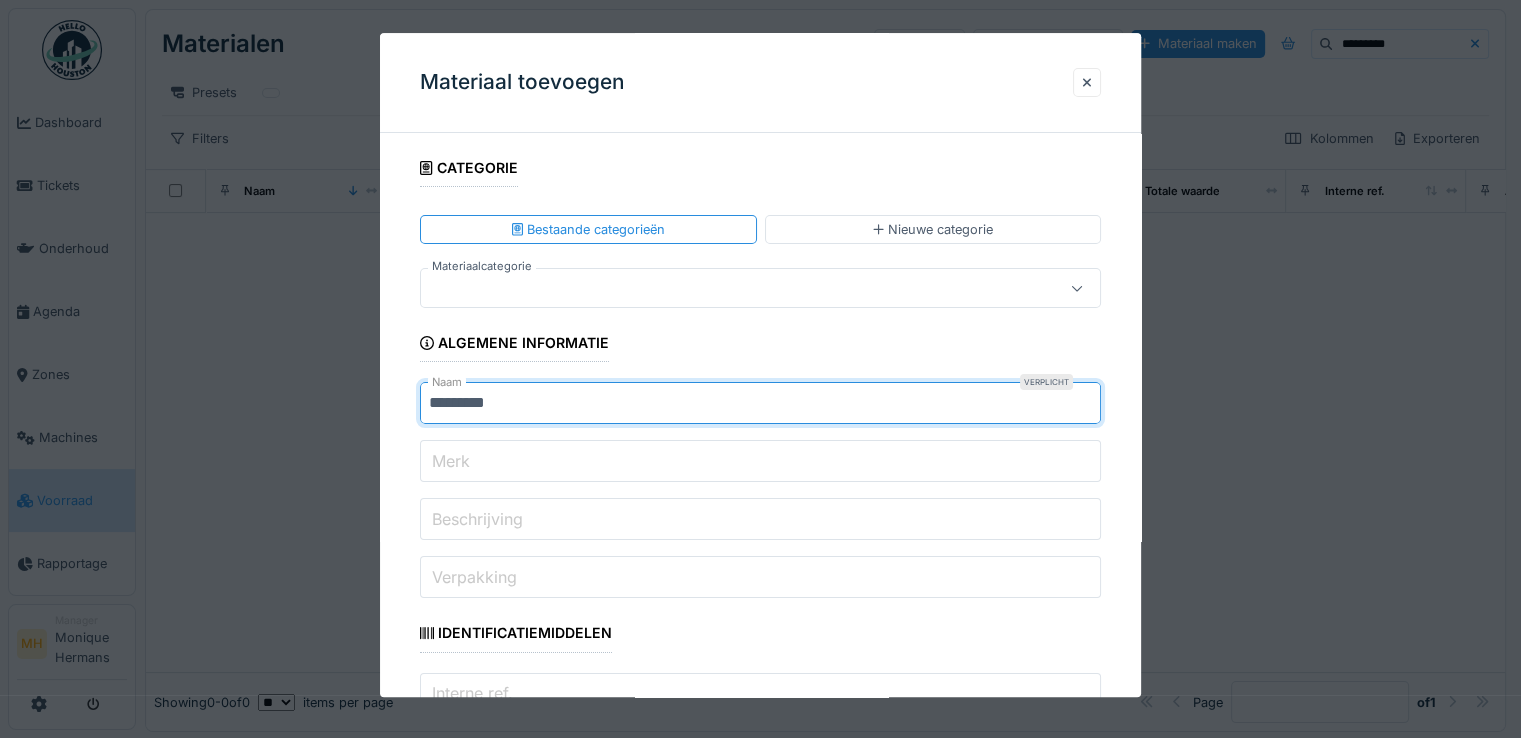 type on "*********" 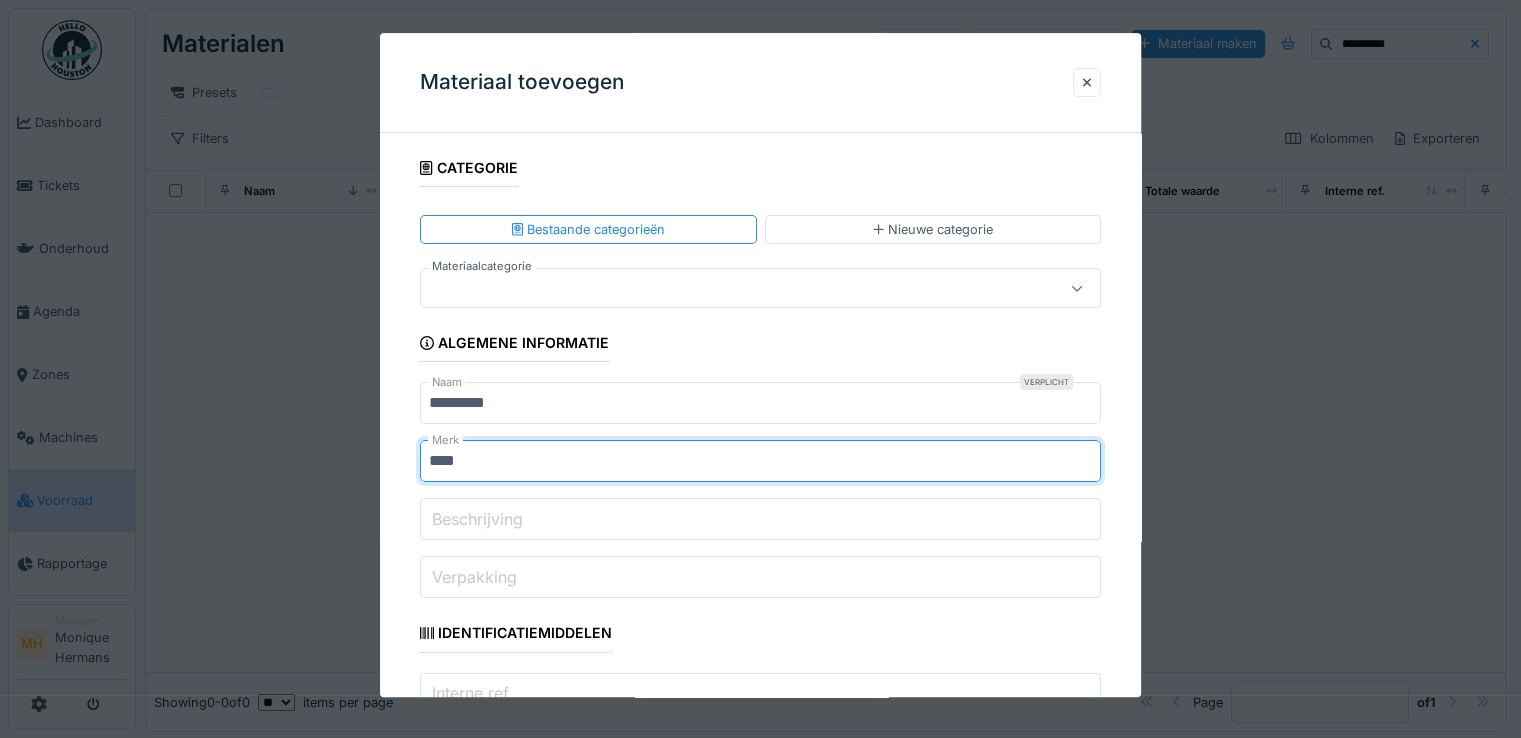 type on "****" 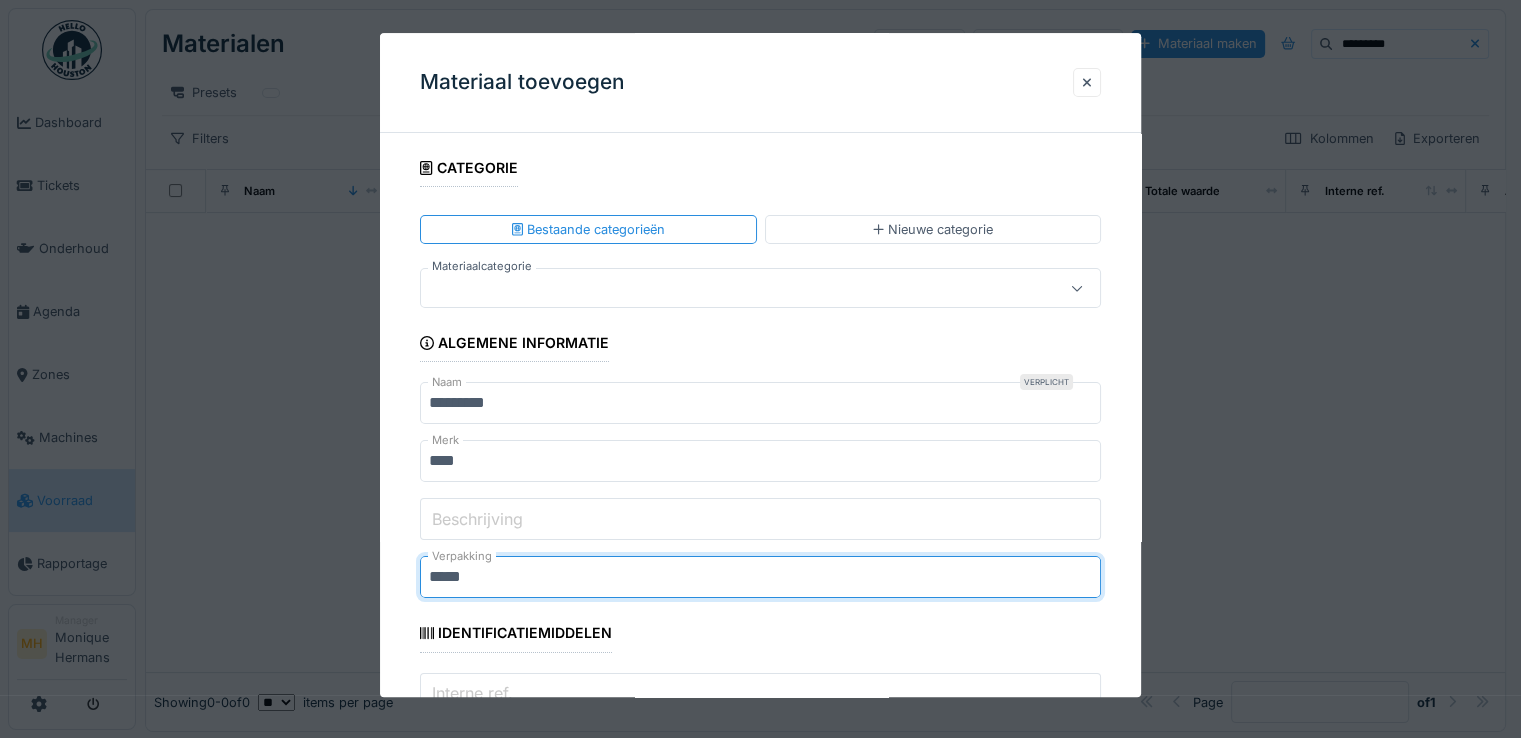 type on "*****" 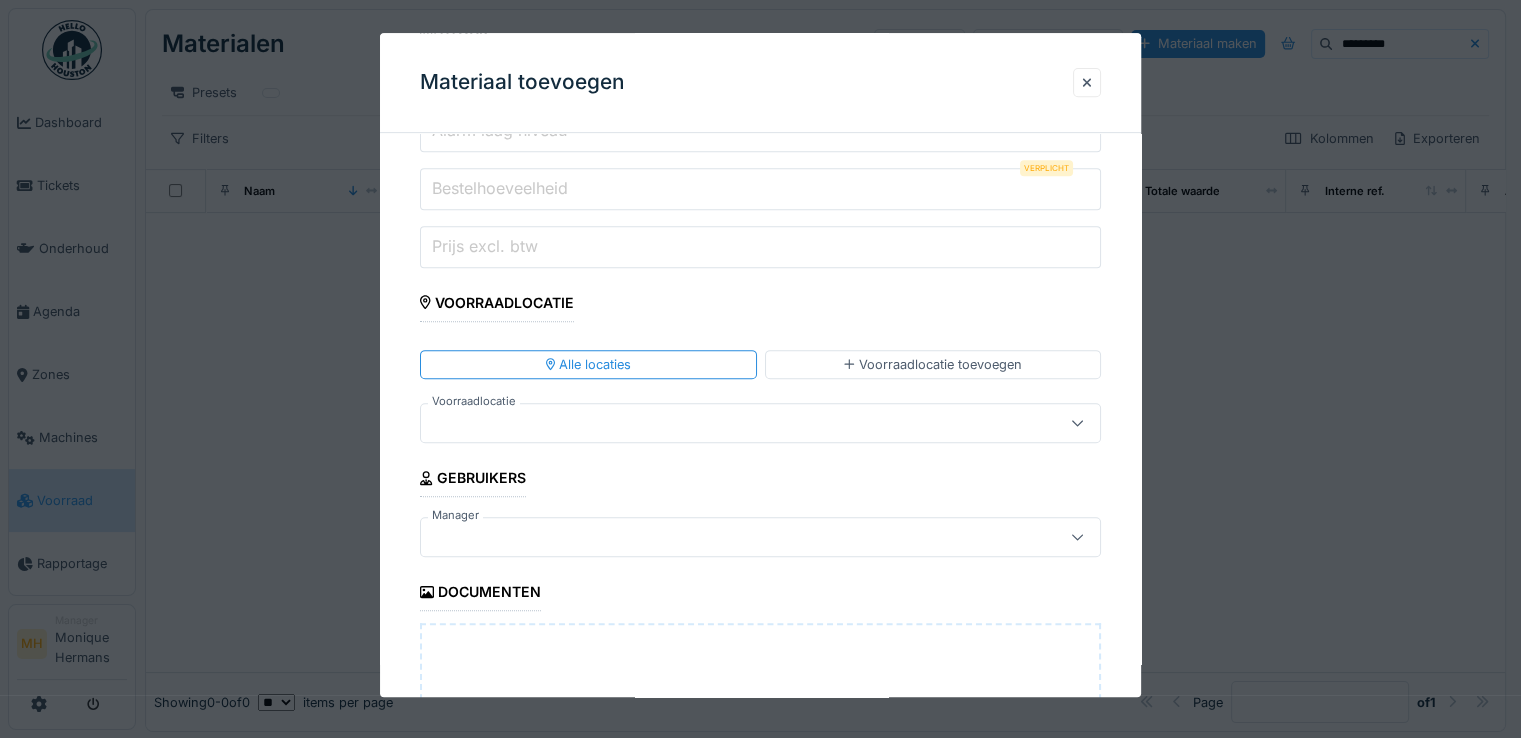 scroll, scrollTop: 1014, scrollLeft: 0, axis: vertical 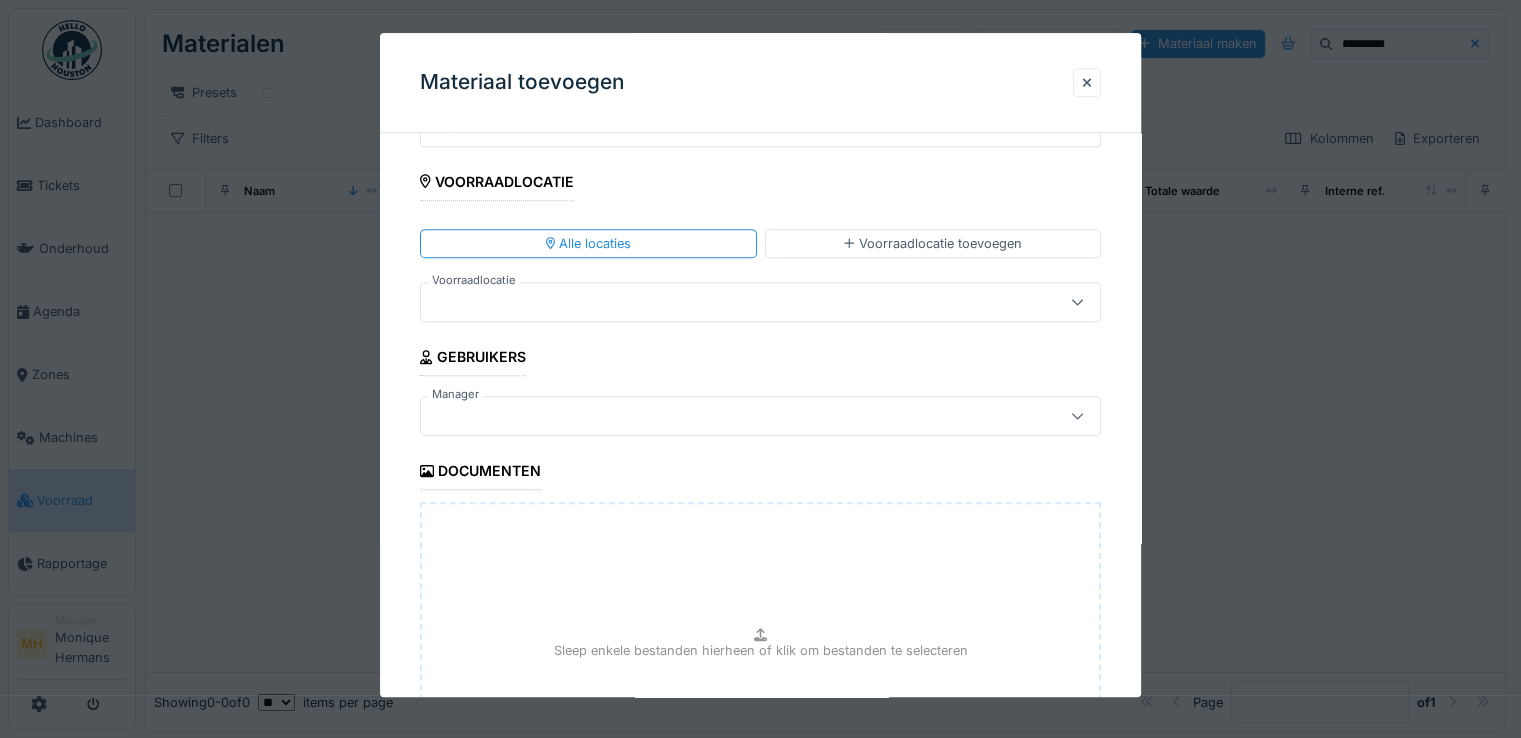 click at bounding box center (726, 302) 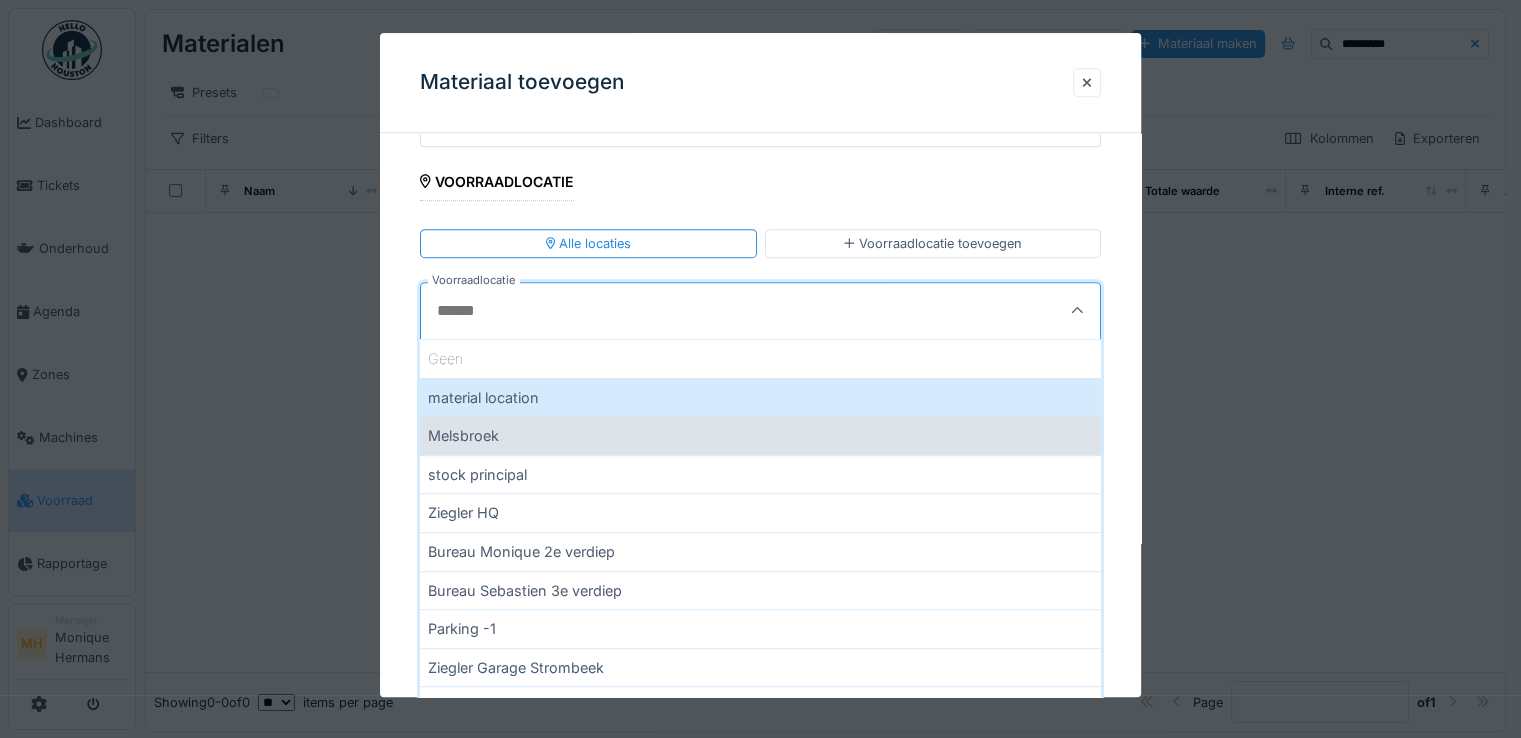 click on "Melsbroek" at bounding box center (760, 435) 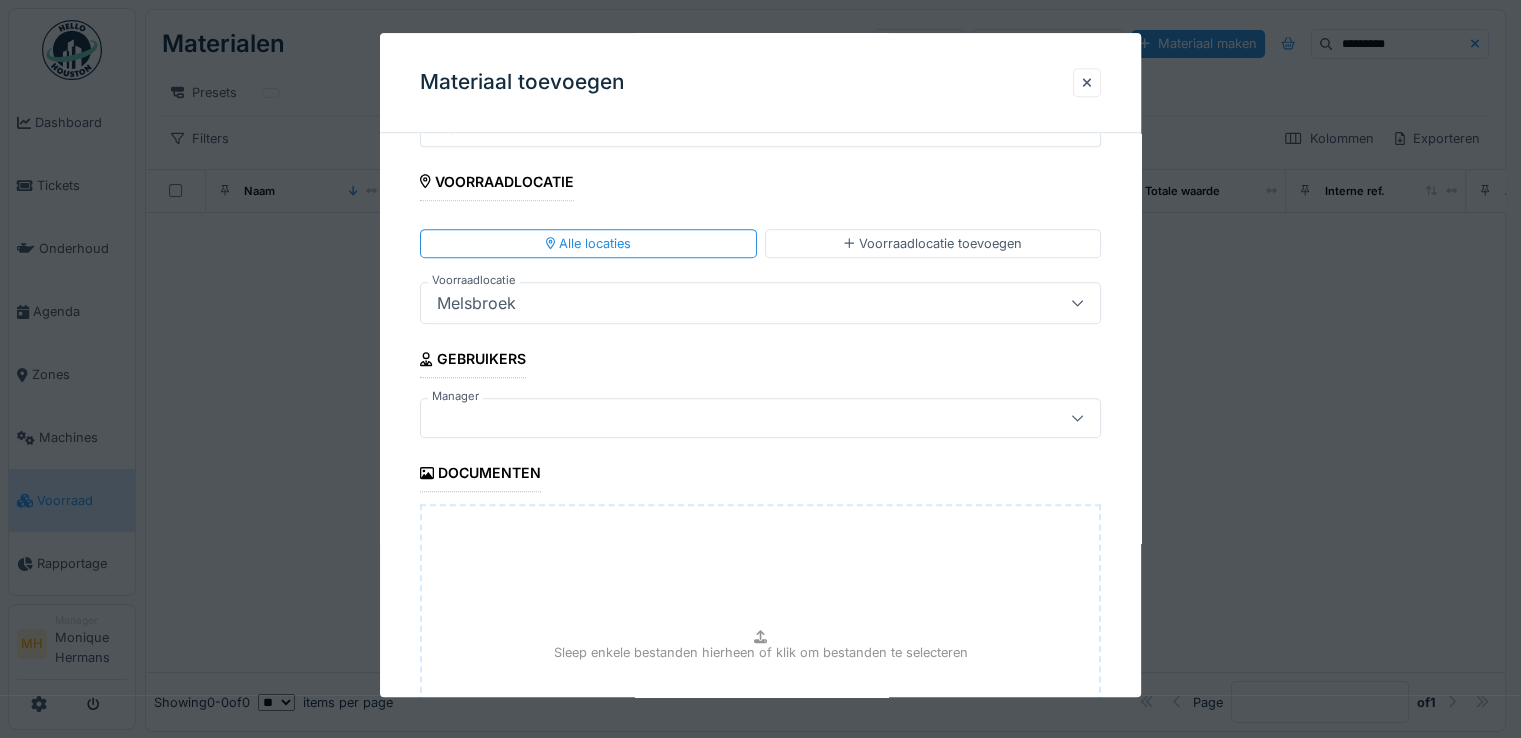 scroll, scrollTop: 1214, scrollLeft: 0, axis: vertical 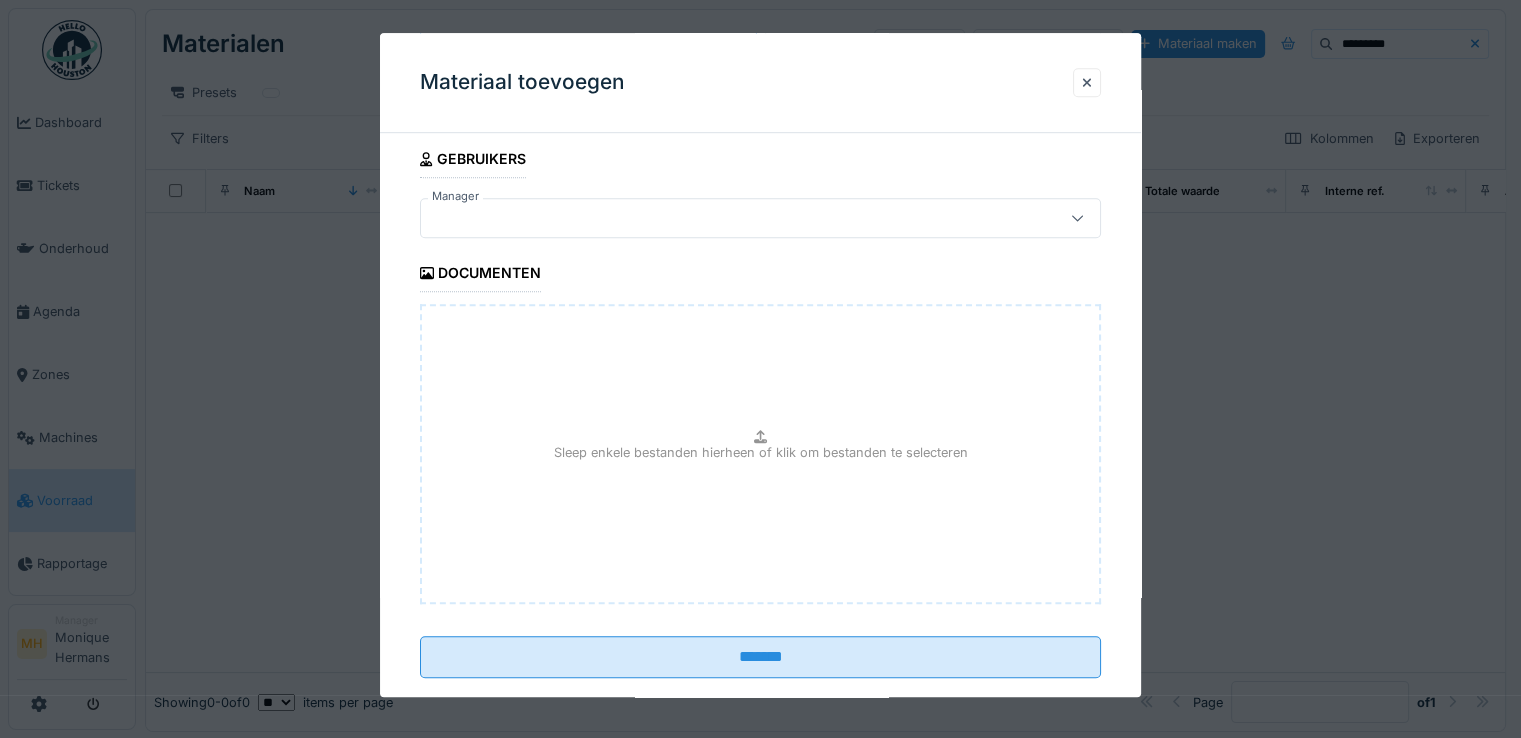 click on "Sleep enkele bestanden hierheen of klik om bestanden te selecteren" at bounding box center (761, 452) 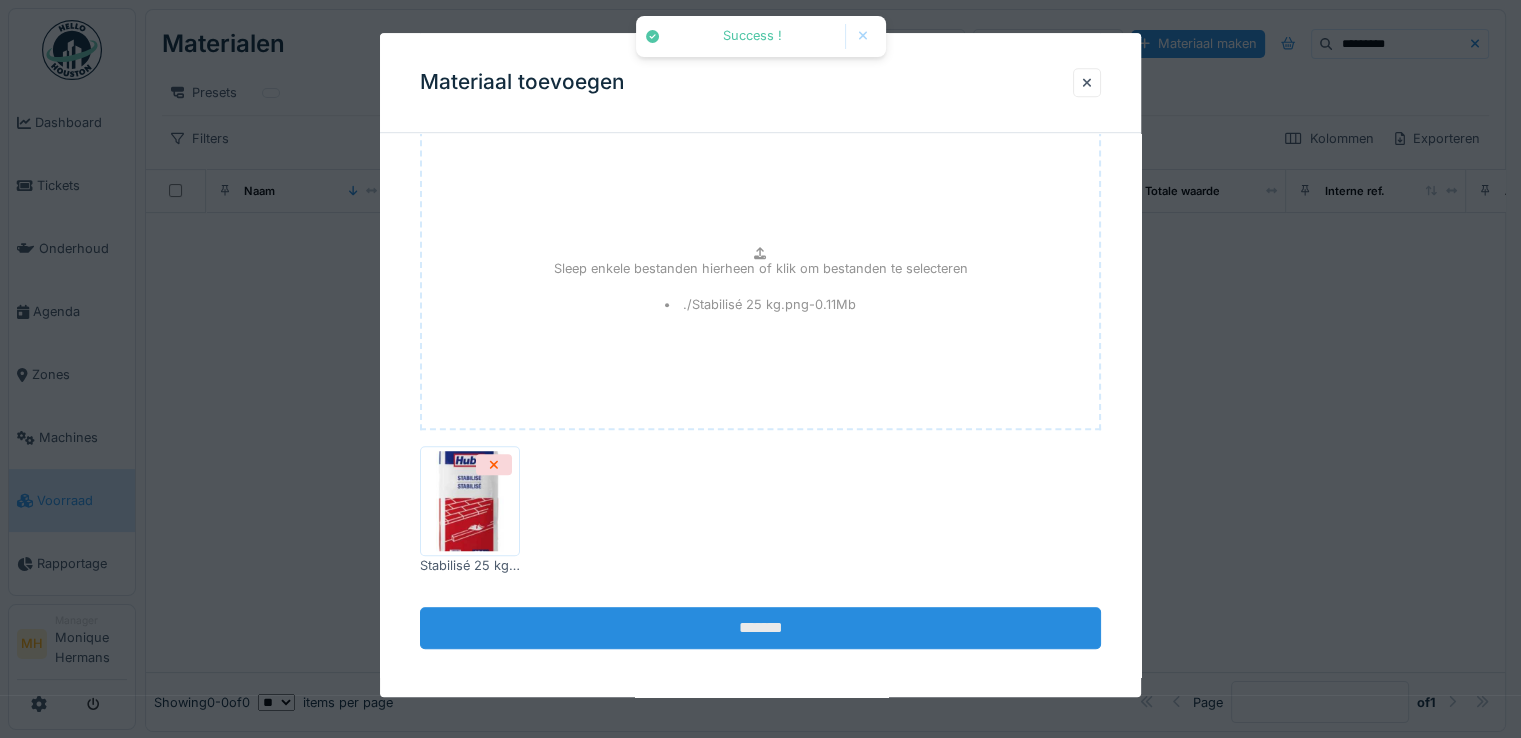 click on "*******" at bounding box center [760, 629] 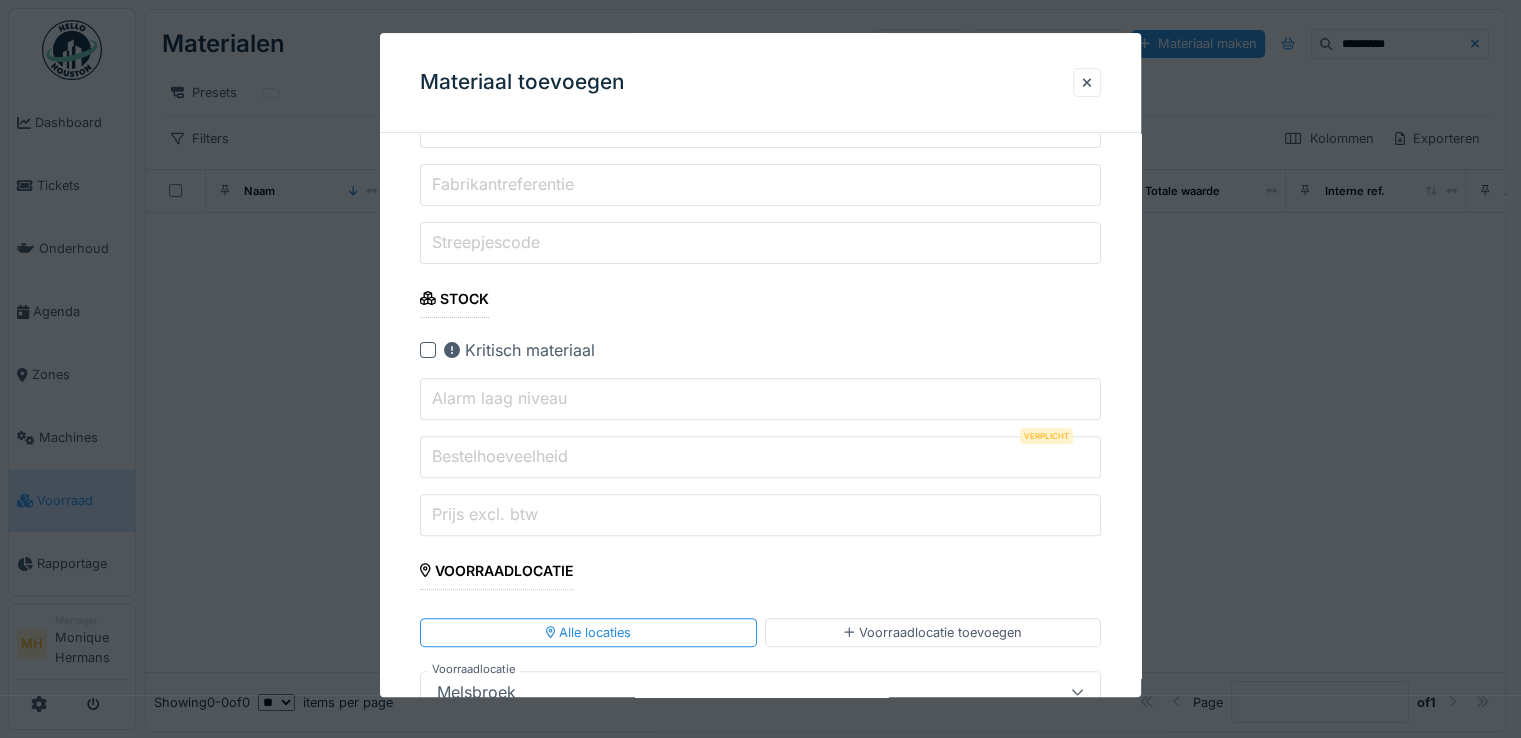 scroll, scrollTop: 623, scrollLeft: 0, axis: vertical 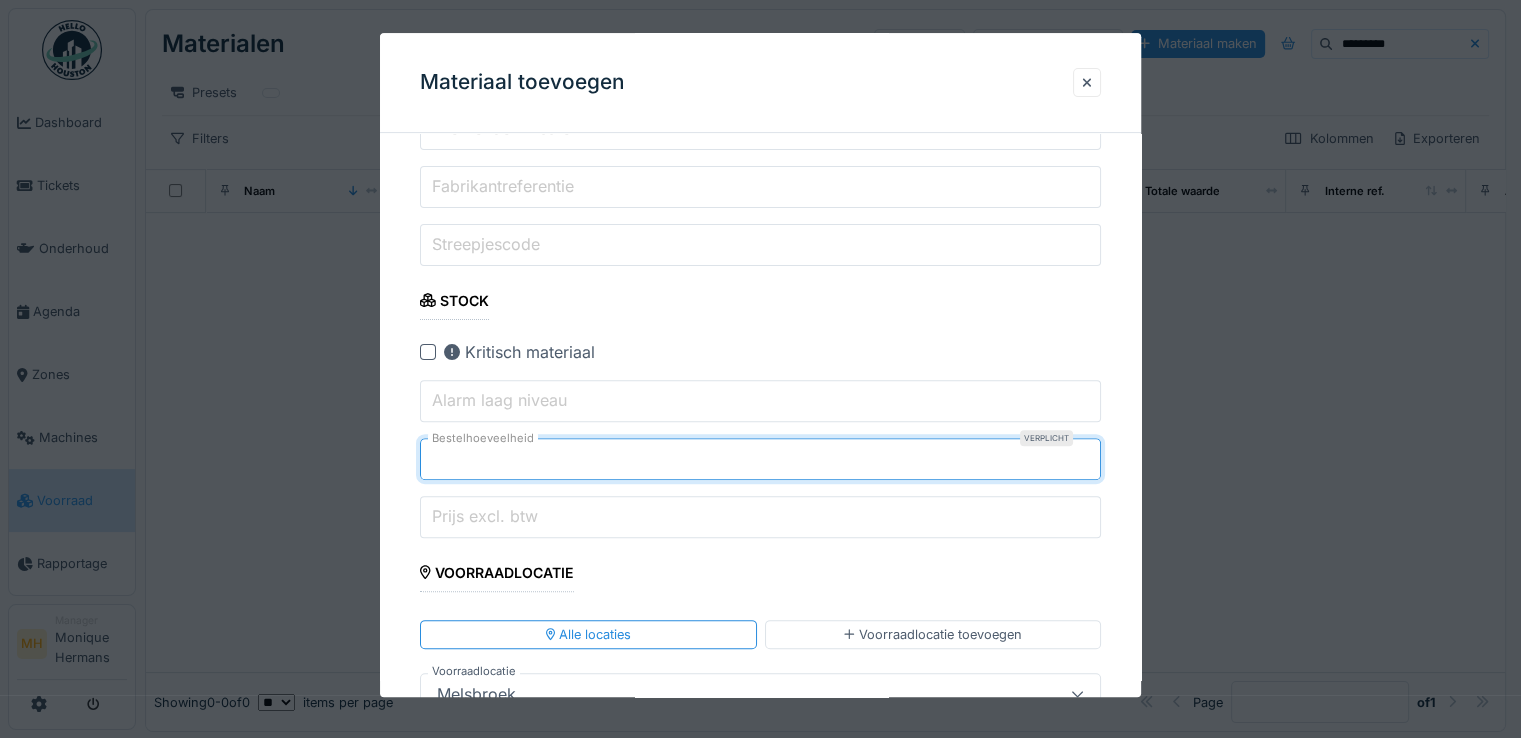 type on "*" 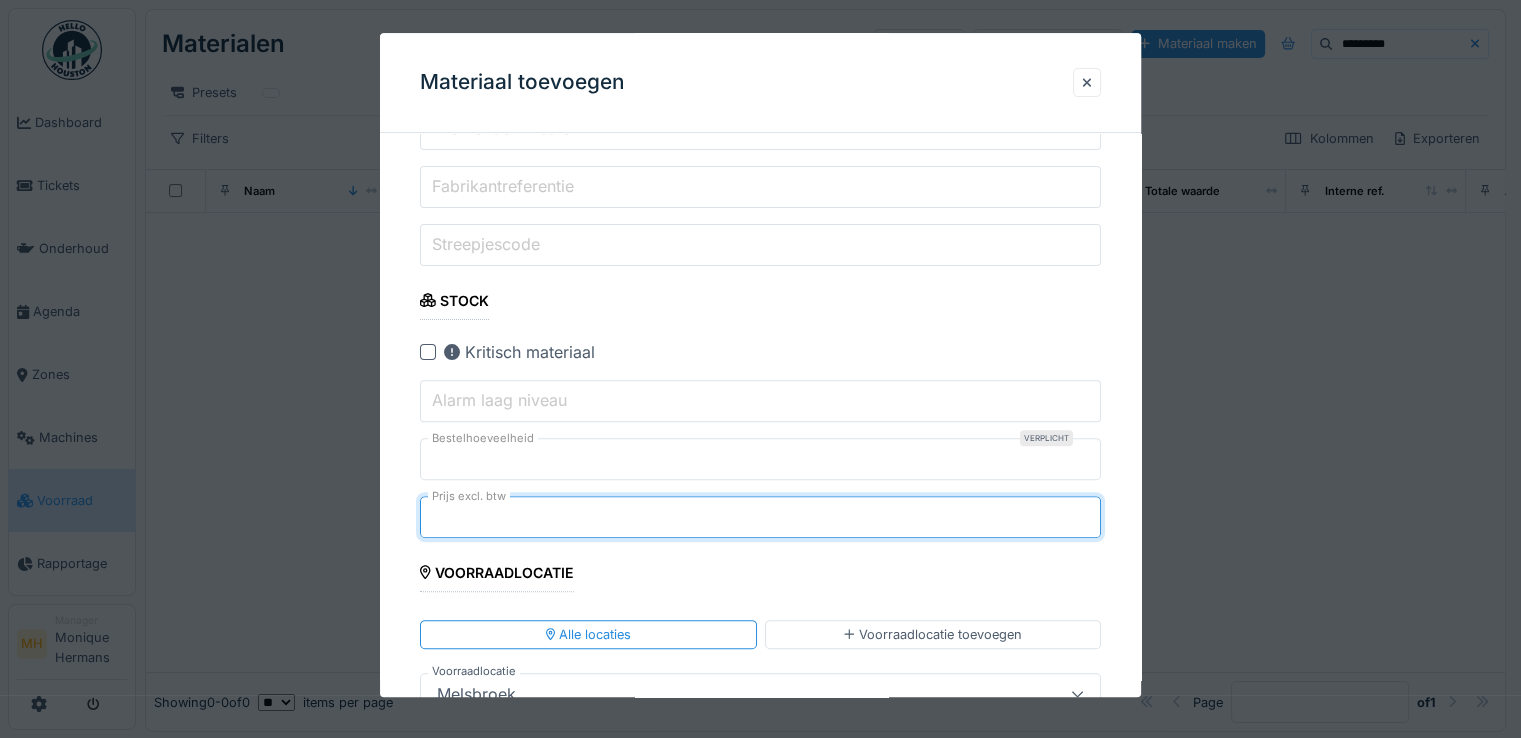 type on "****" 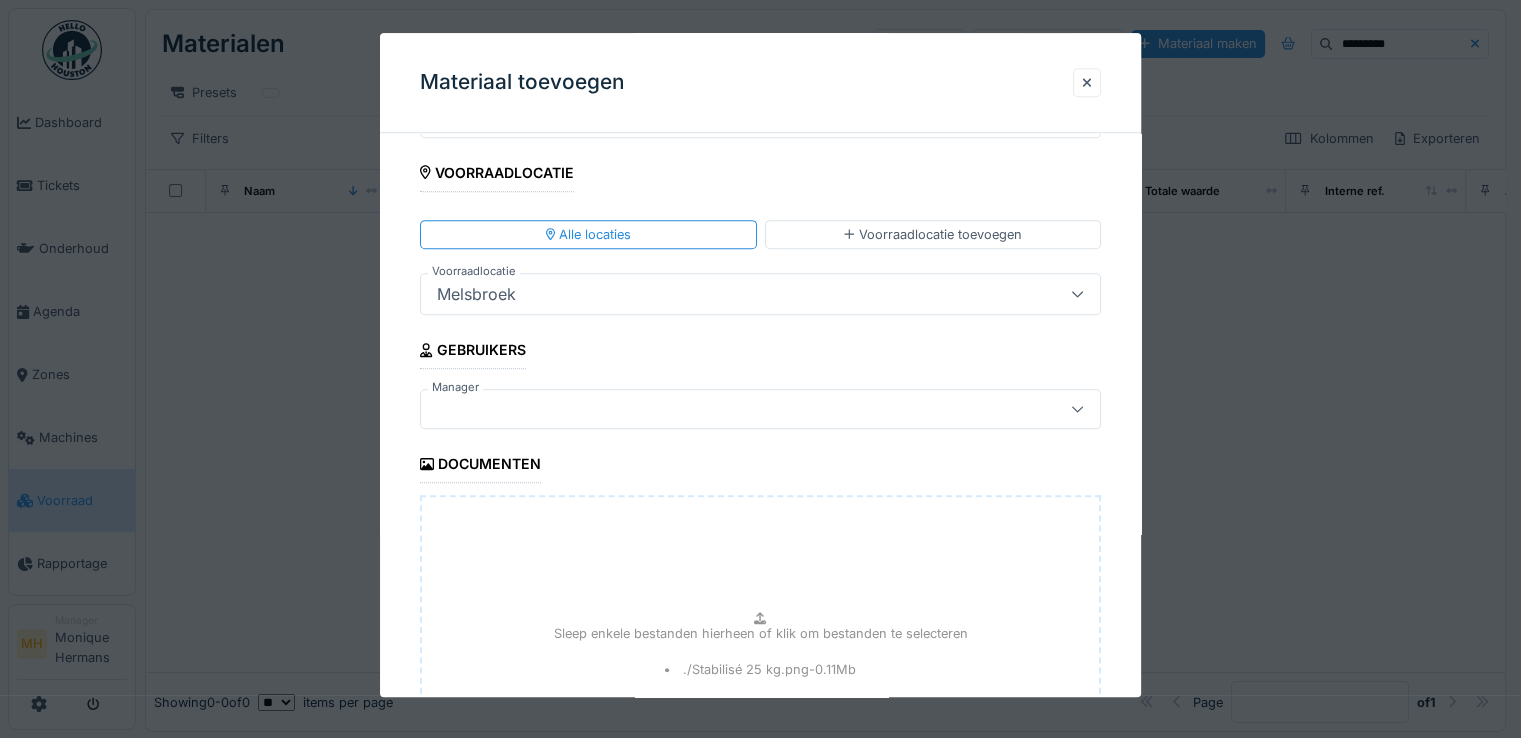 scroll, scrollTop: 1388, scrollLeft: 0, axis: vertical 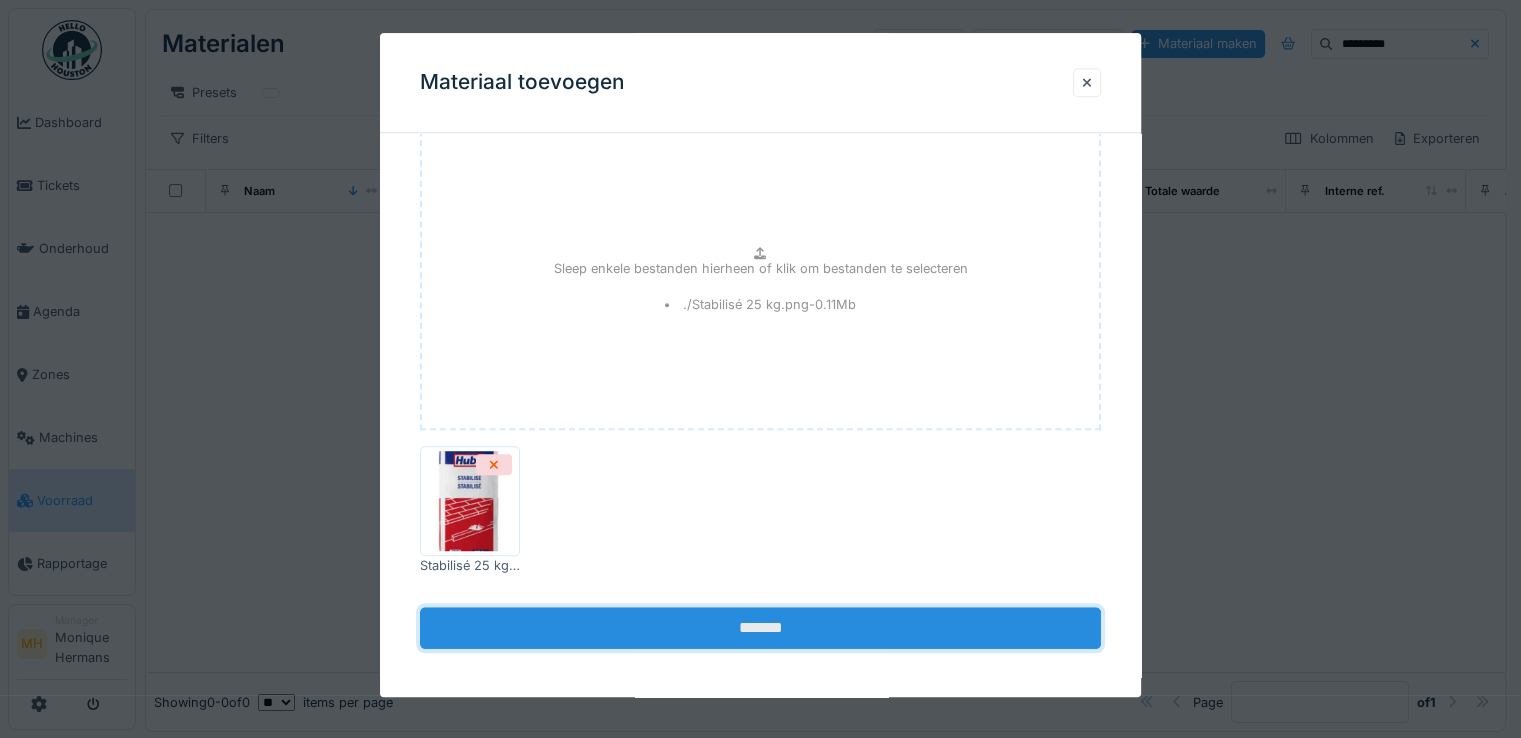 click on "*******" at bounding box center (760, 629) 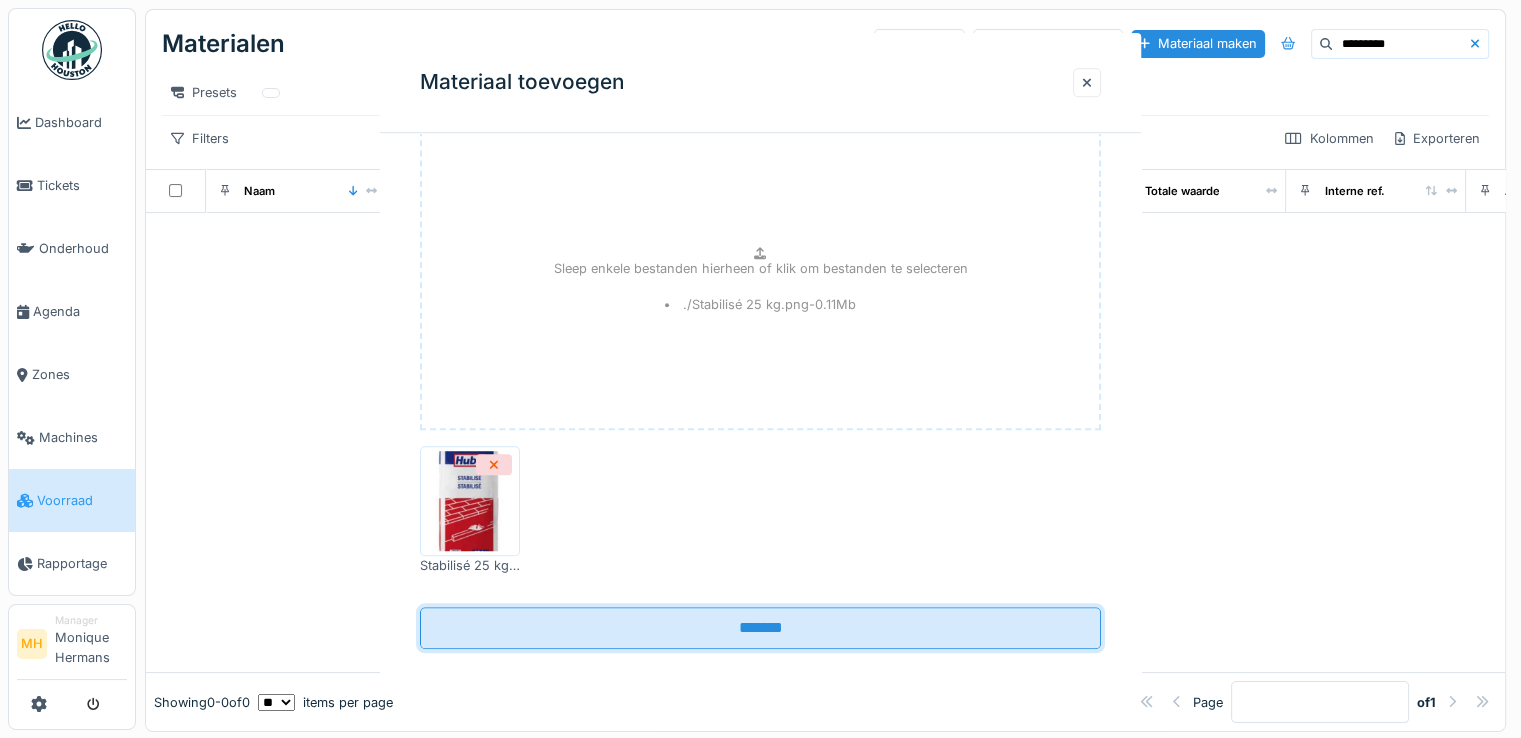 scroll, scrollTop: 0, scrollLeft: 0, axis: both 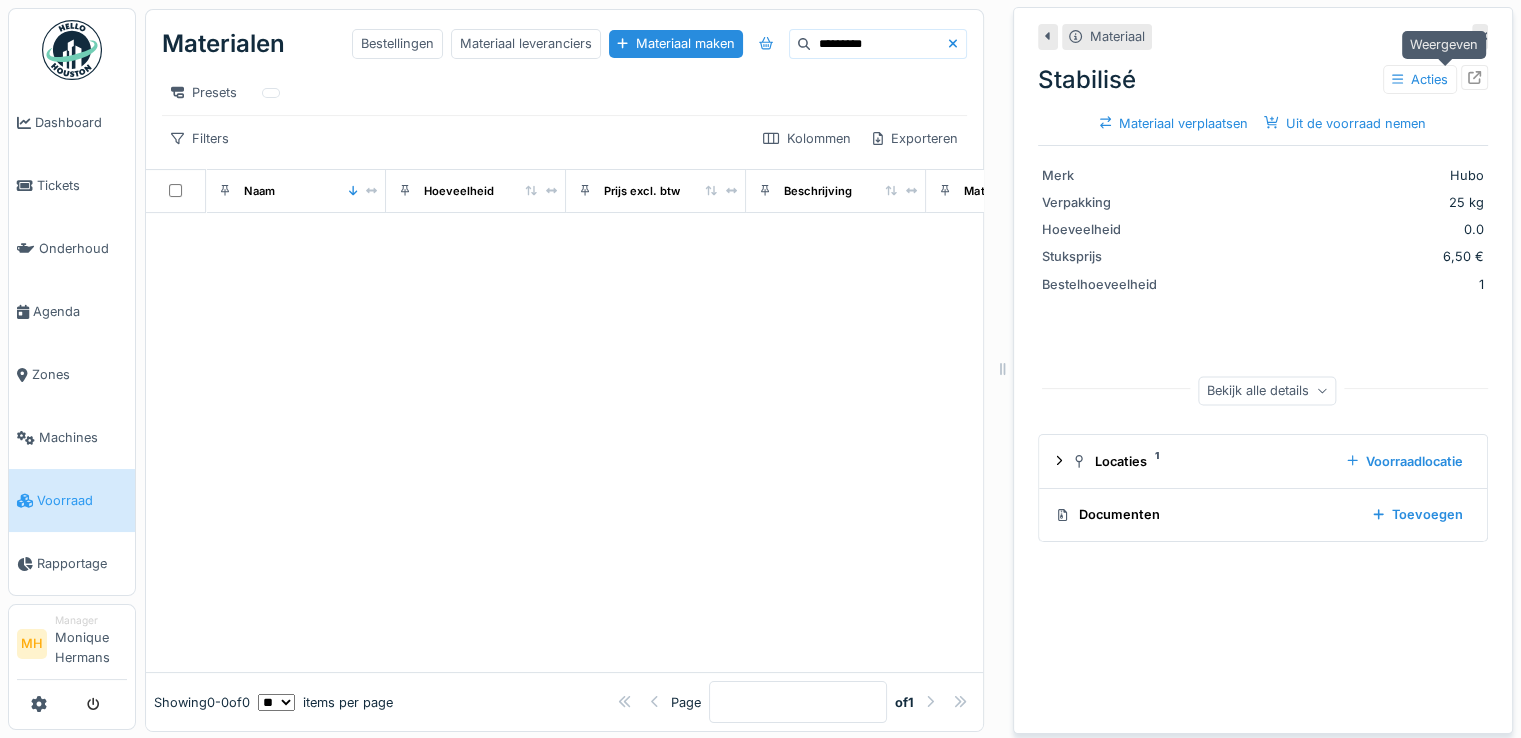 click 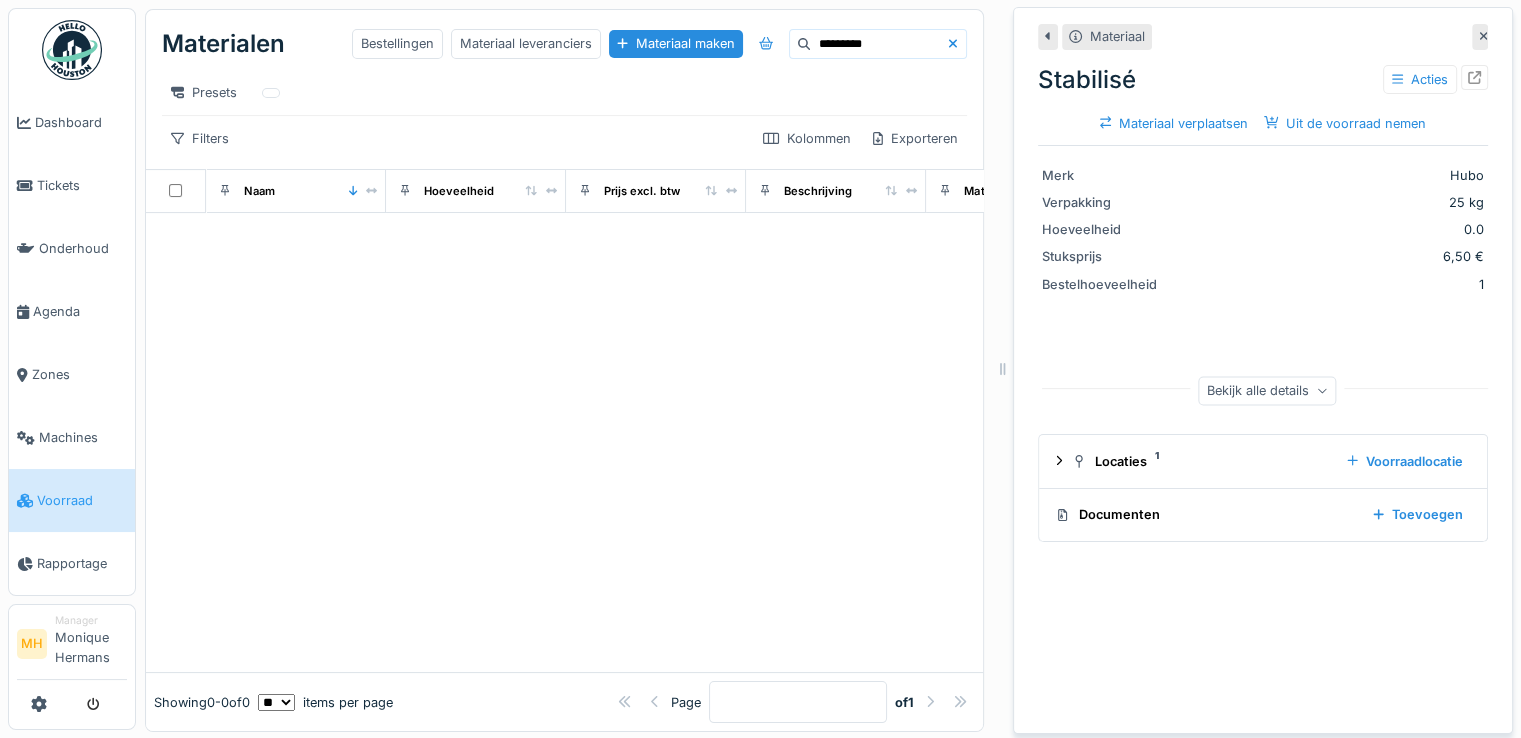 click 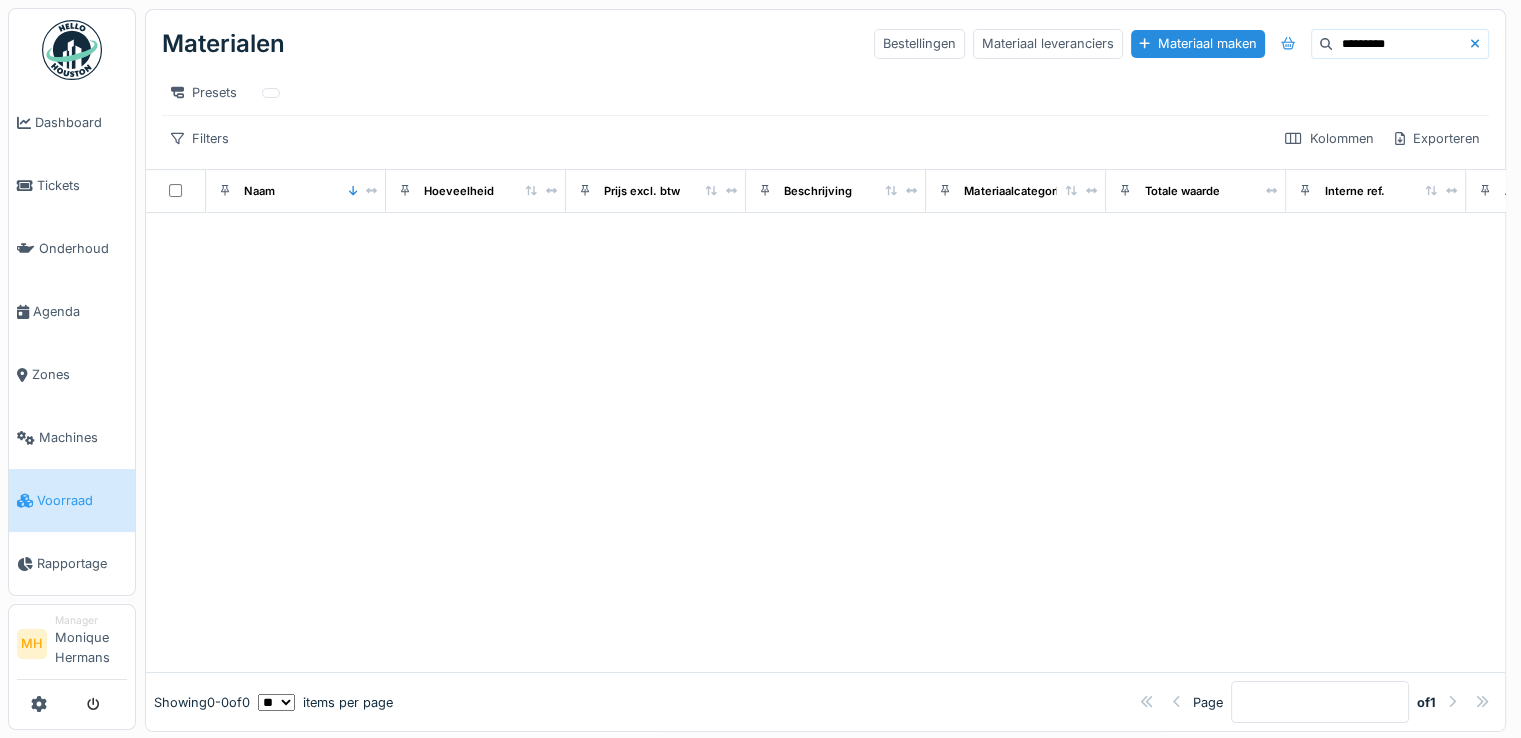 click on "*********" at bounding box center (1401, 44) 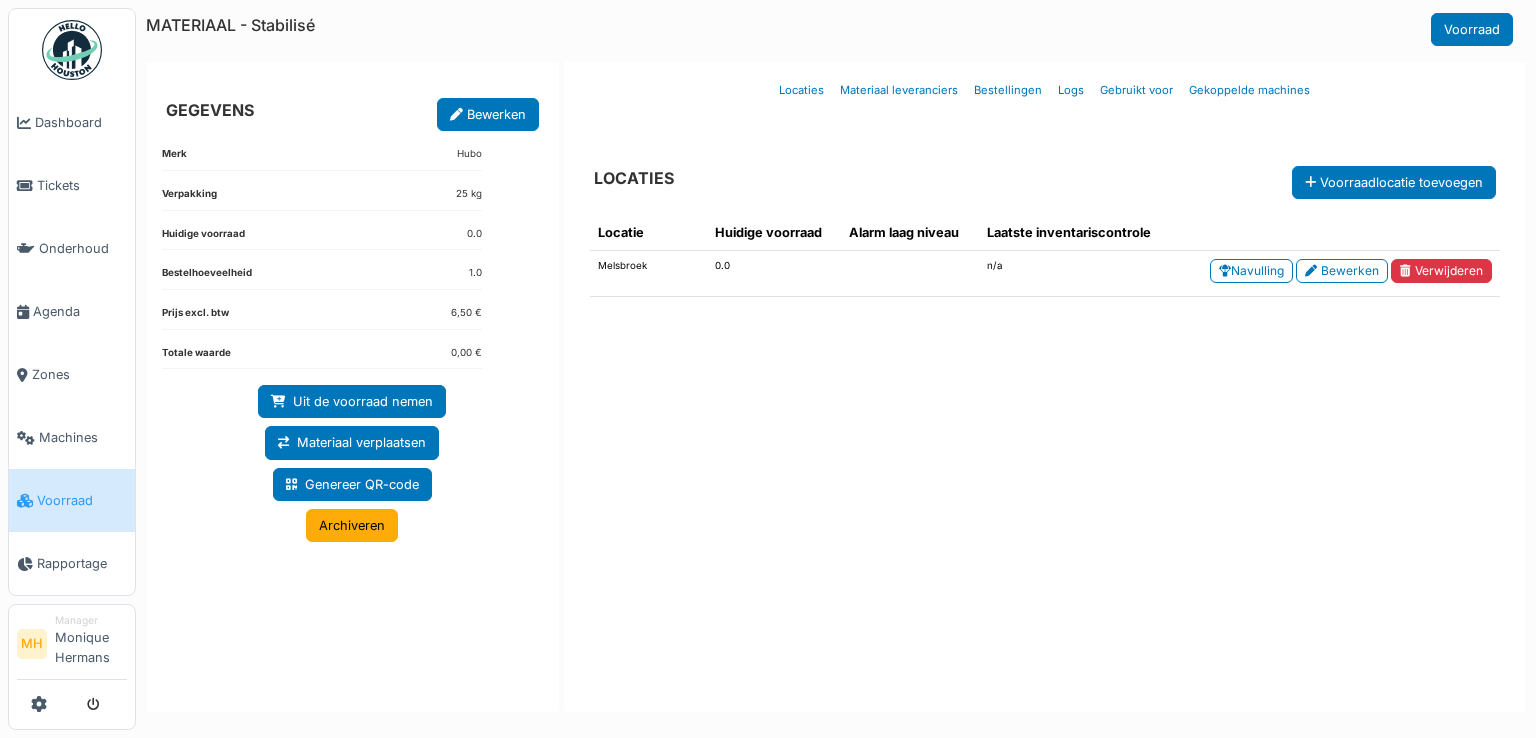 scroll, scrollTop: 0, scrollLeft: 0, axis: both 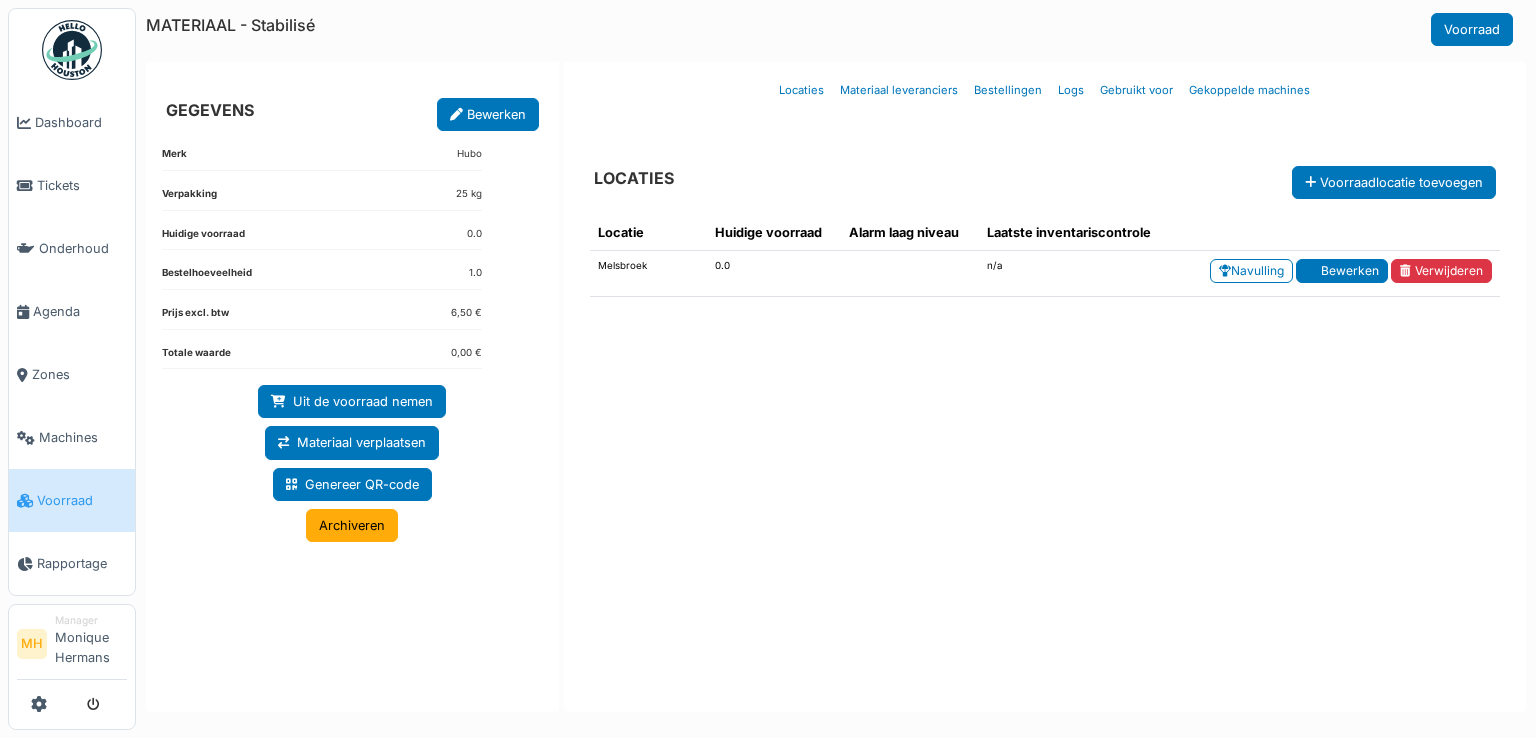 click on "Bewerken" at bounding box center [1342, 271] 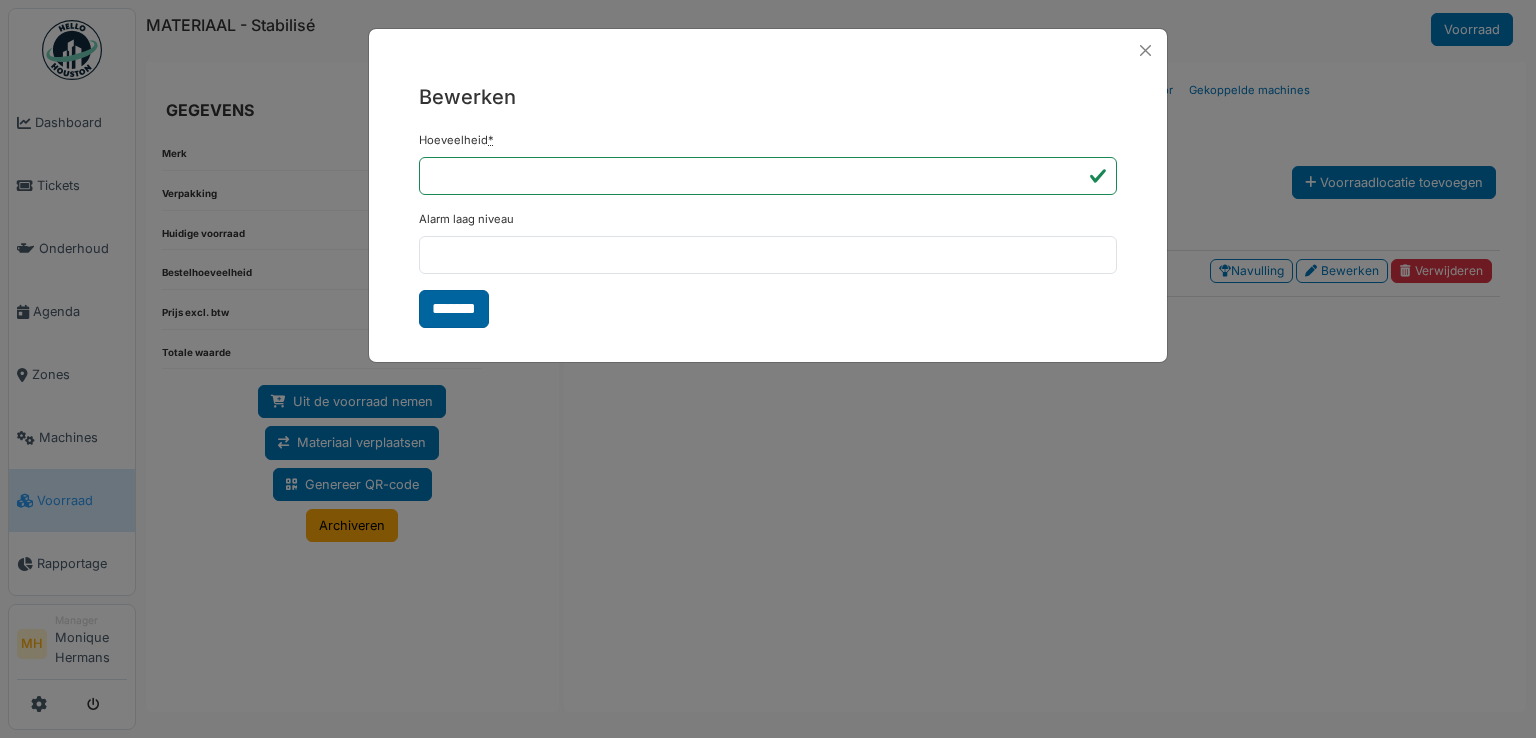 click on "*******" at bounding box center (454, 309) 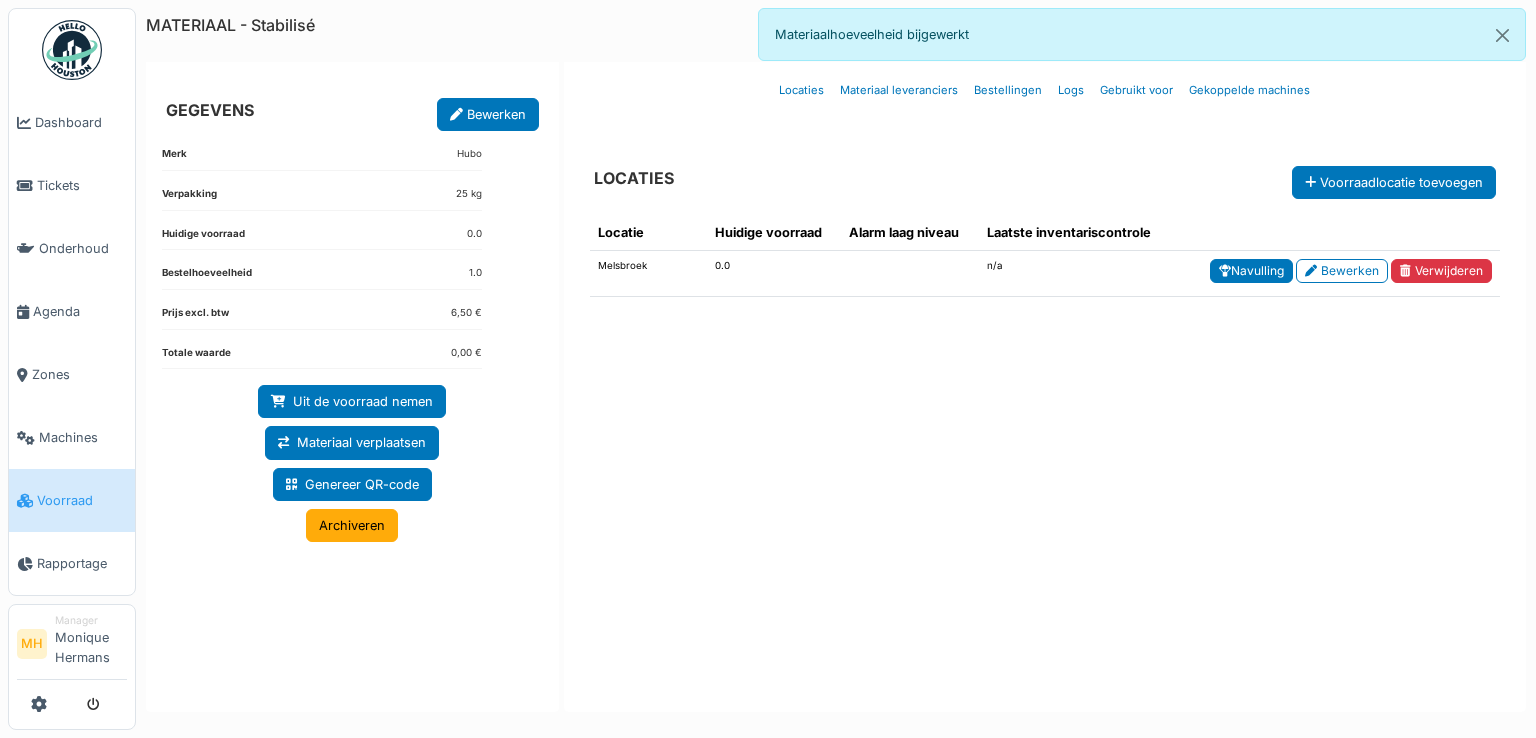 click on "Navulling" at bounding box center (1251, 271) 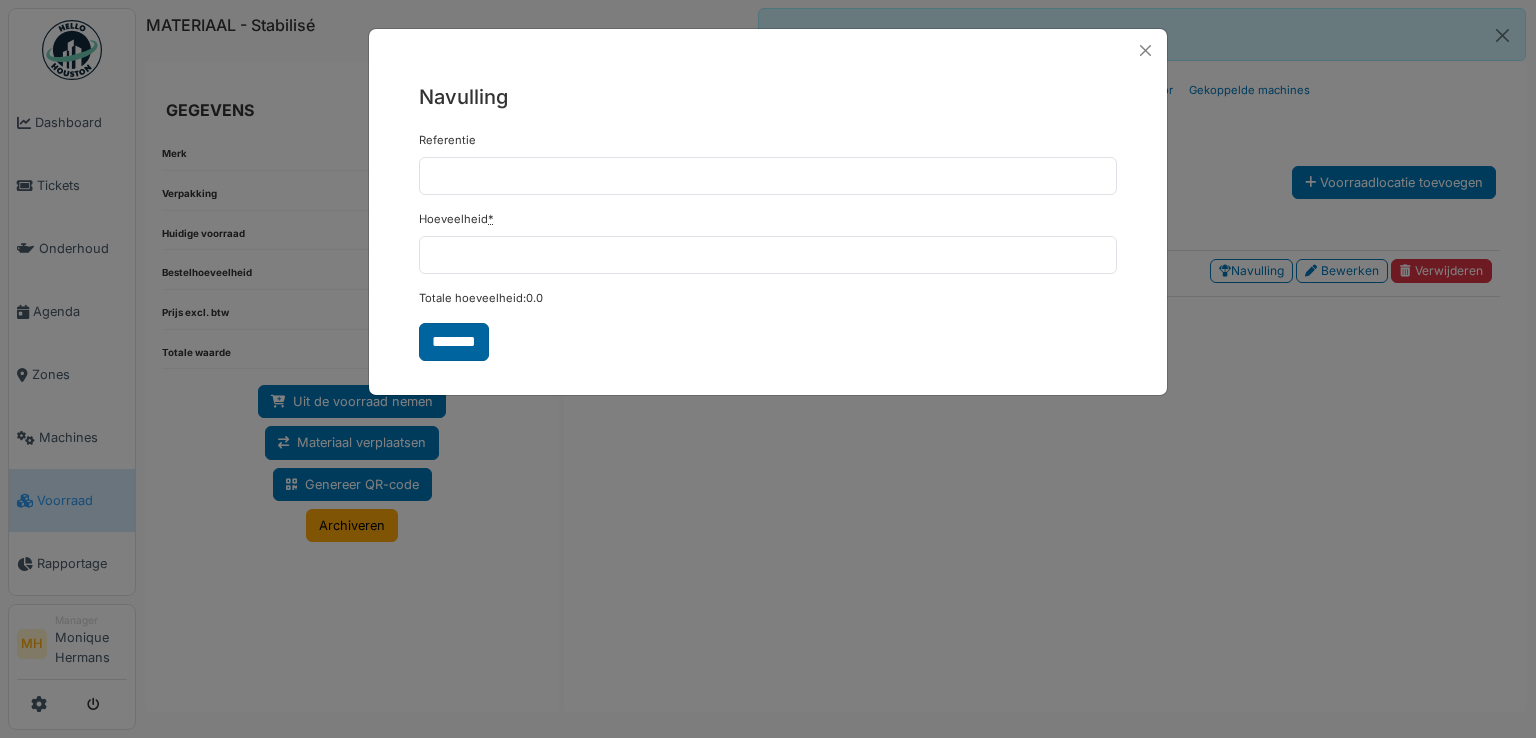 click on "*******" at bounding box center [454, 342] 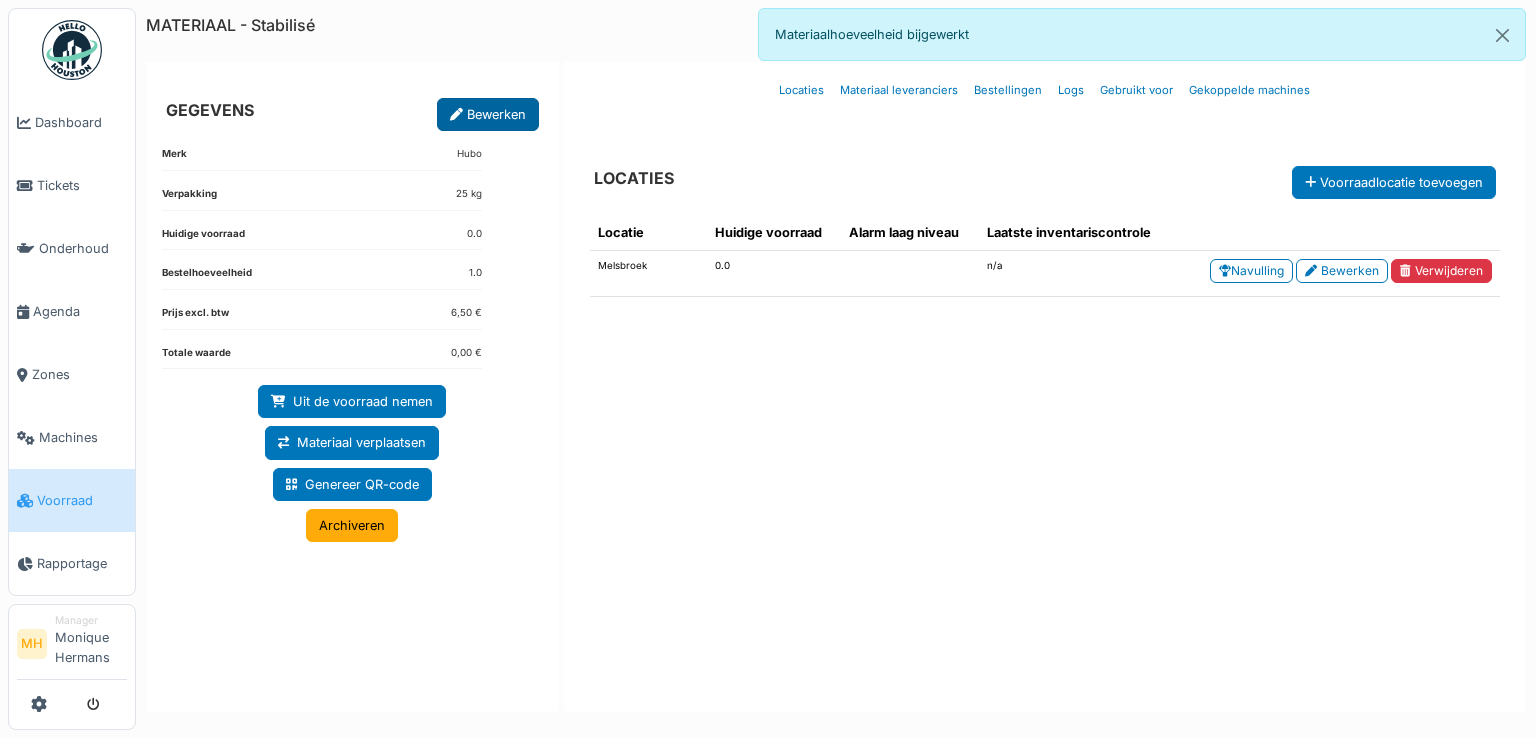 click on "Bewerken" at bounding box center [488, 114] 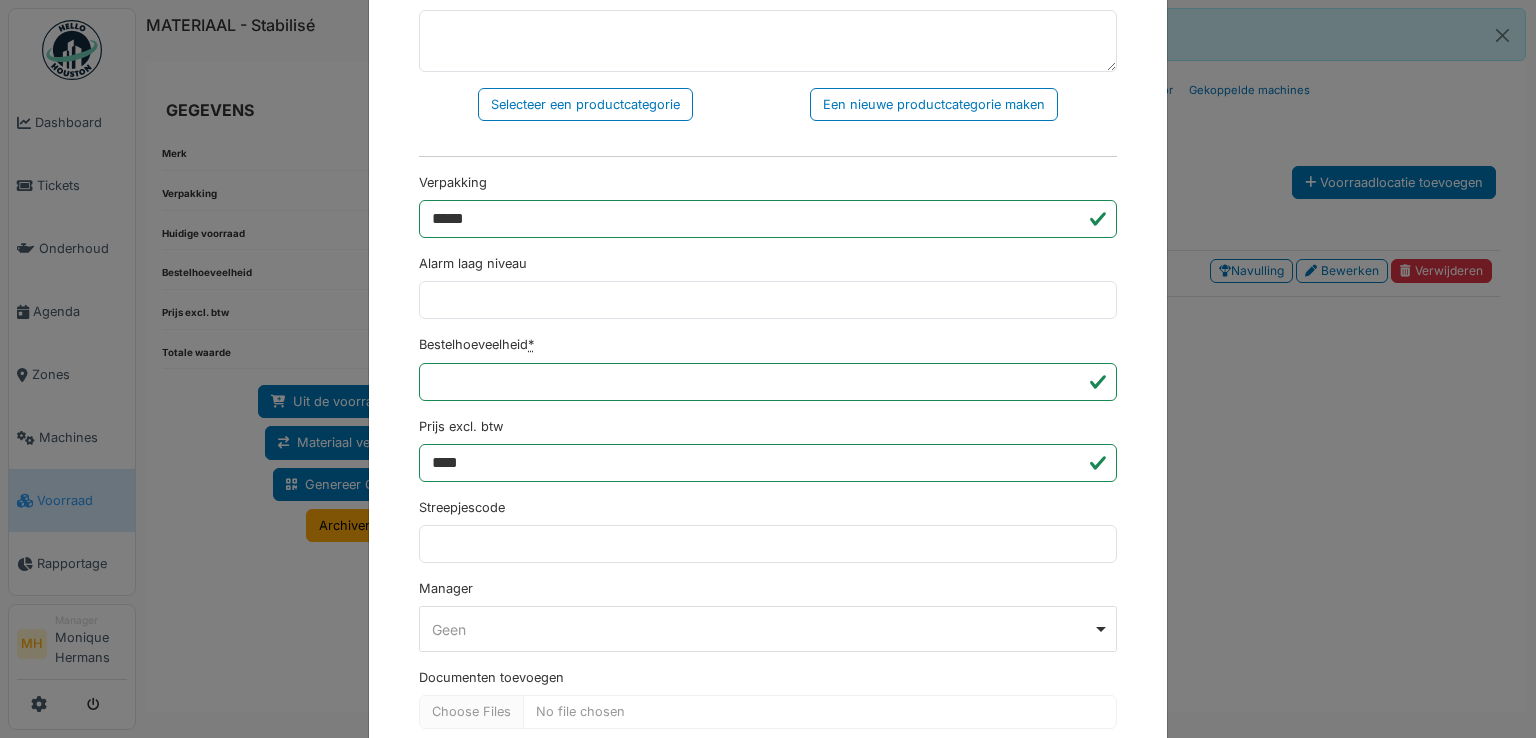 scroll, scrollTop: 578, scrollLeft: 0, axis: vertical 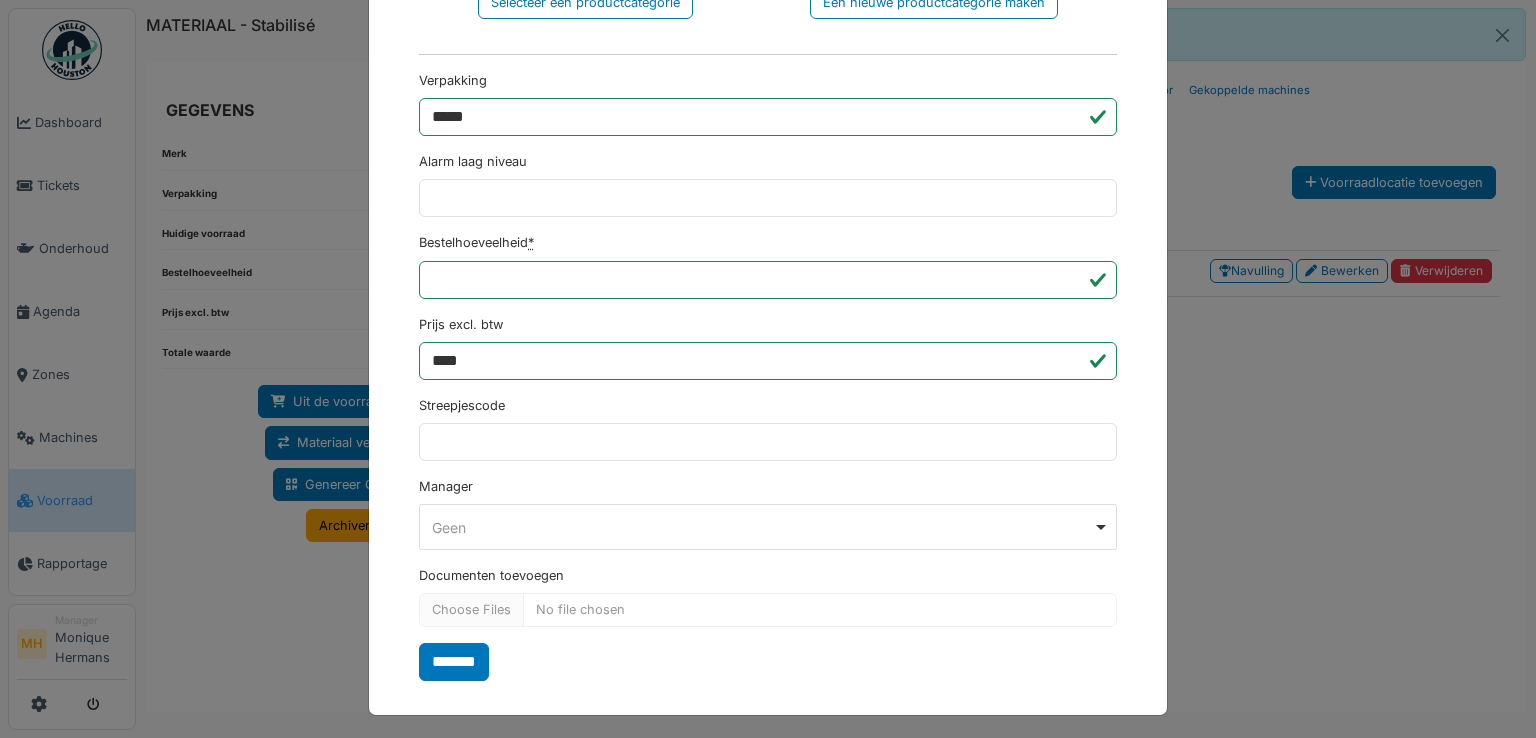 drag, startPoint x: 469, startPoint y: 644, endPoint x: 752, endPoint y: 521, distance: 308.57413 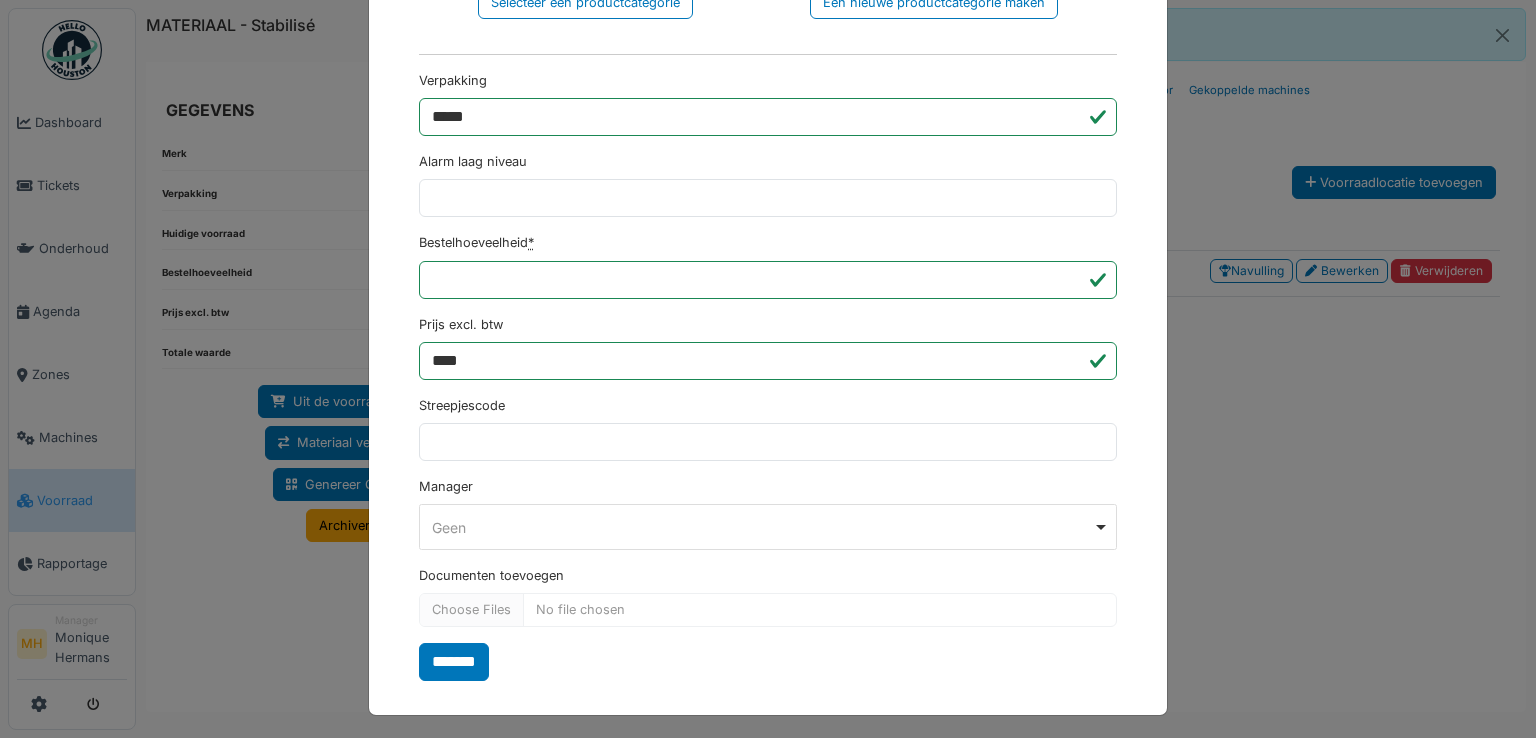 click on "*******" at bounding box center [454, 662] 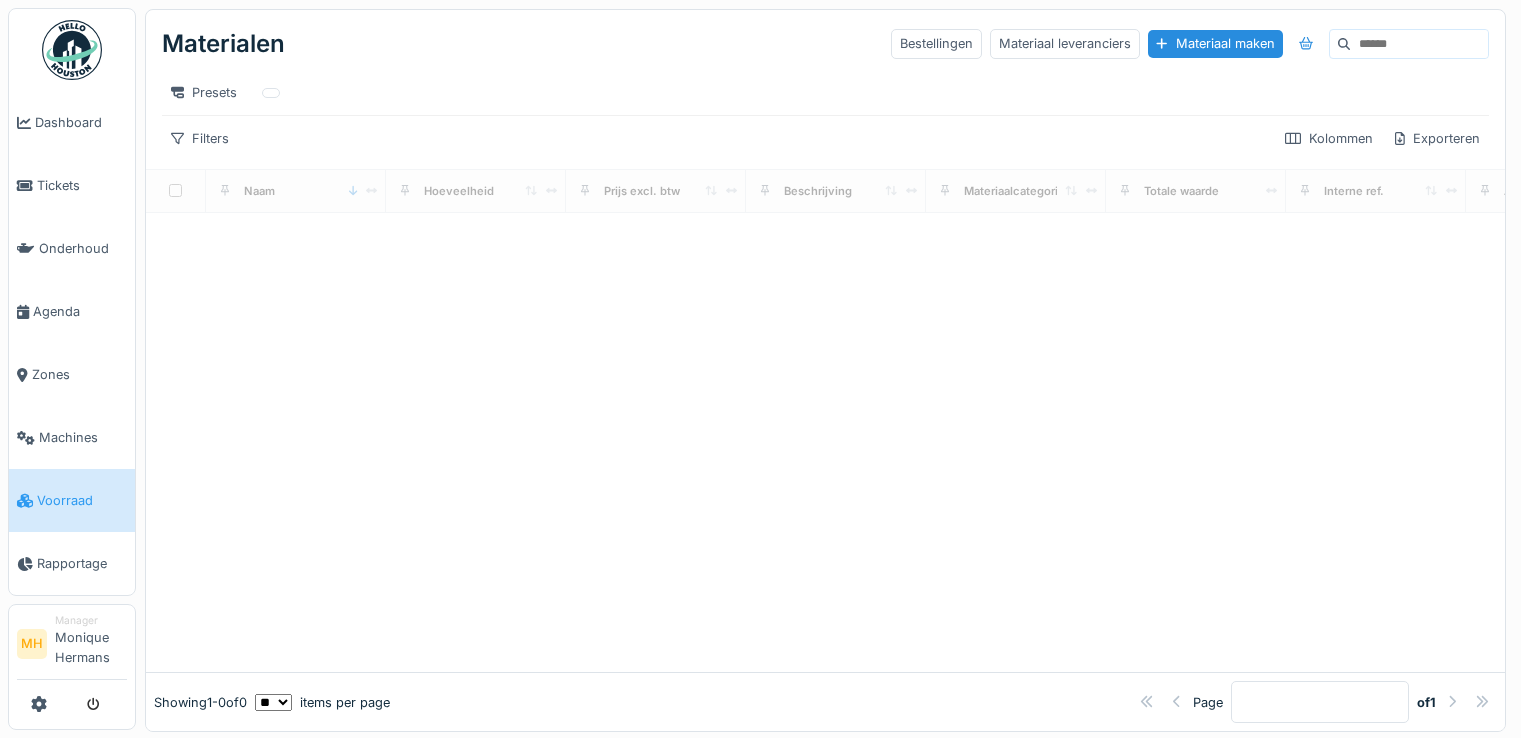 scroll, scrollTop: 0, scrollLeft: 0, axis: both 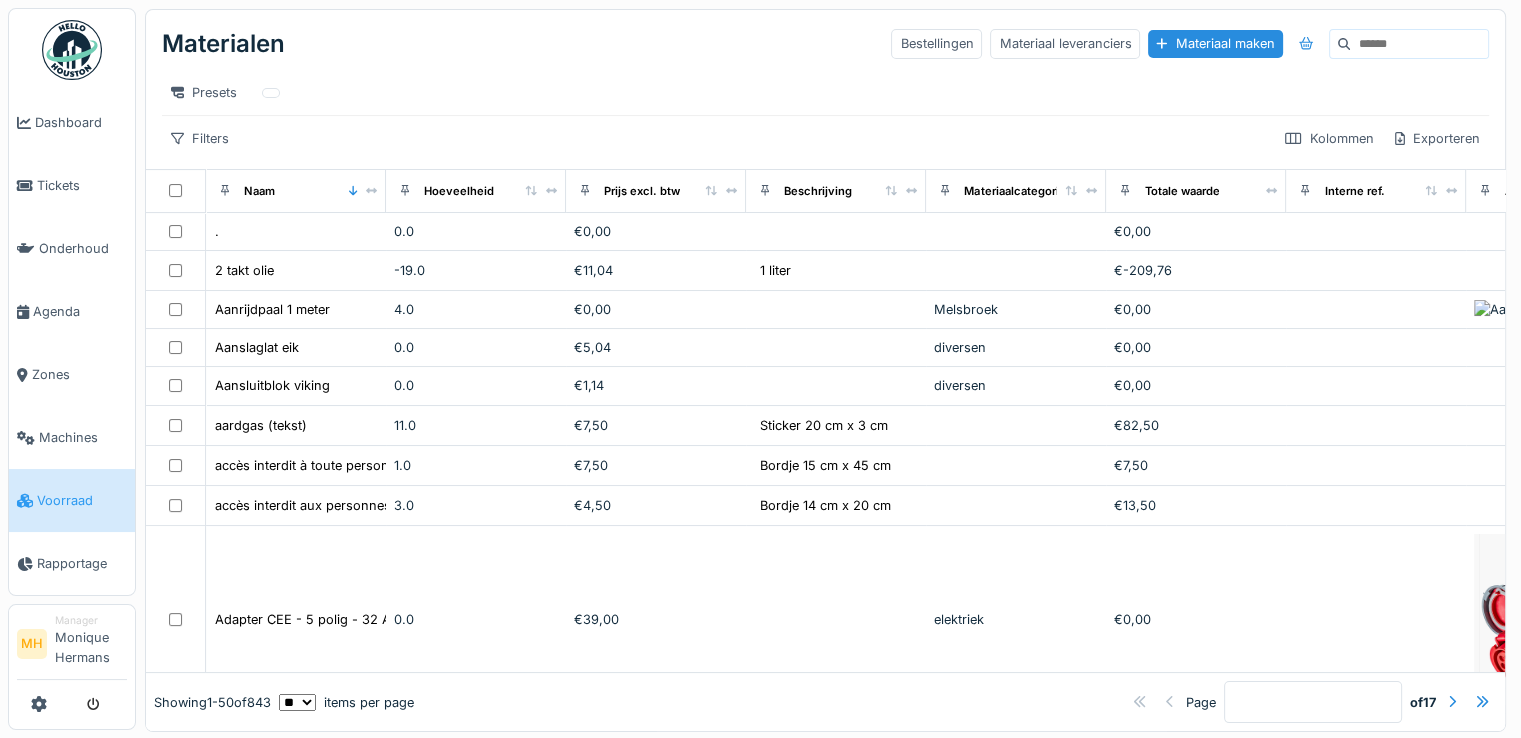 drag, startPoint x: 1338, startPoint y: 49, endPoint x: 1346, endPoint y: 76, distance: 28.160255 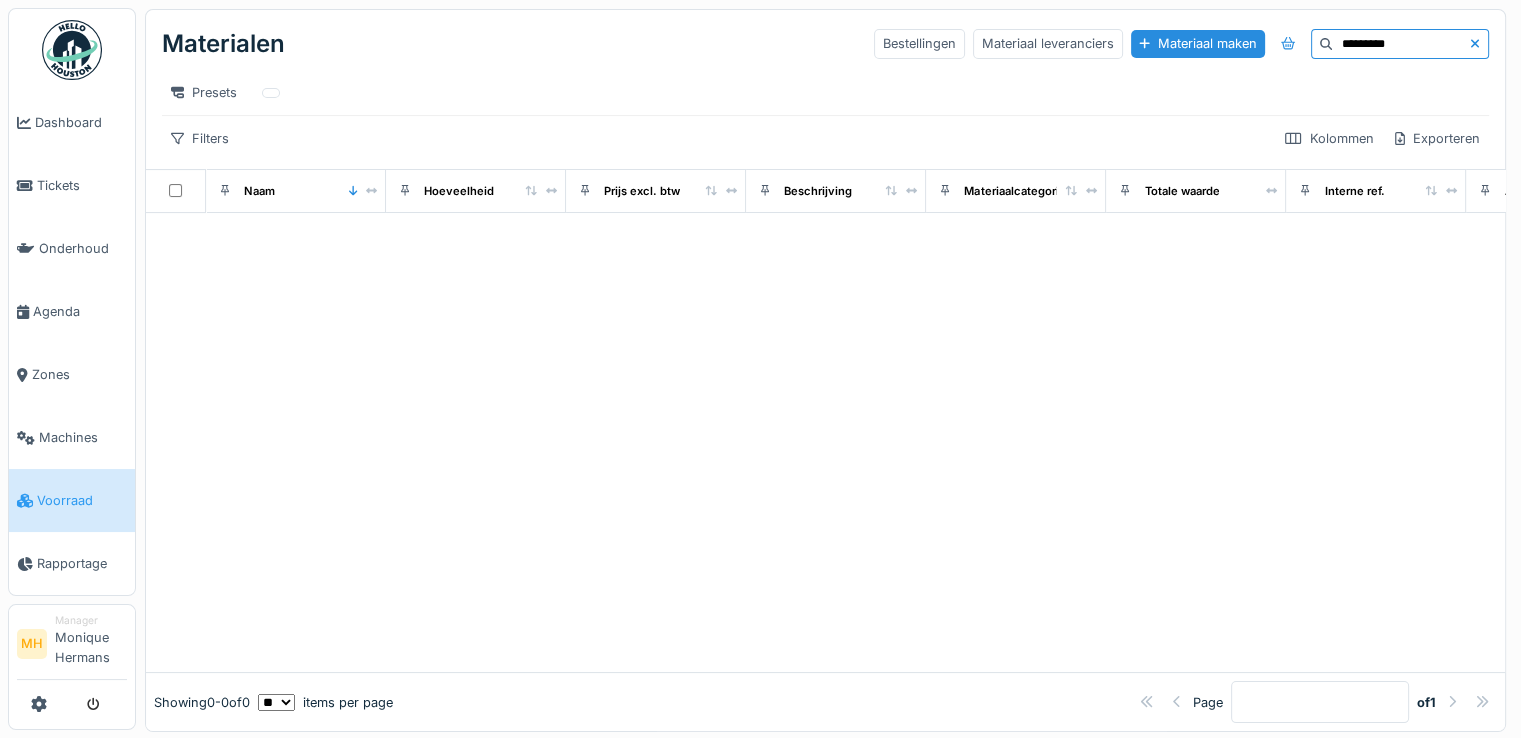 click on "*********" at bounding box center [1401, 44] 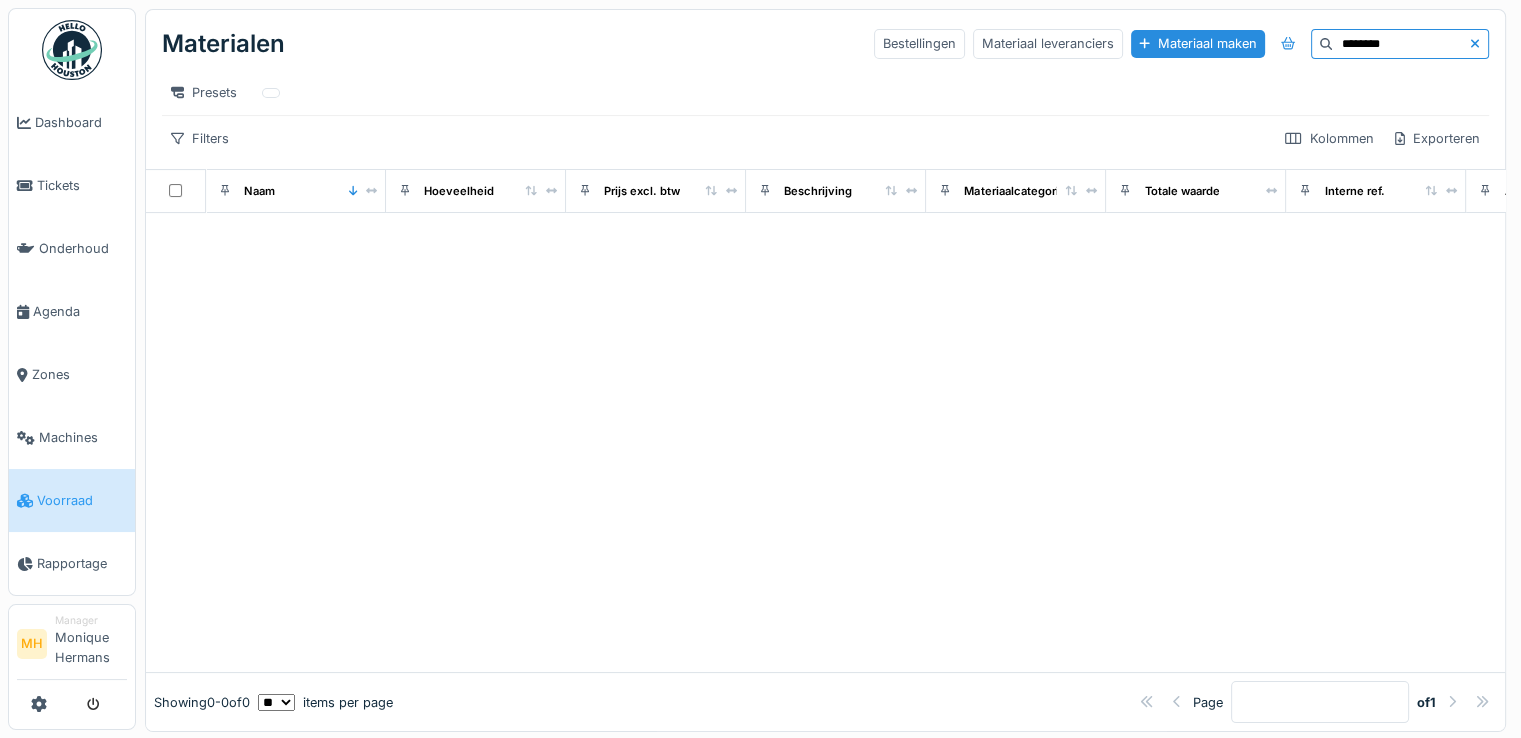 type on "*********" 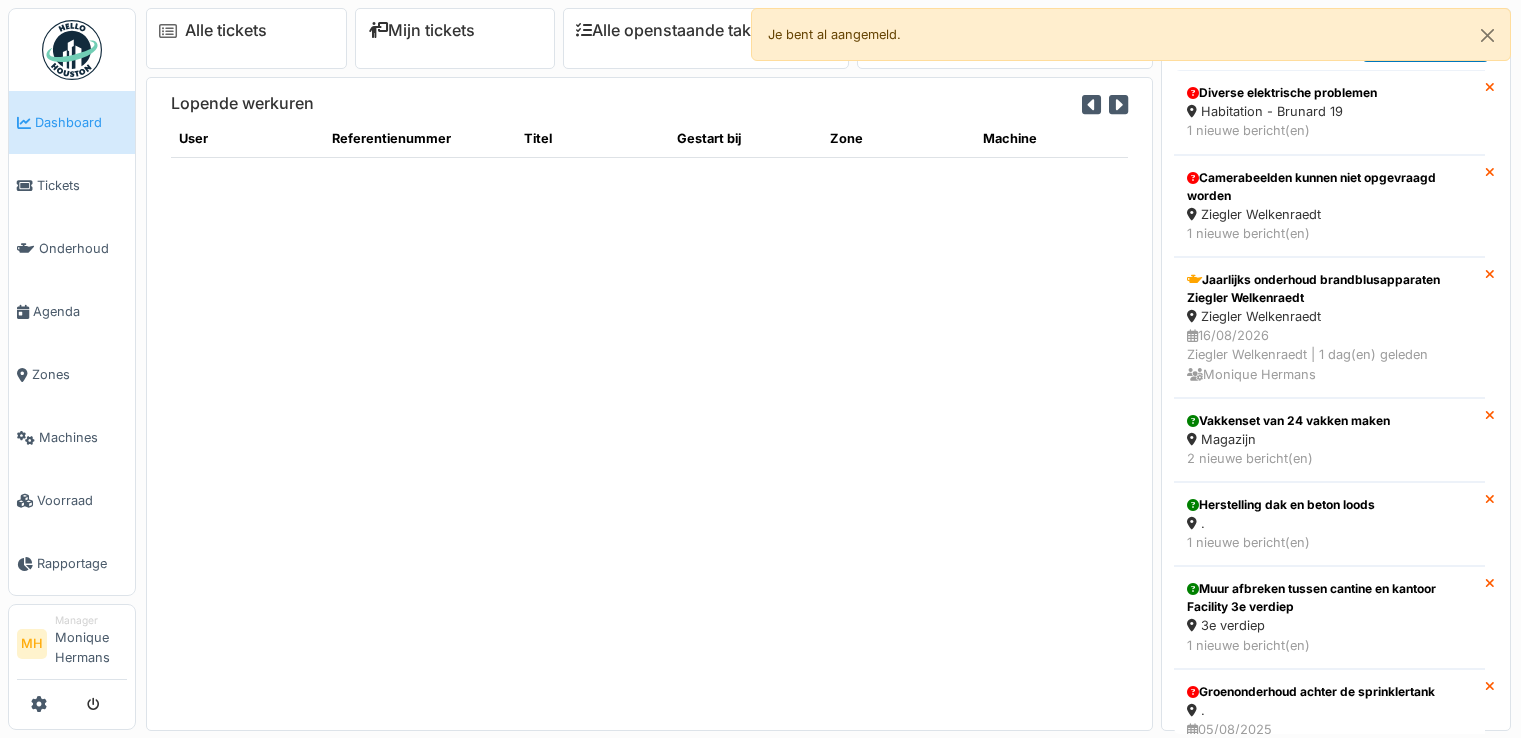 scroll, scrollTop: 0, scrollLeft: 0, axis: both 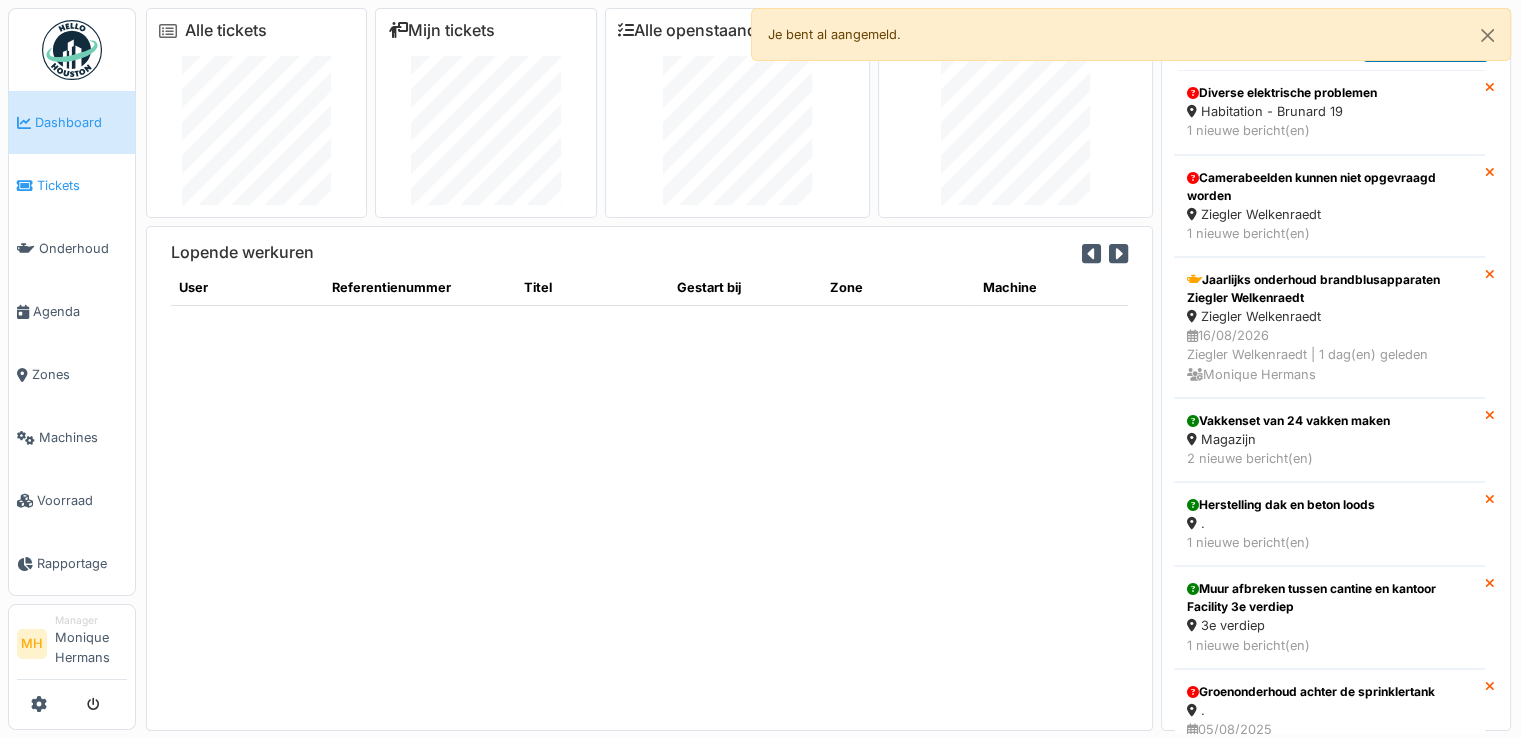 click on "Tickets" at bounding box center [82, 185] 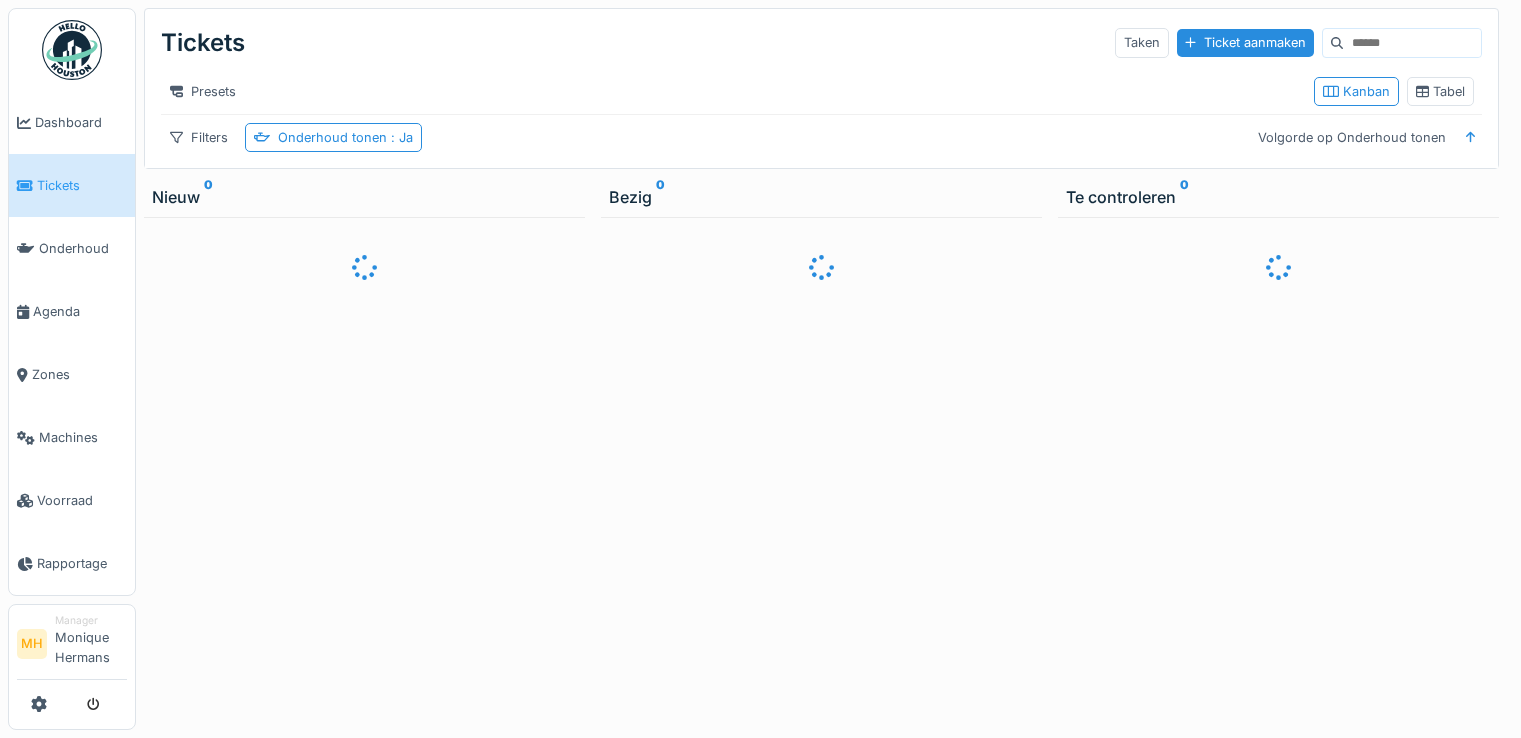 scroll, scrollTop: 0, scrollLeft: 0, axis: both 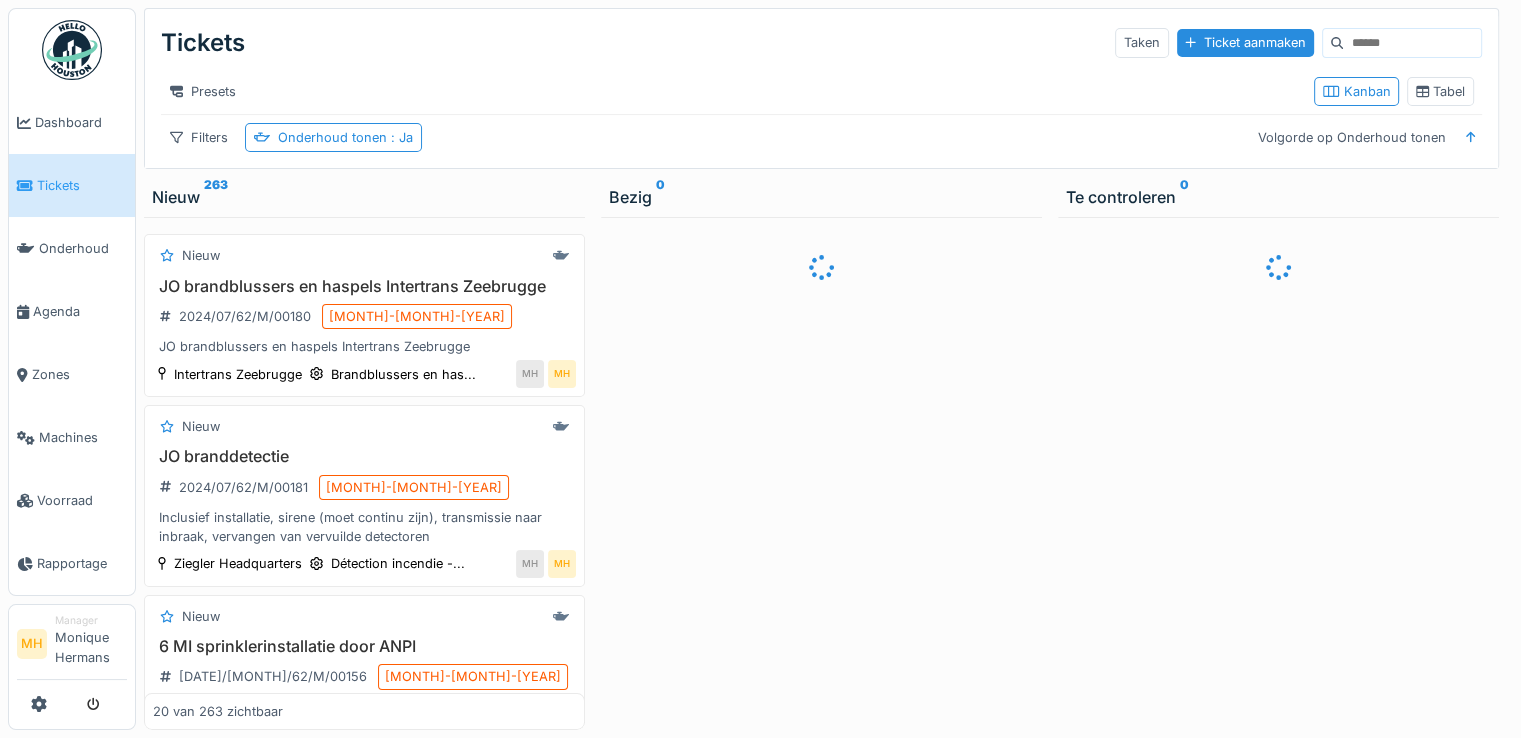 click at bounding box center [1412, 43] 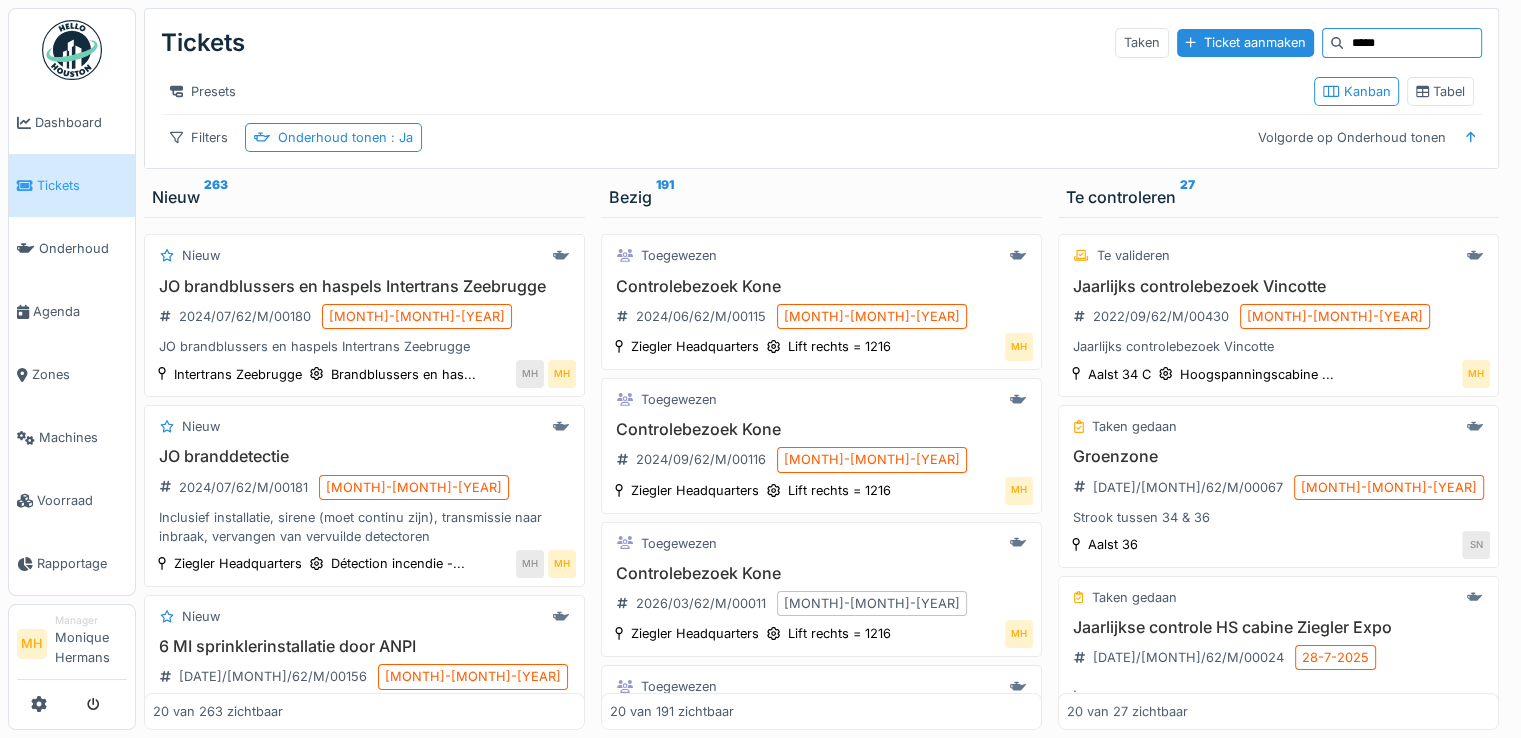 type on "*****" 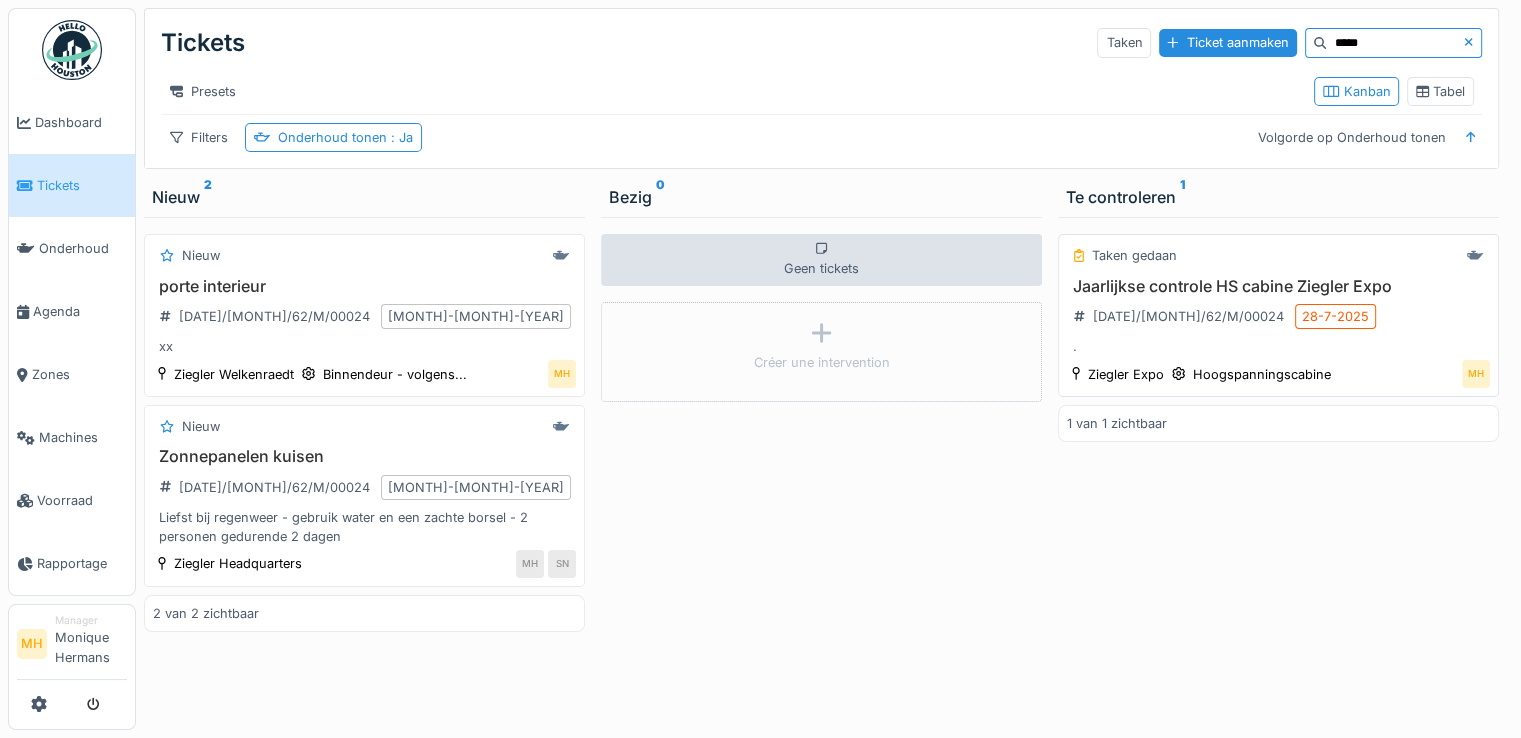 click on "Jaarlijkse controle HS cabine Ziegler Expo [DATE]/[MONTH]/62/M/00024 [MONTH]-[MONTH]-[YEAR] ." at bounding box center (1278, 317) 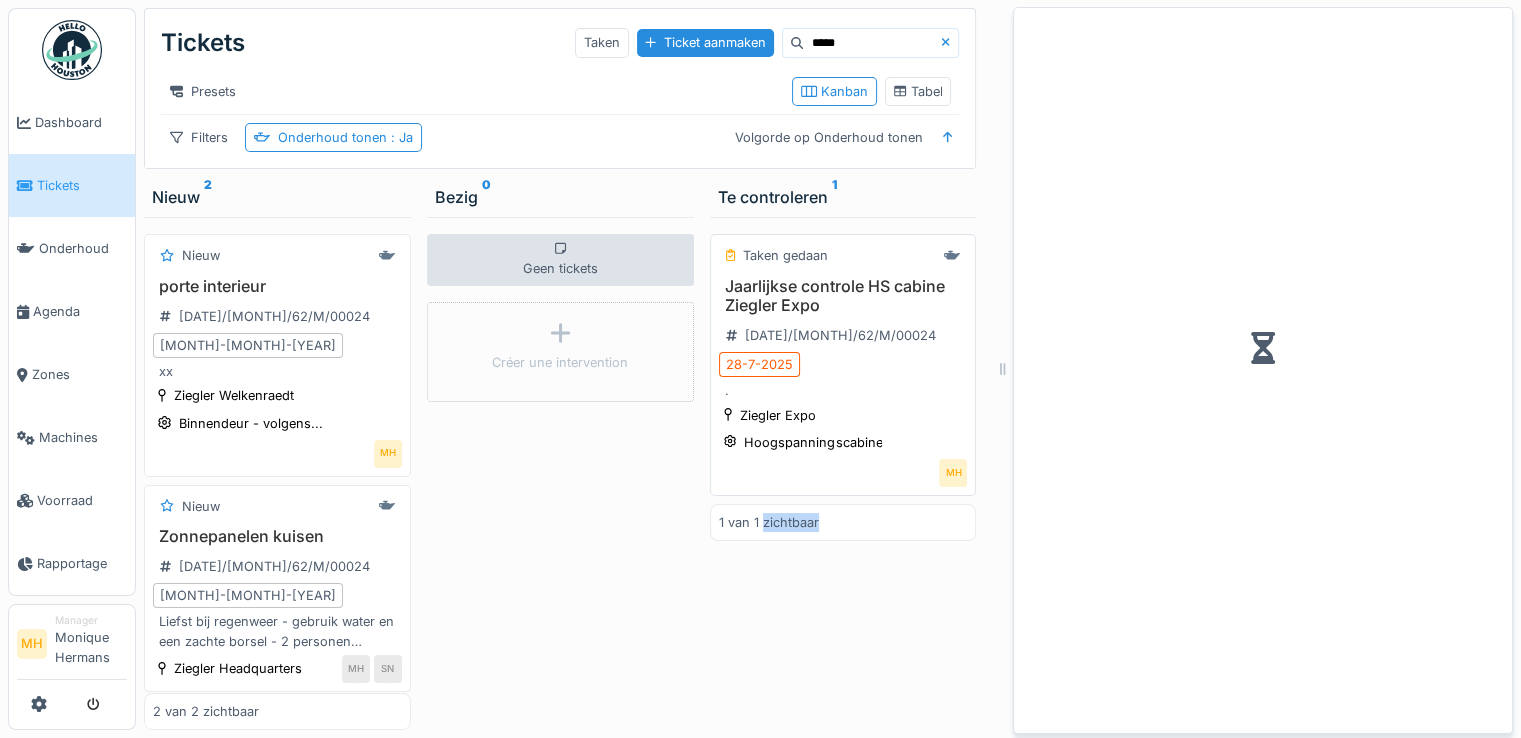 click at bounding box center [1263, 348] 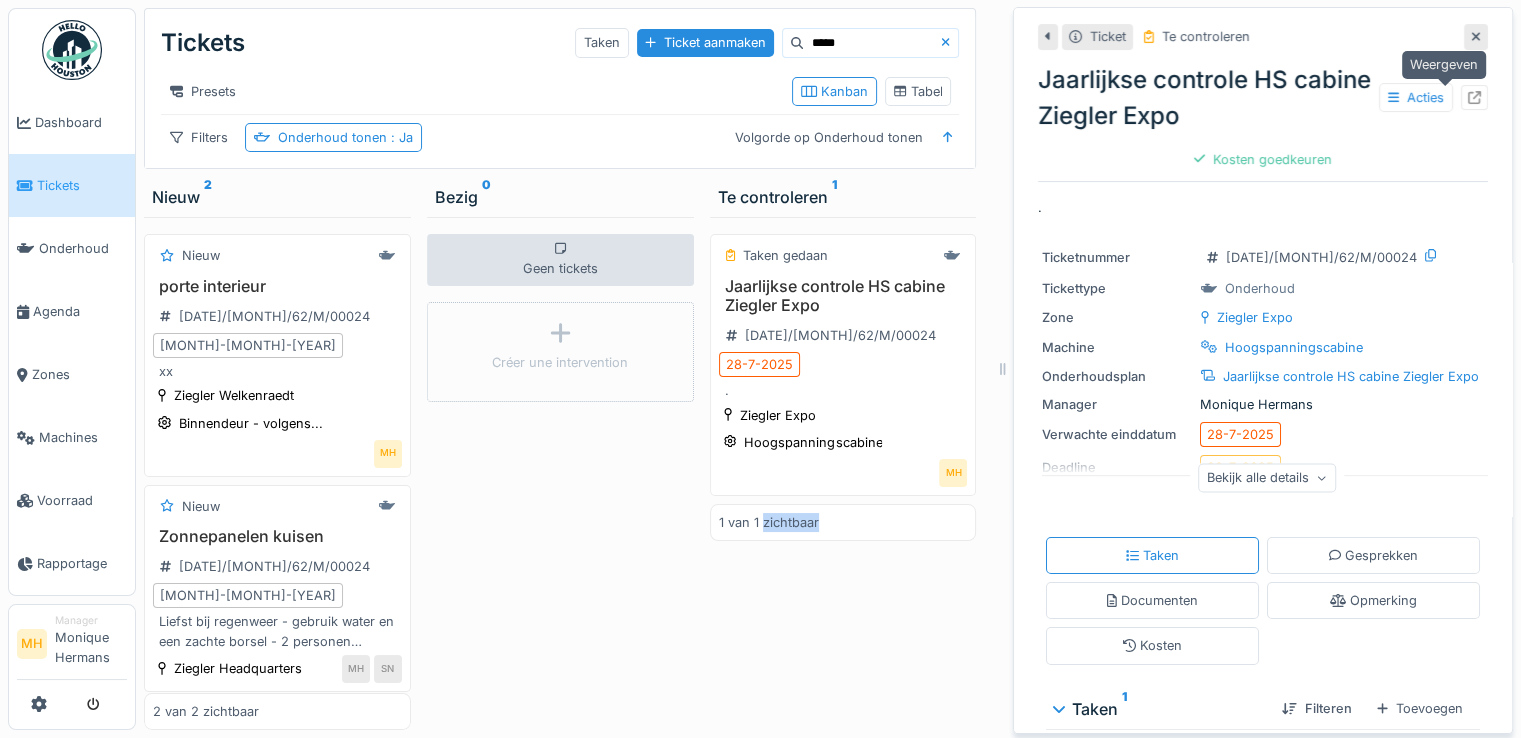 click 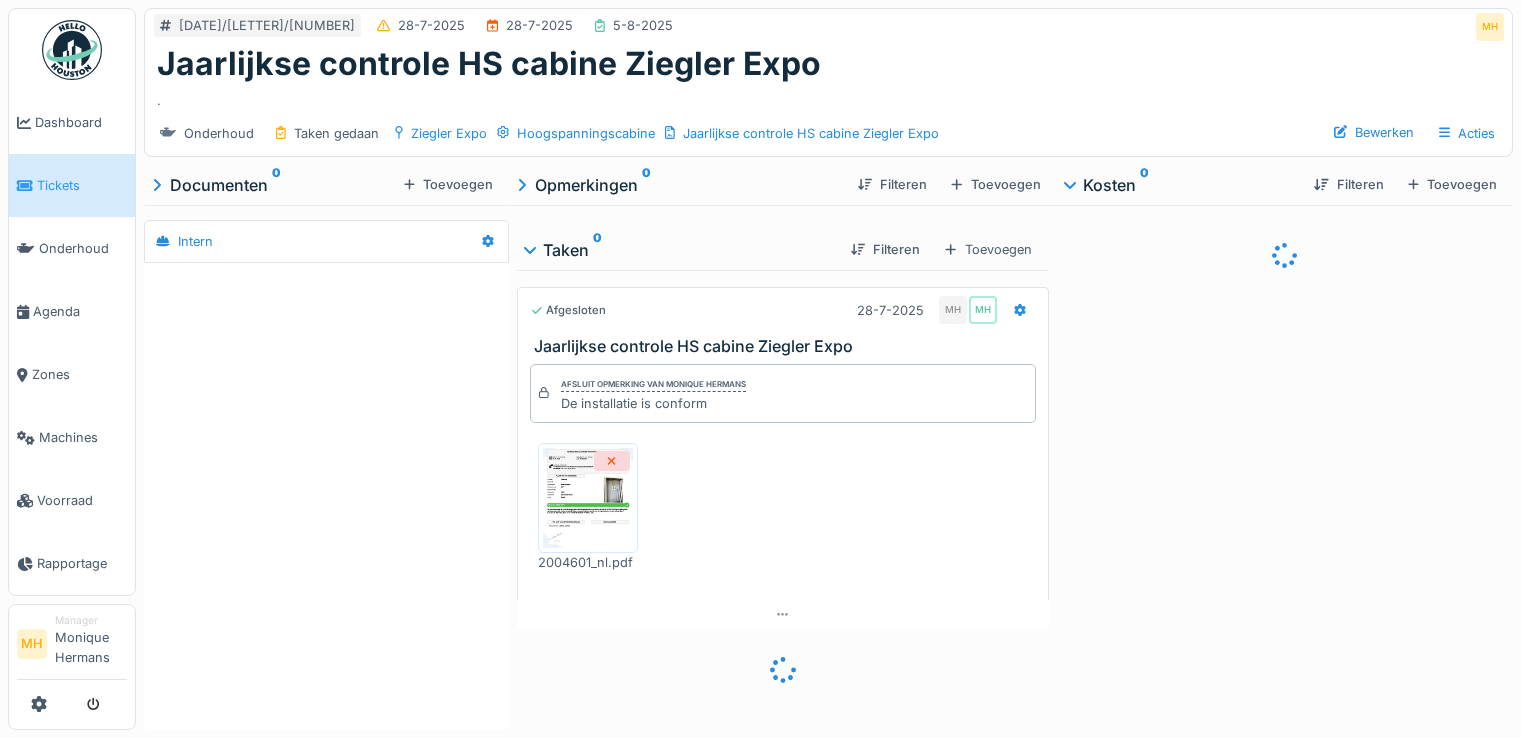 scroll, scrollTop: 0, scrollLeft: 0, axis: both 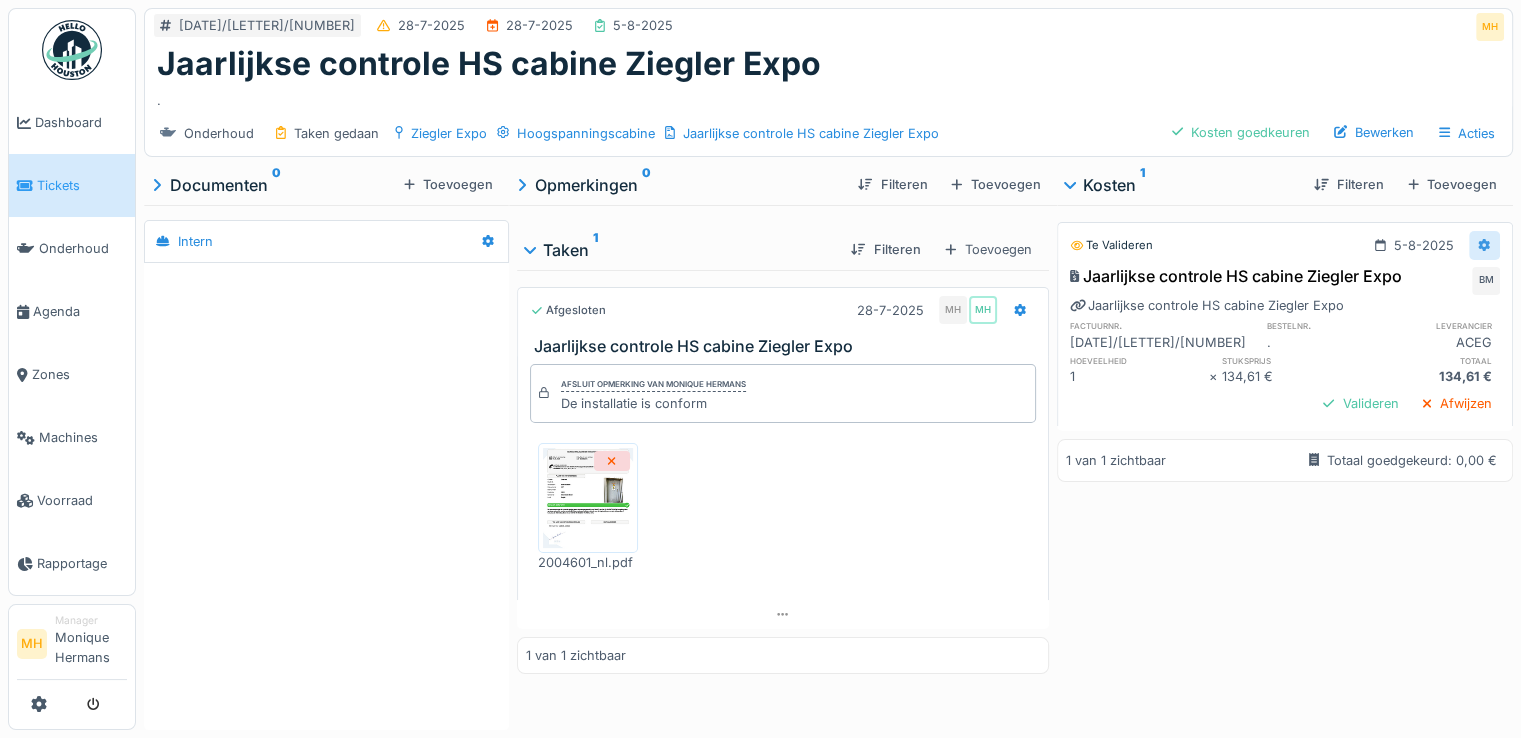 click 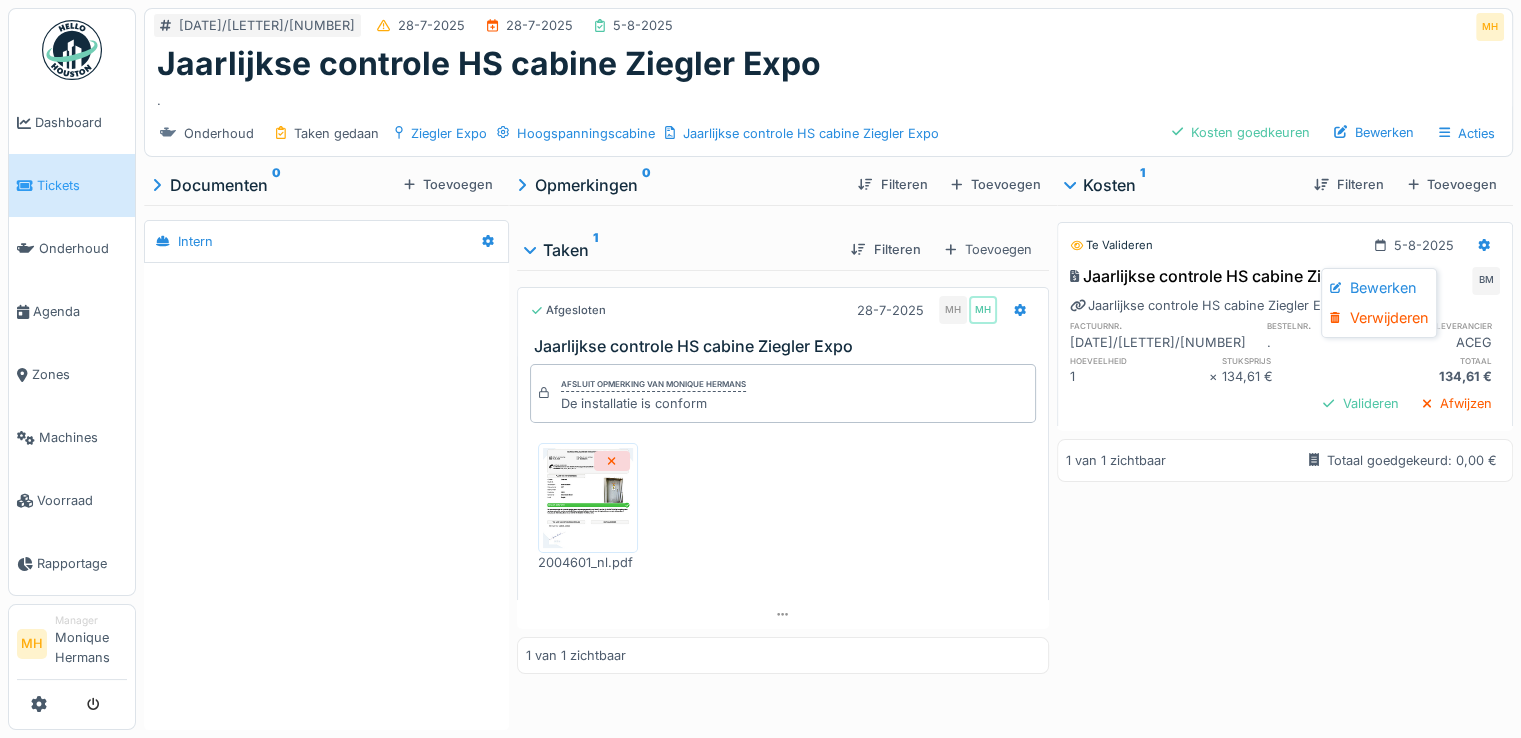 click on "Bewerken" at bounding box center (1379, 288) 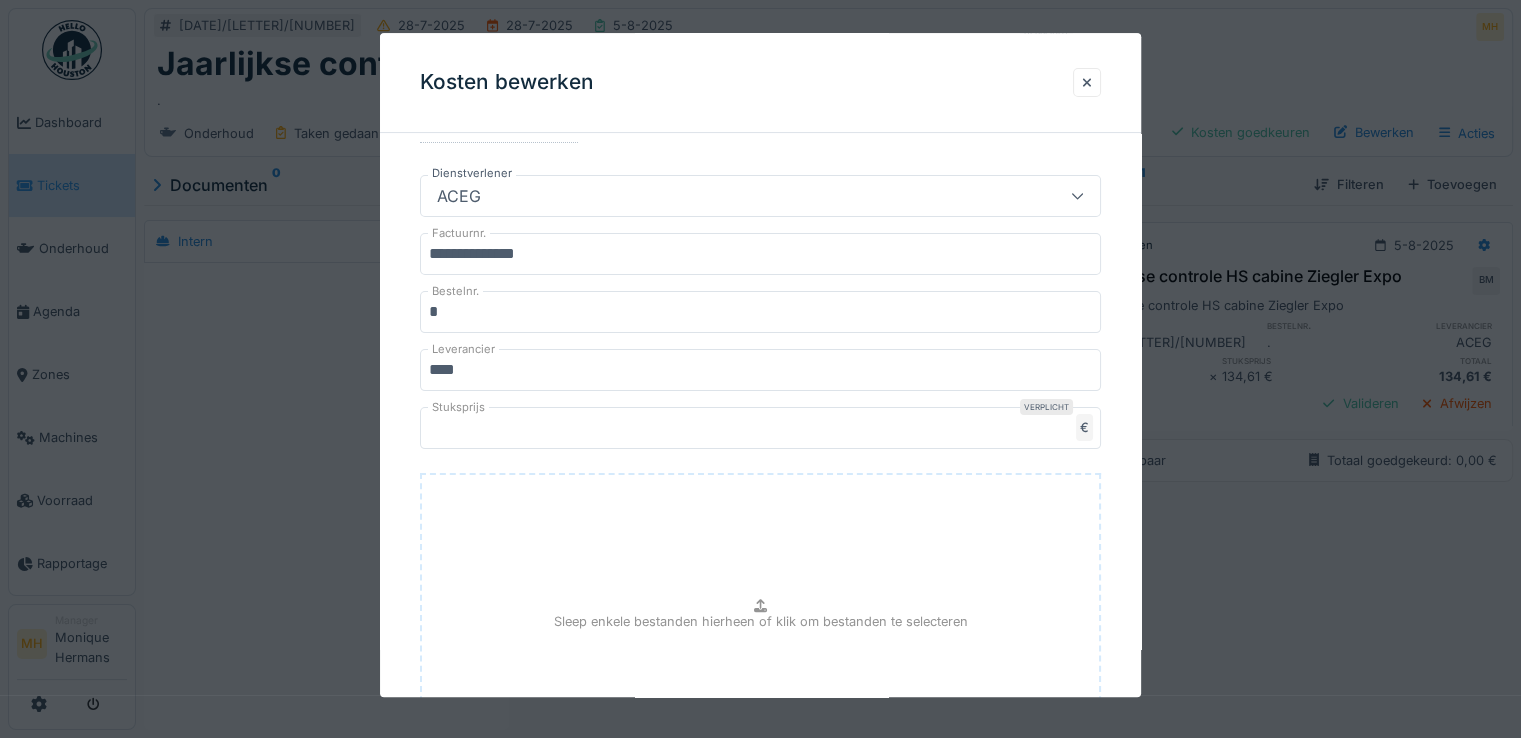 scroll, scrollTop: 500, scrollLeft: 0, axis: vertical 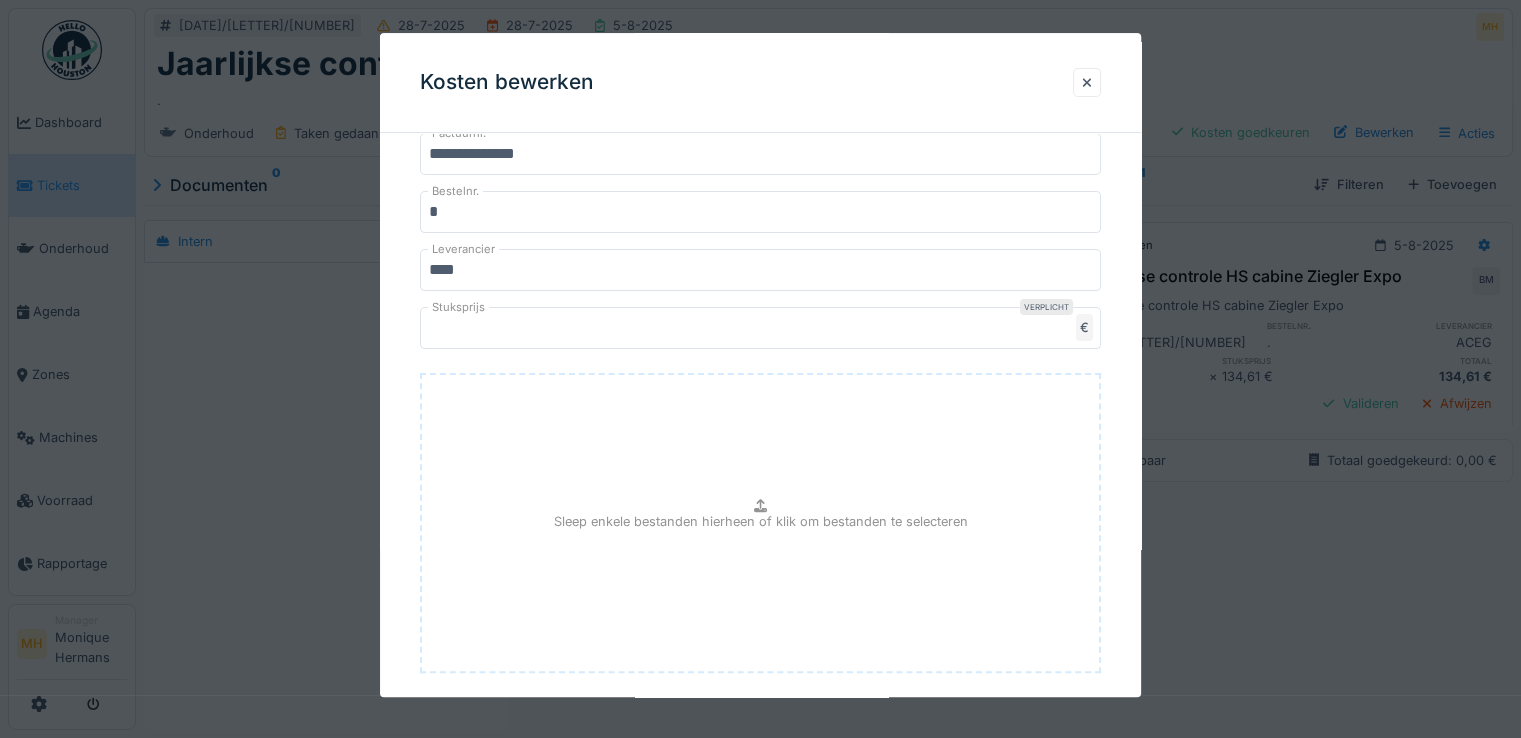 click on "Sleep enkele bestanden hierheen of klik om bestanden te selecteren" at bounding box center (761, 521) 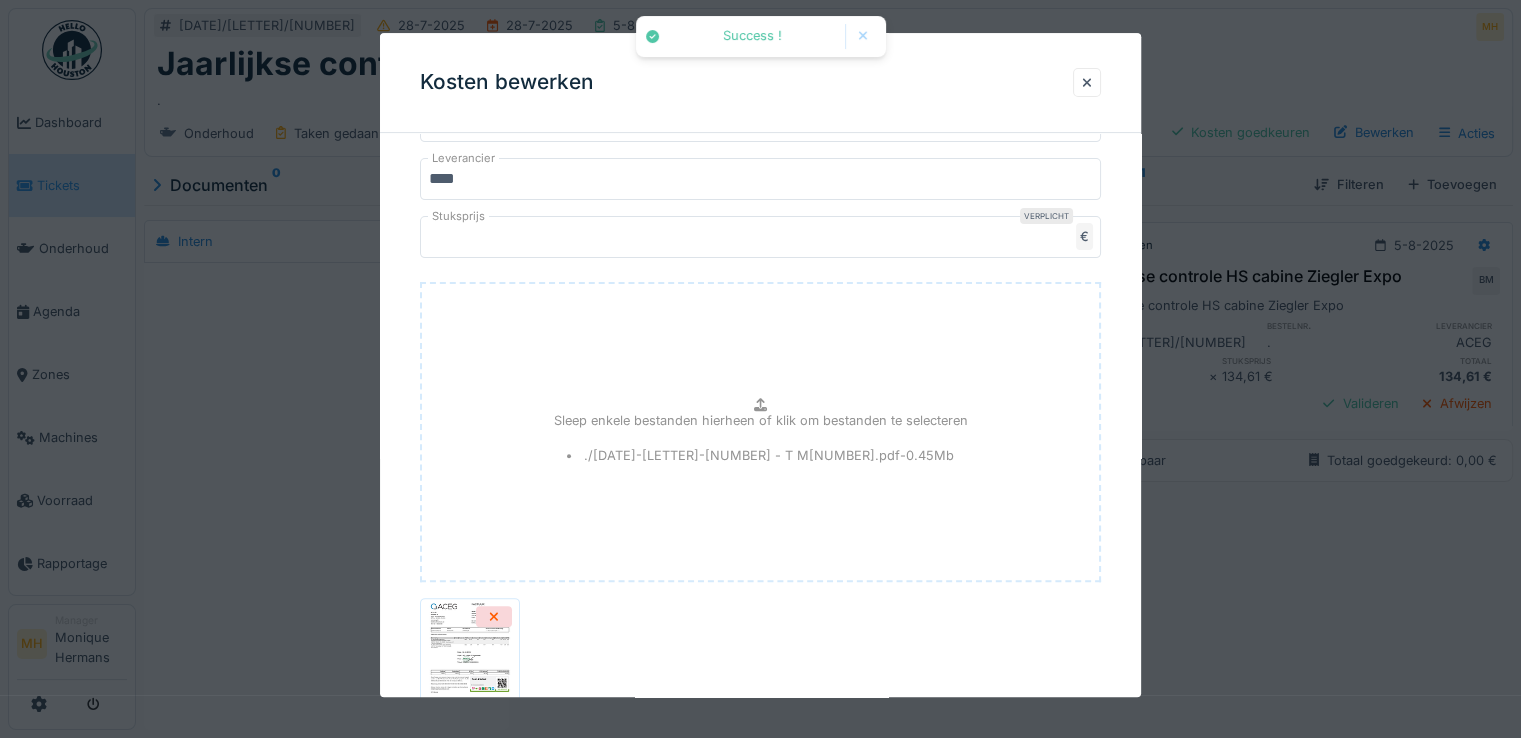 scroll, scrollTop: 700, scrollLeft: 0, axis: vertical 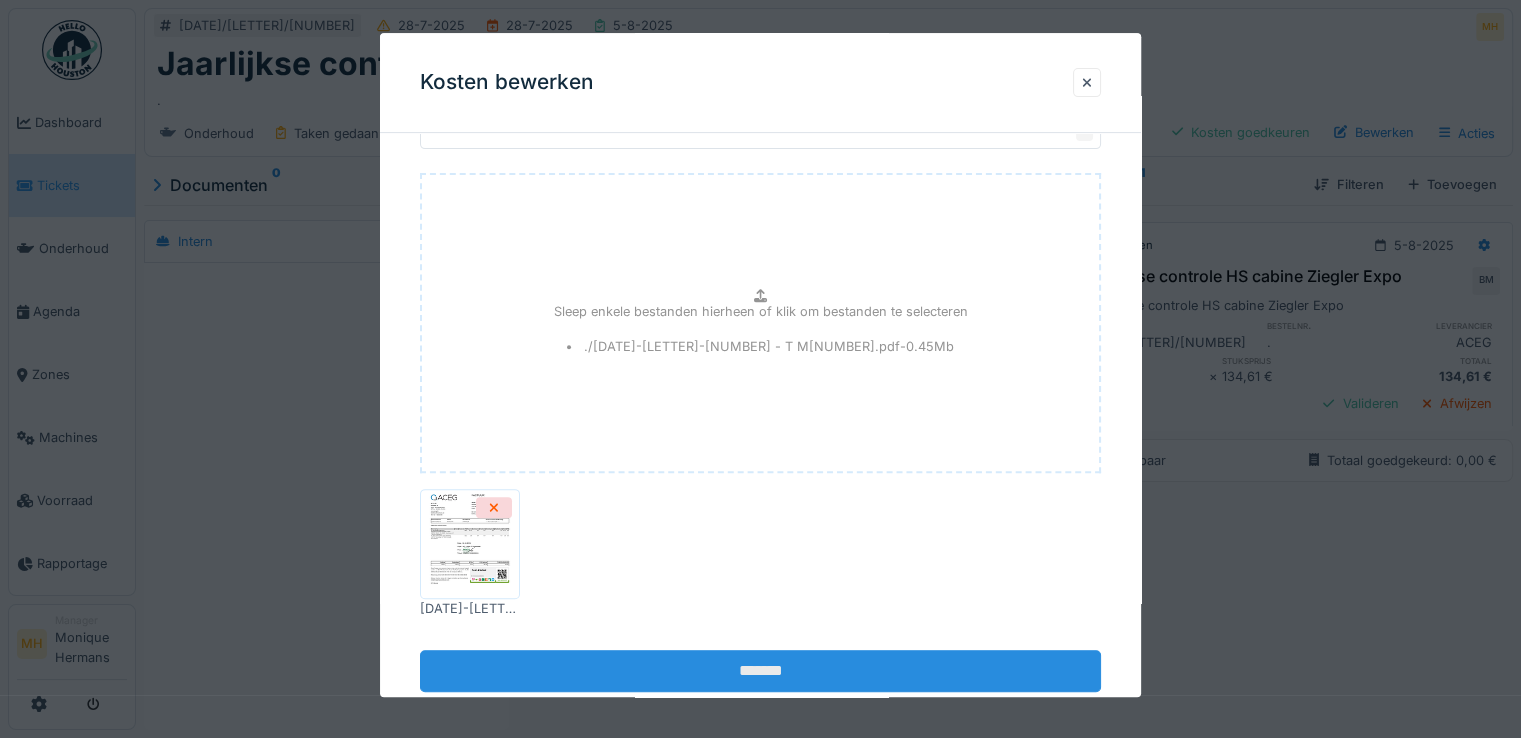 click on "*******" at bounding box center (760, 671) 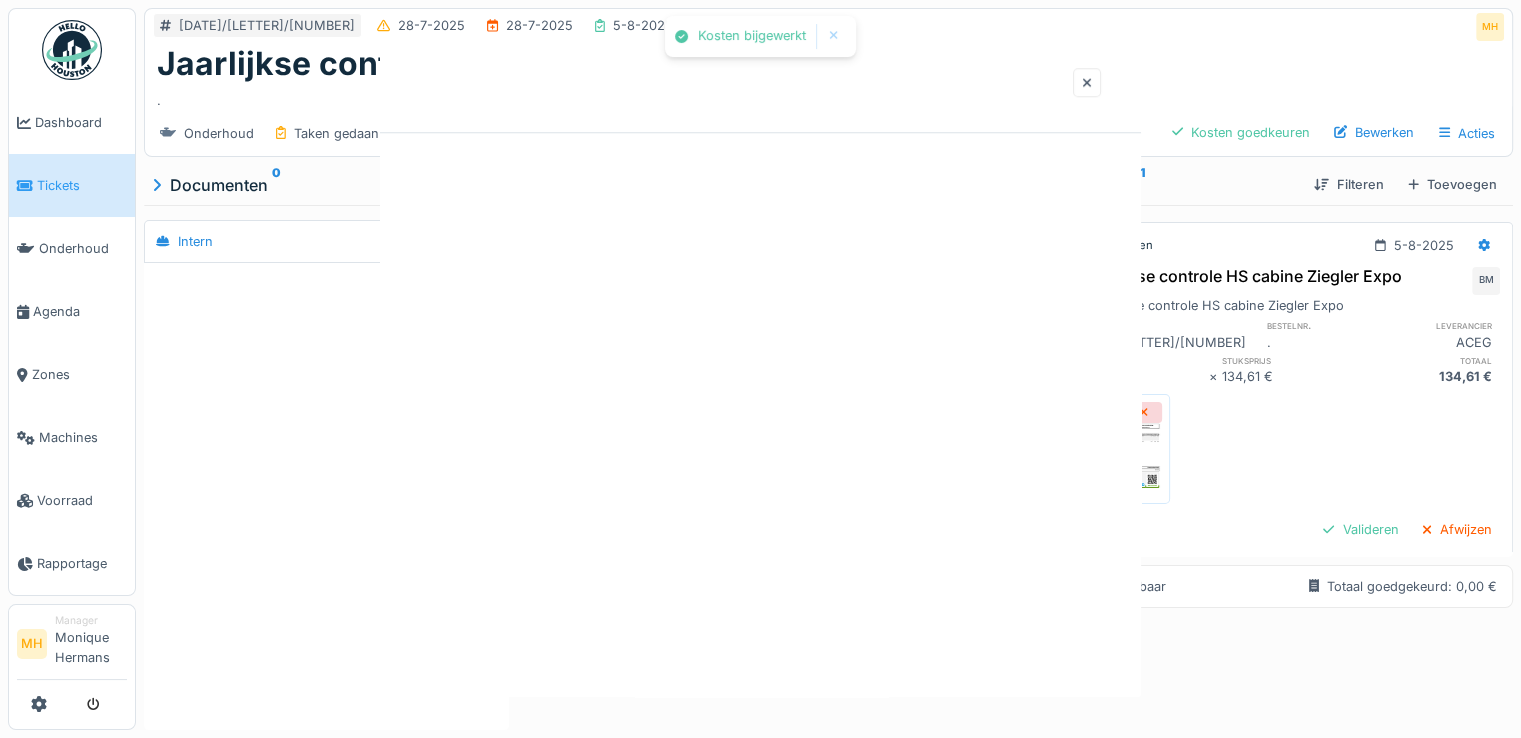 scroll, scrollTop: 0, scrollLeft: 0, axis: both 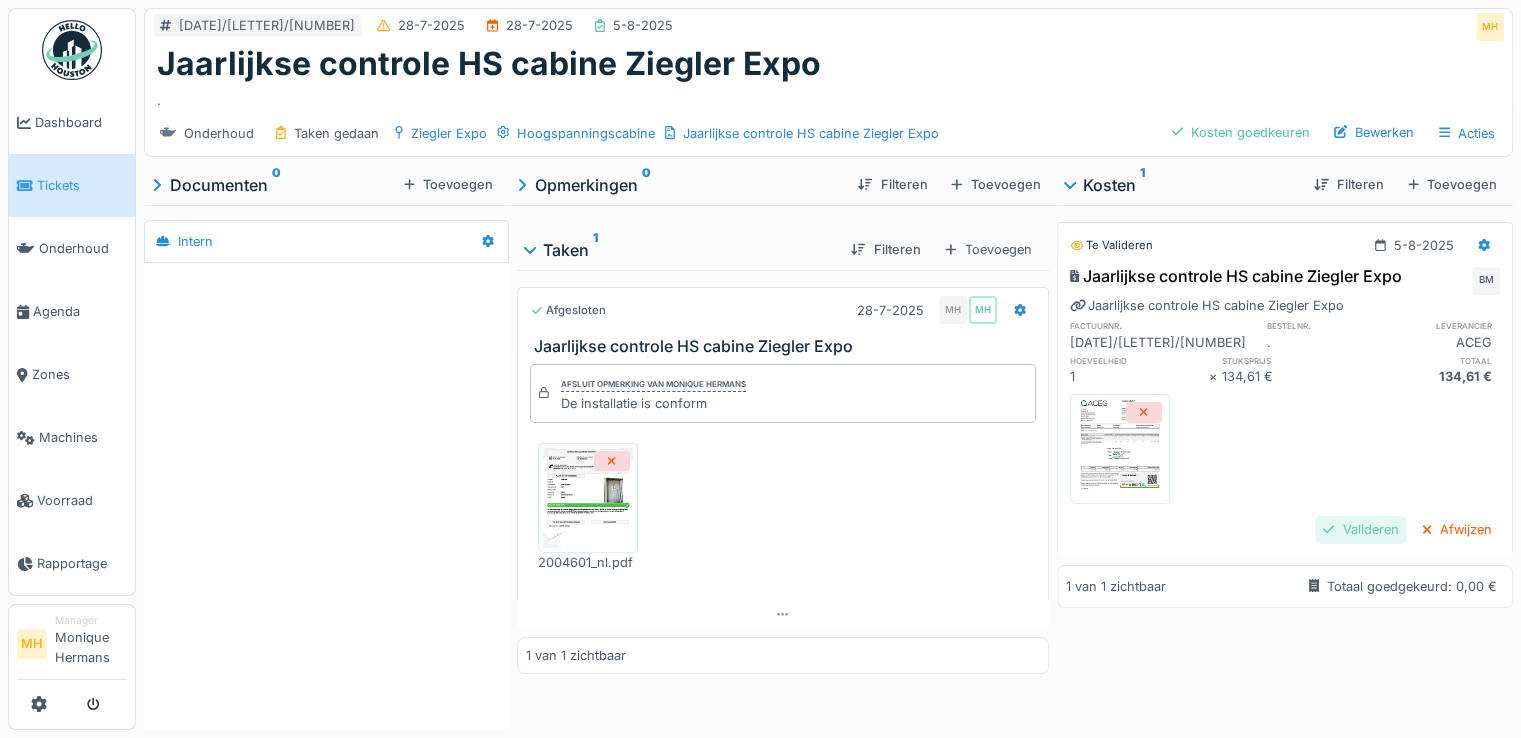 click on "Valideren" at bounding box center [1360, 529] 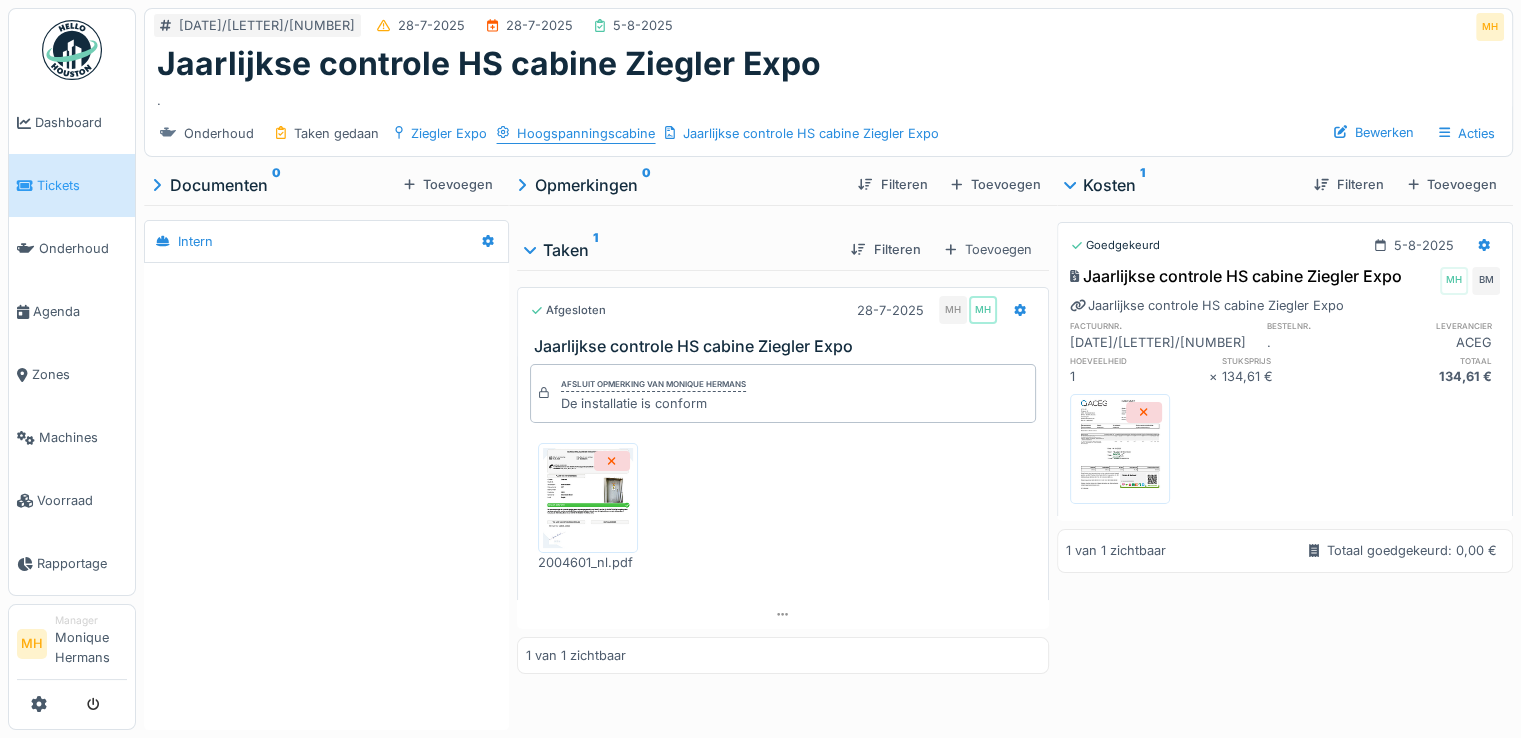 click on "Hoogspanningscabine" at bounding box center [586, 133] 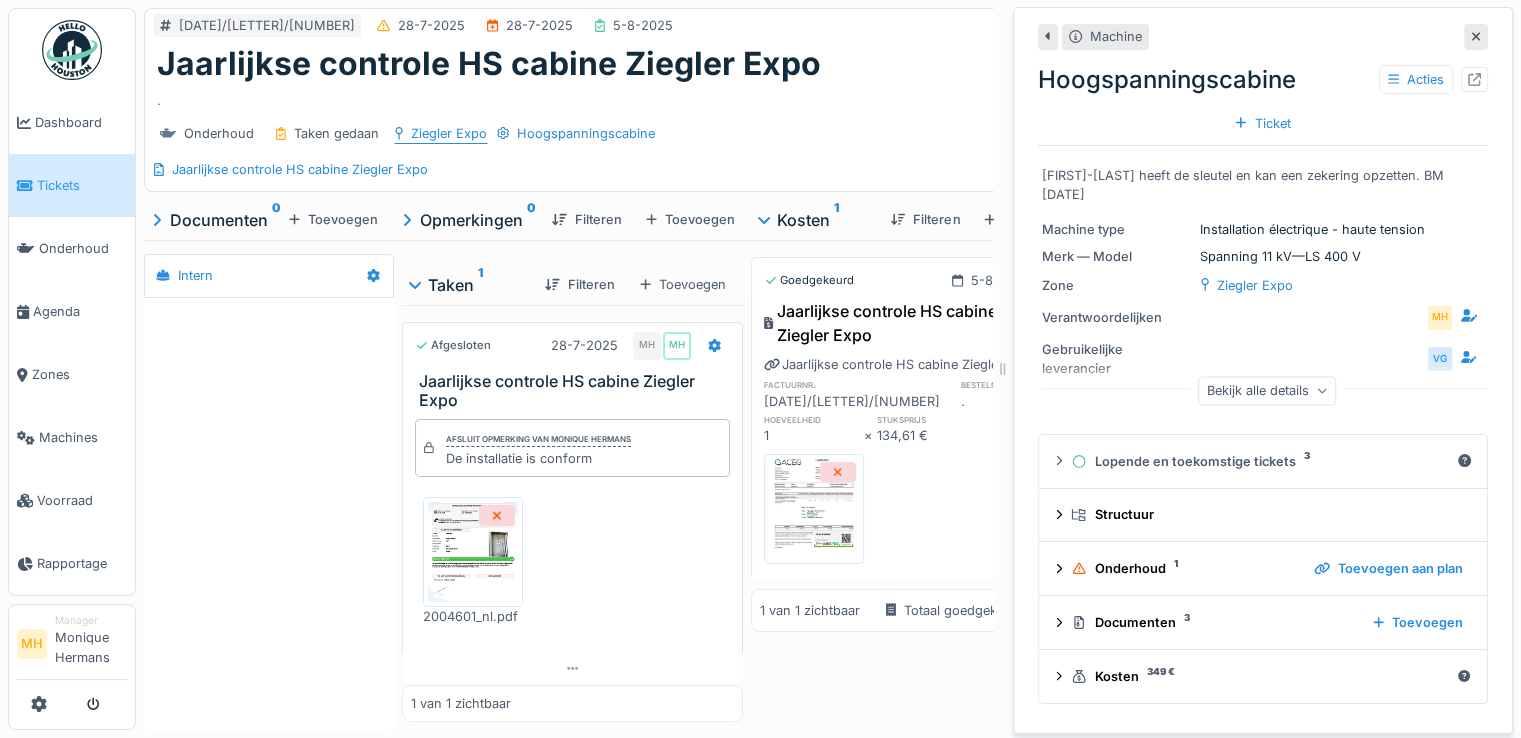 click on "Ziegler Expo" at bounding box center (449, 133) 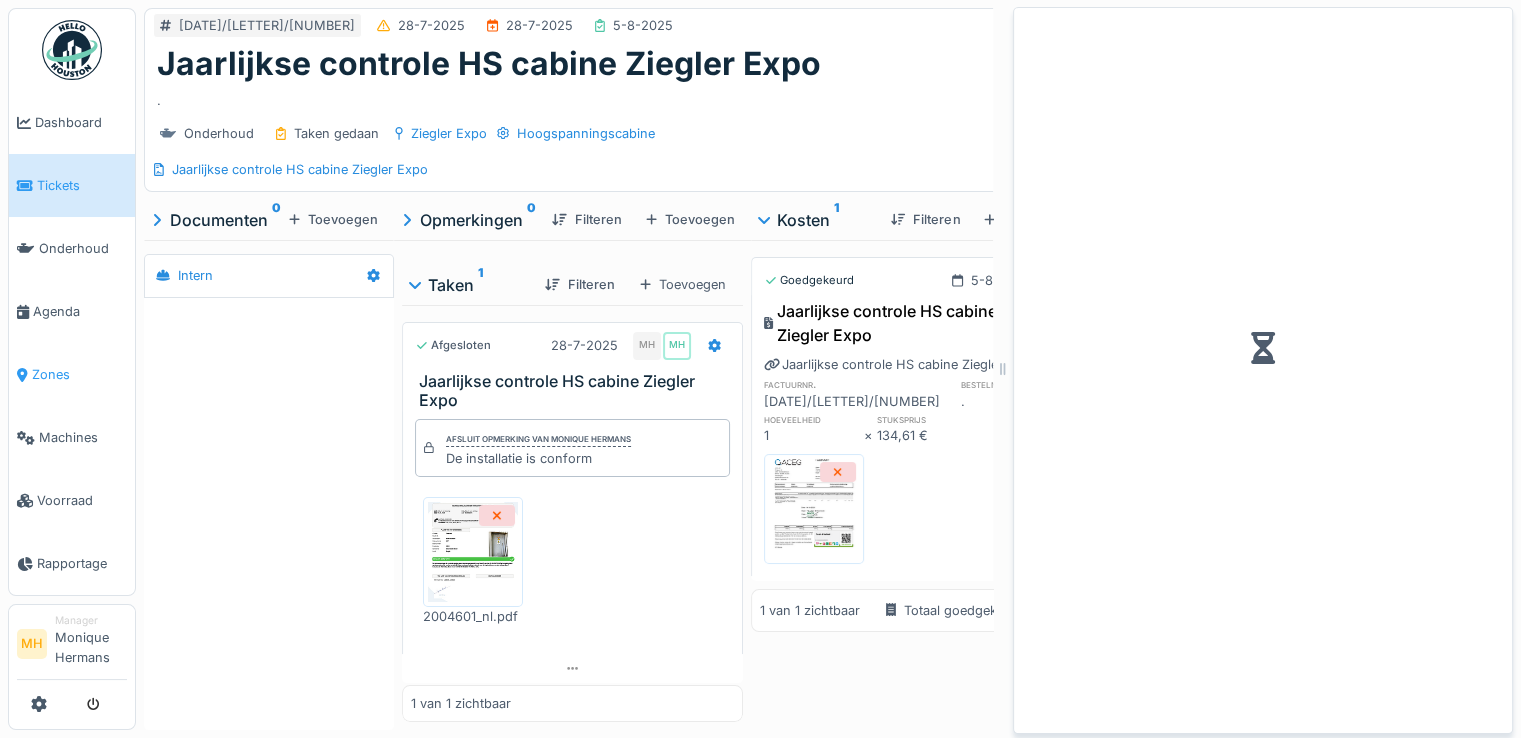 click on "Zones" at bounding box center [79, 374] 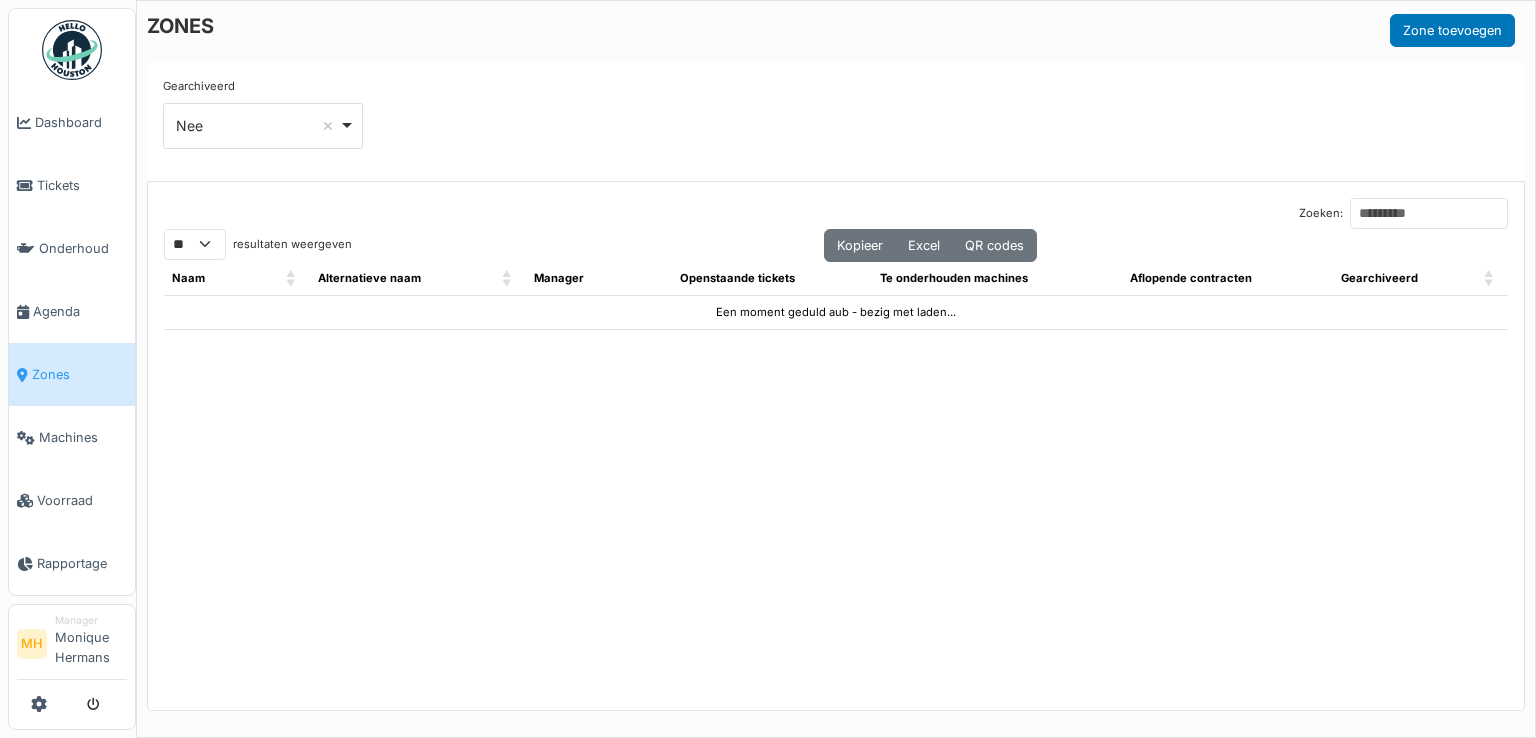 select on "**" 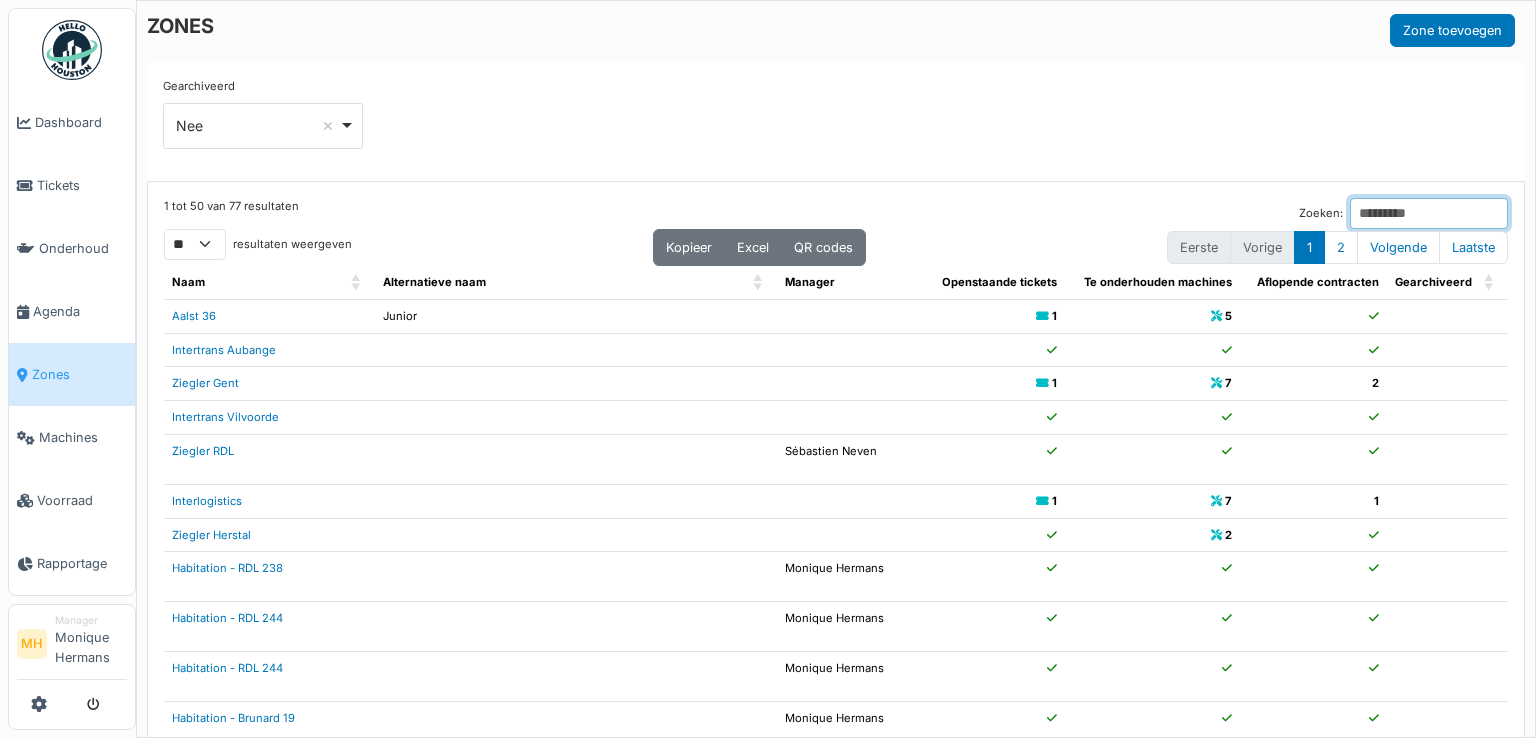 click on "Zoeken:" at bounding box center (1429, 213) 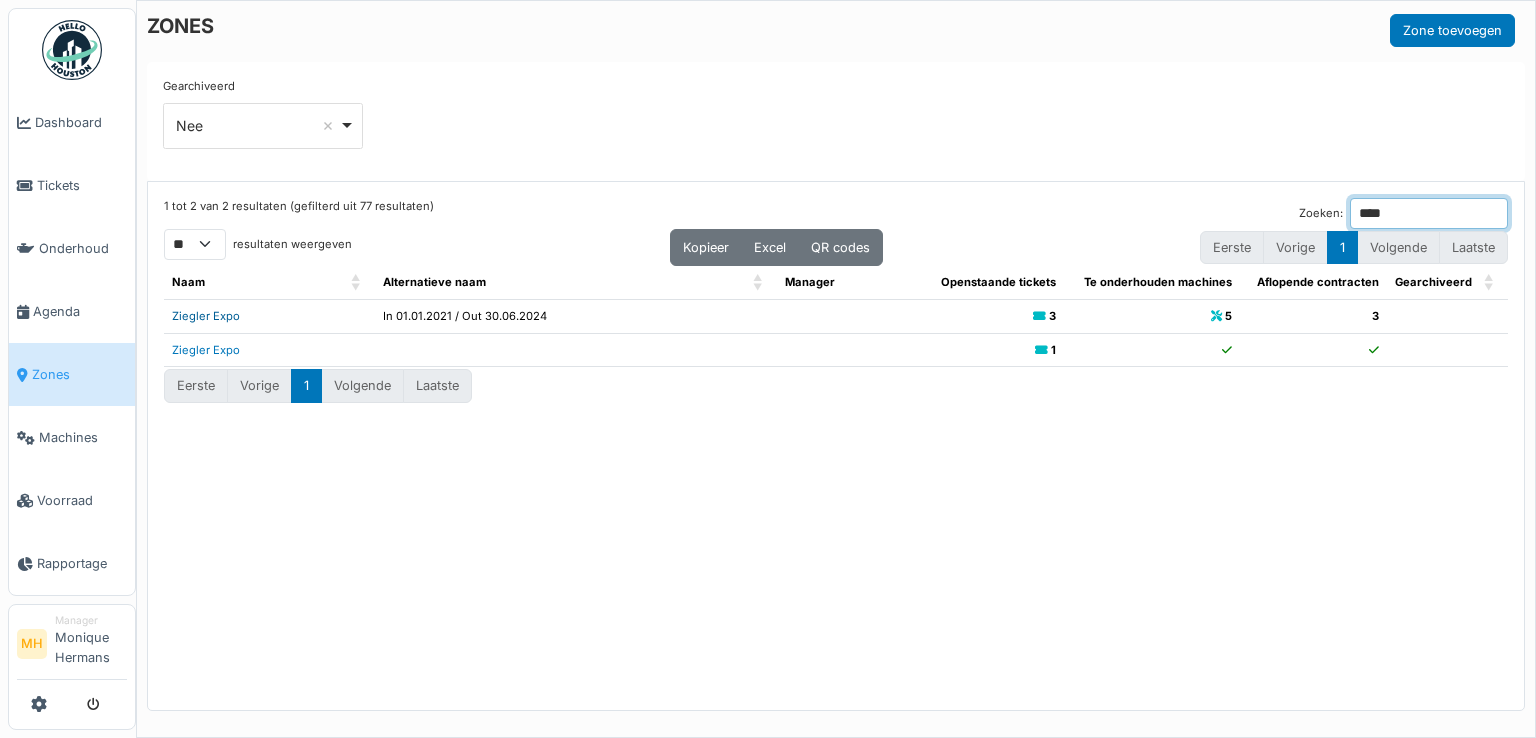 type on "****" 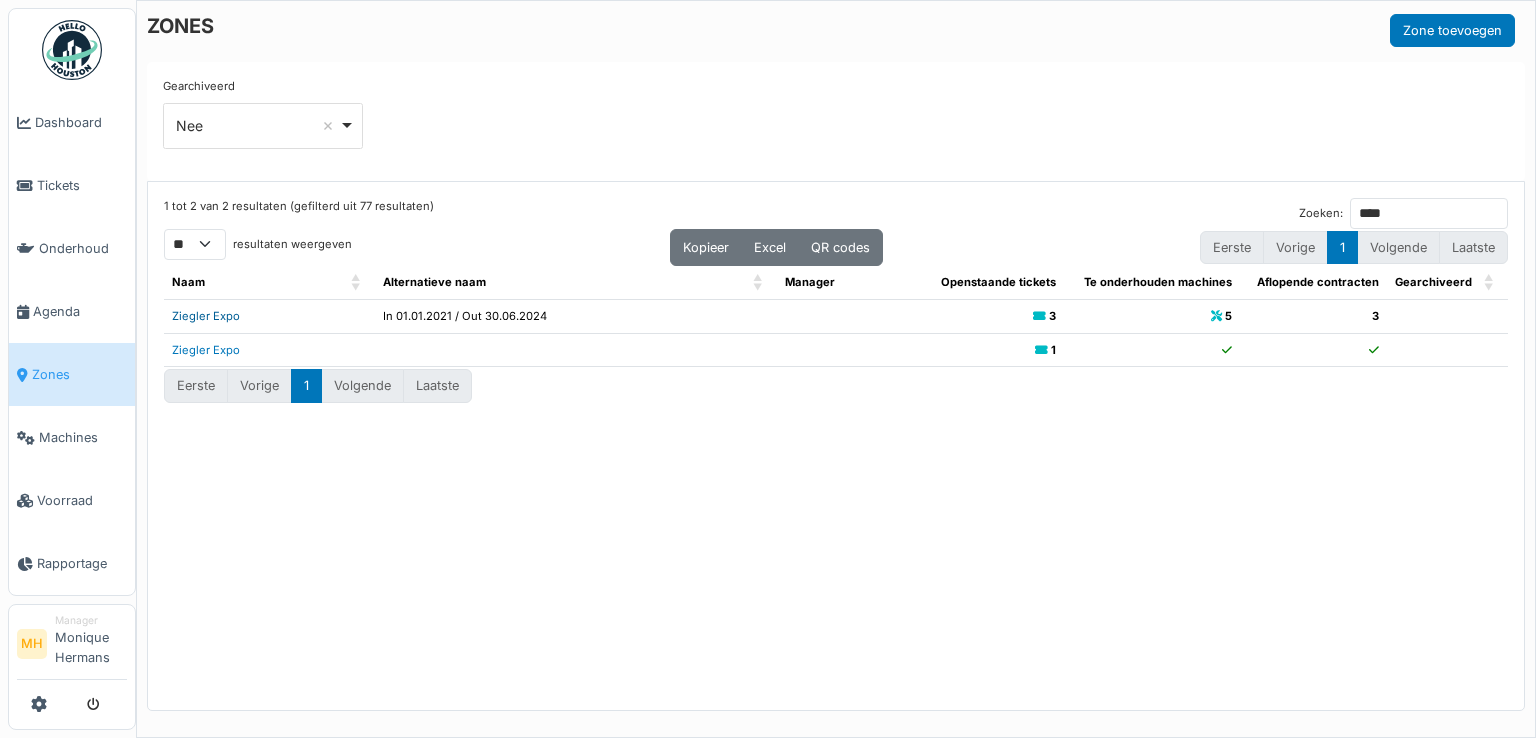click on "Ziegler Expo" at bounding box center (206, 316) 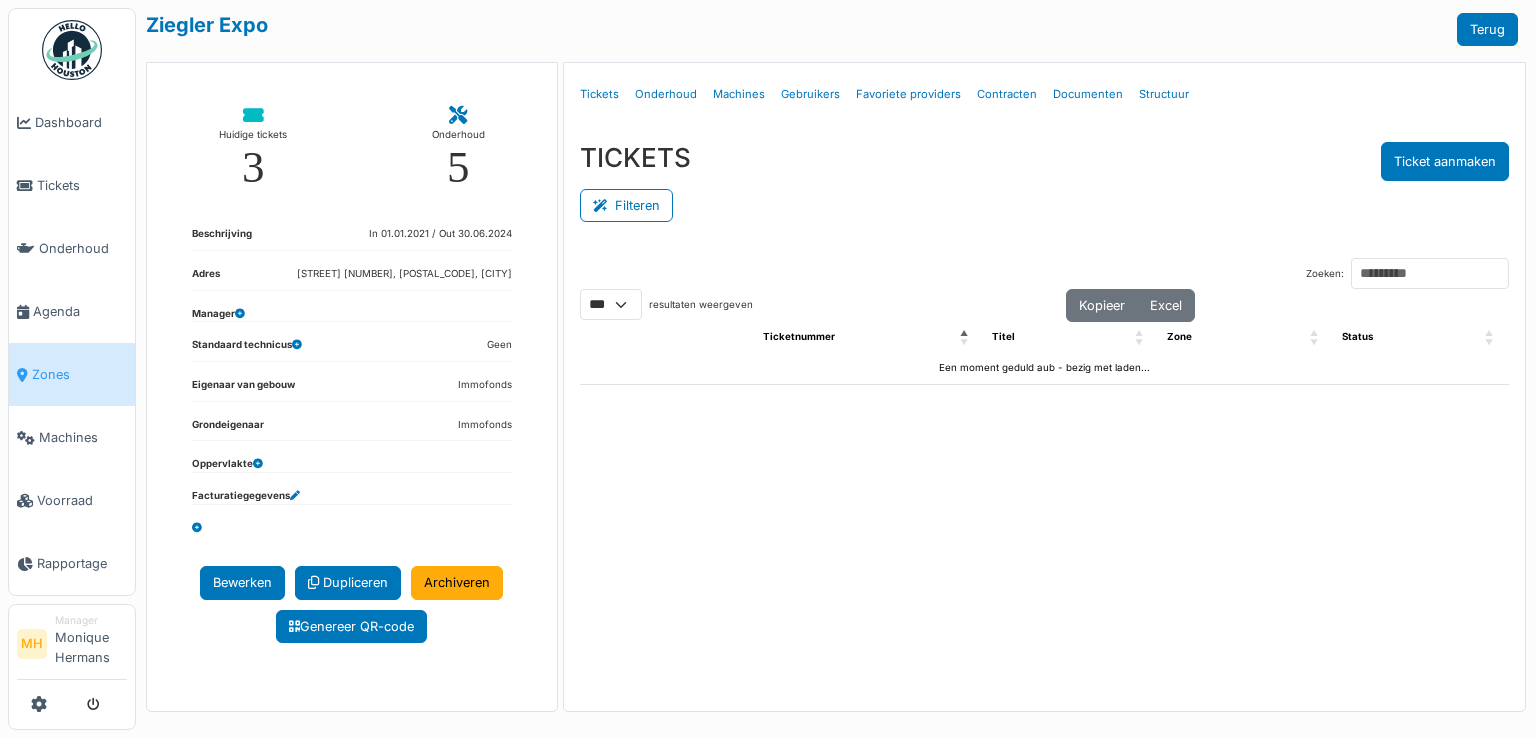 select on "***" 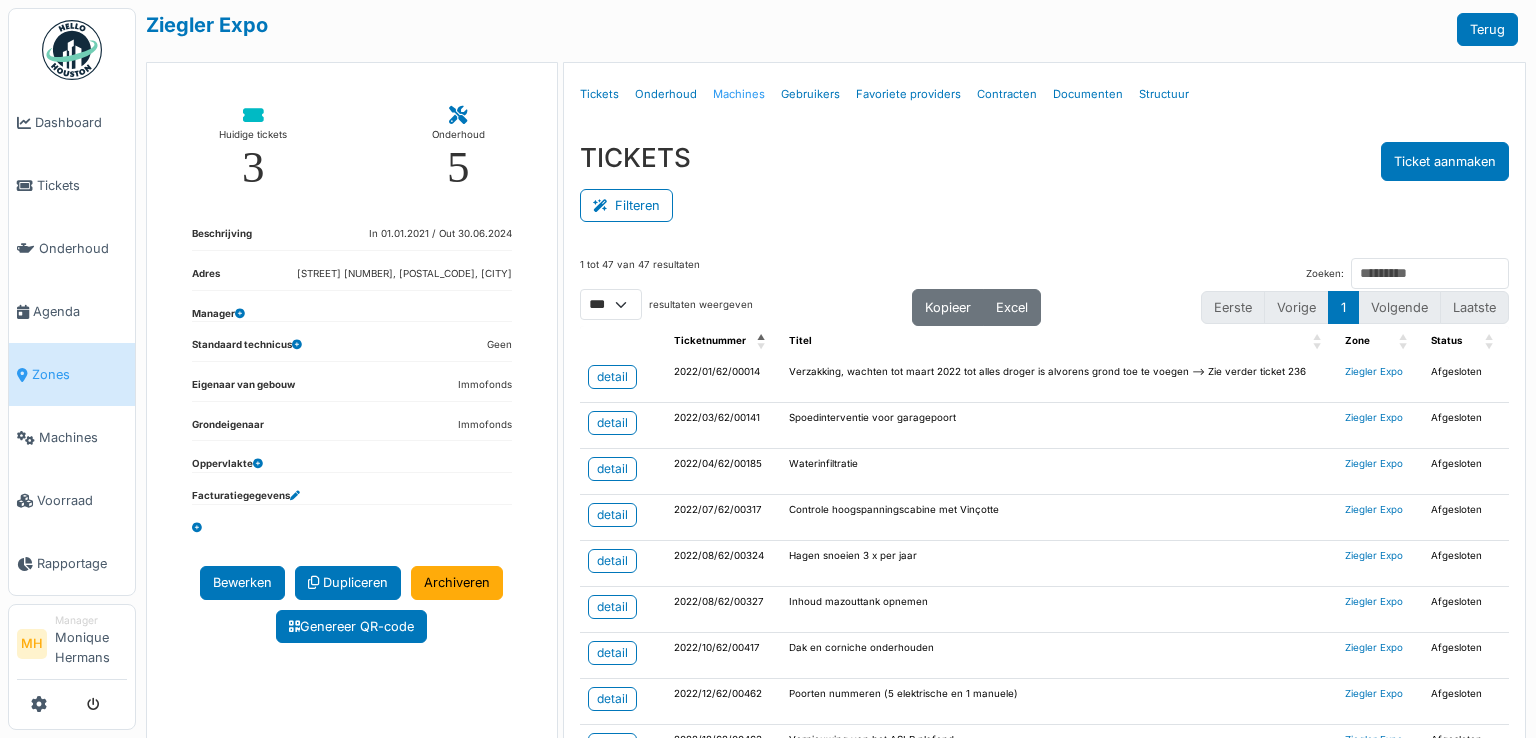 click on "Machines" at bounding box center [739, 94] 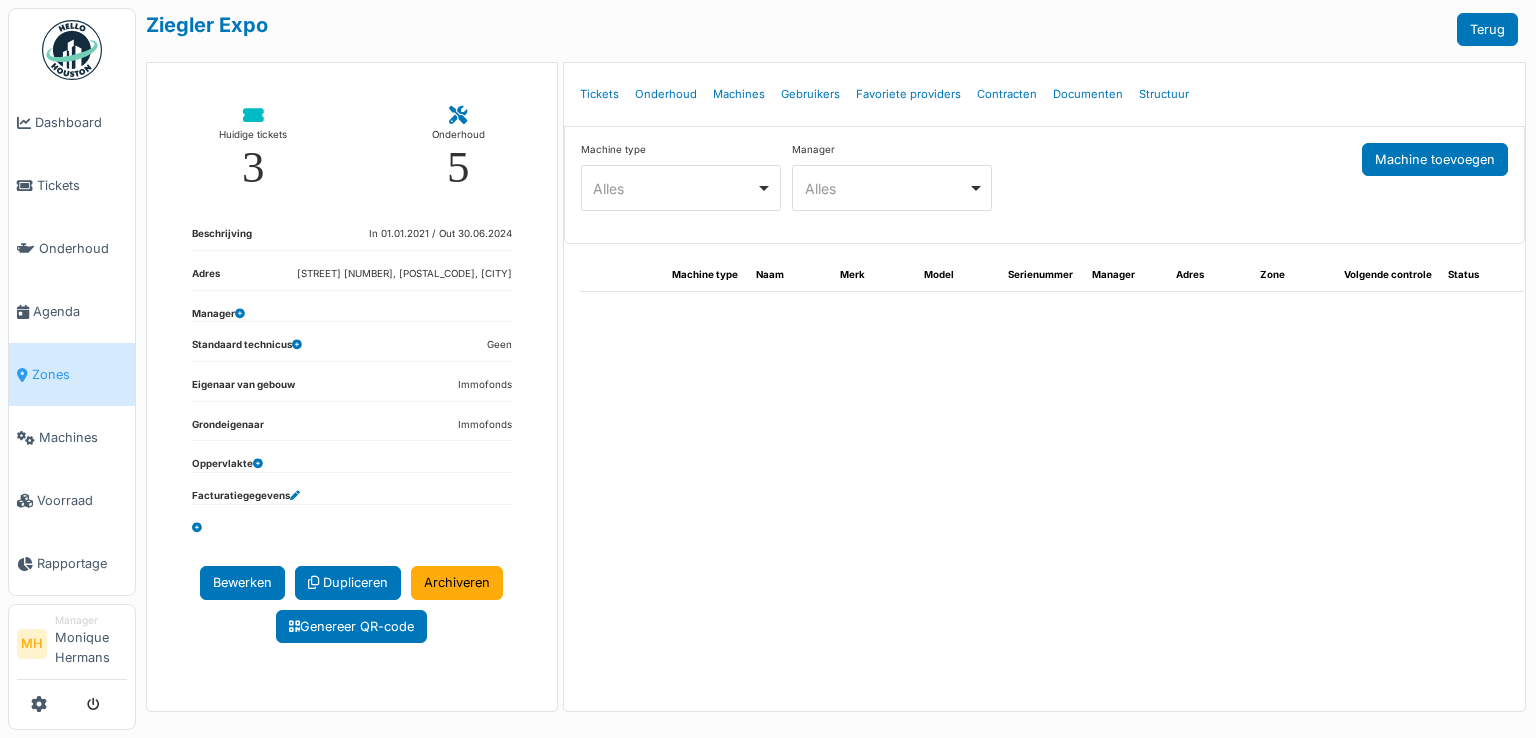 select on "***" 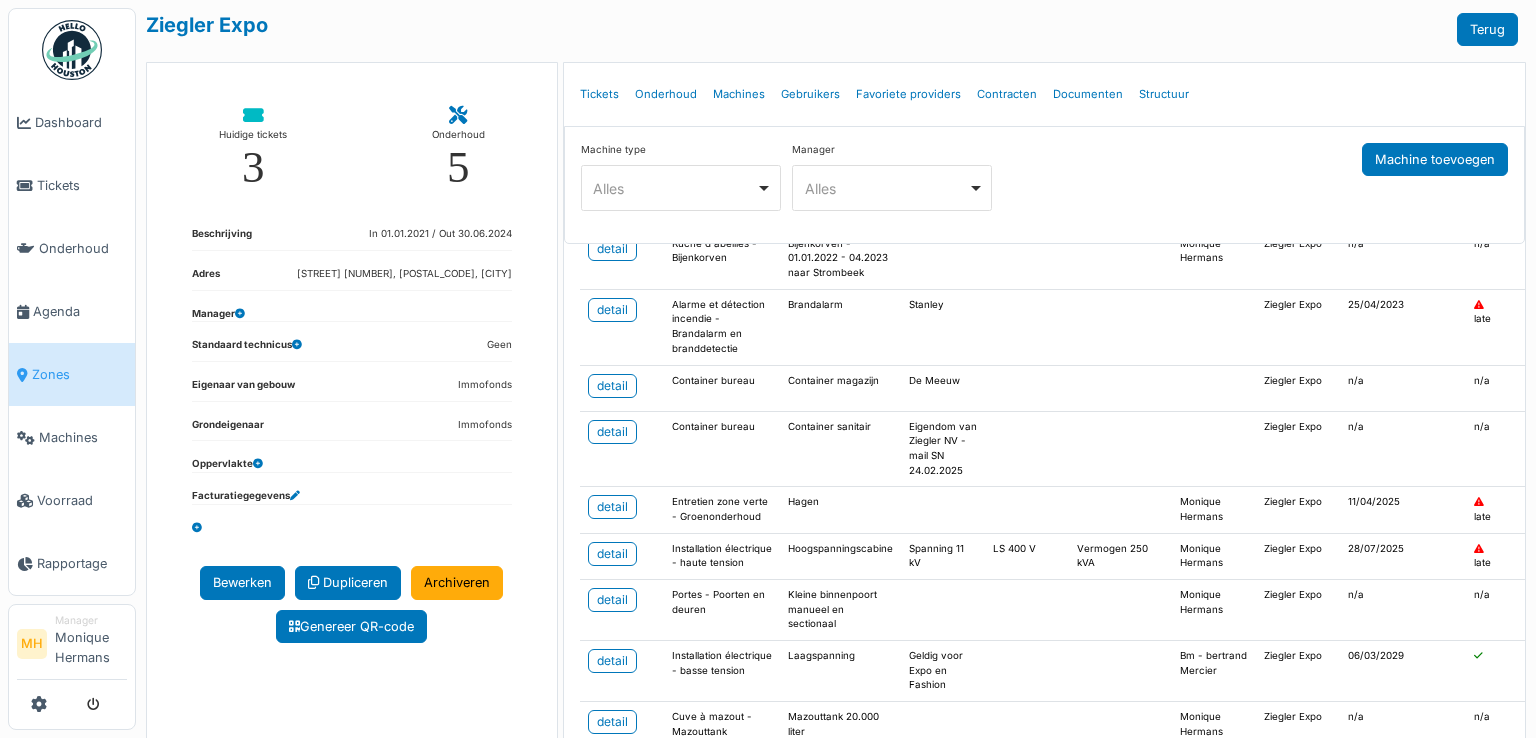 scroll, scrollTop: 200, scrollLeft: 0, axis: vertical 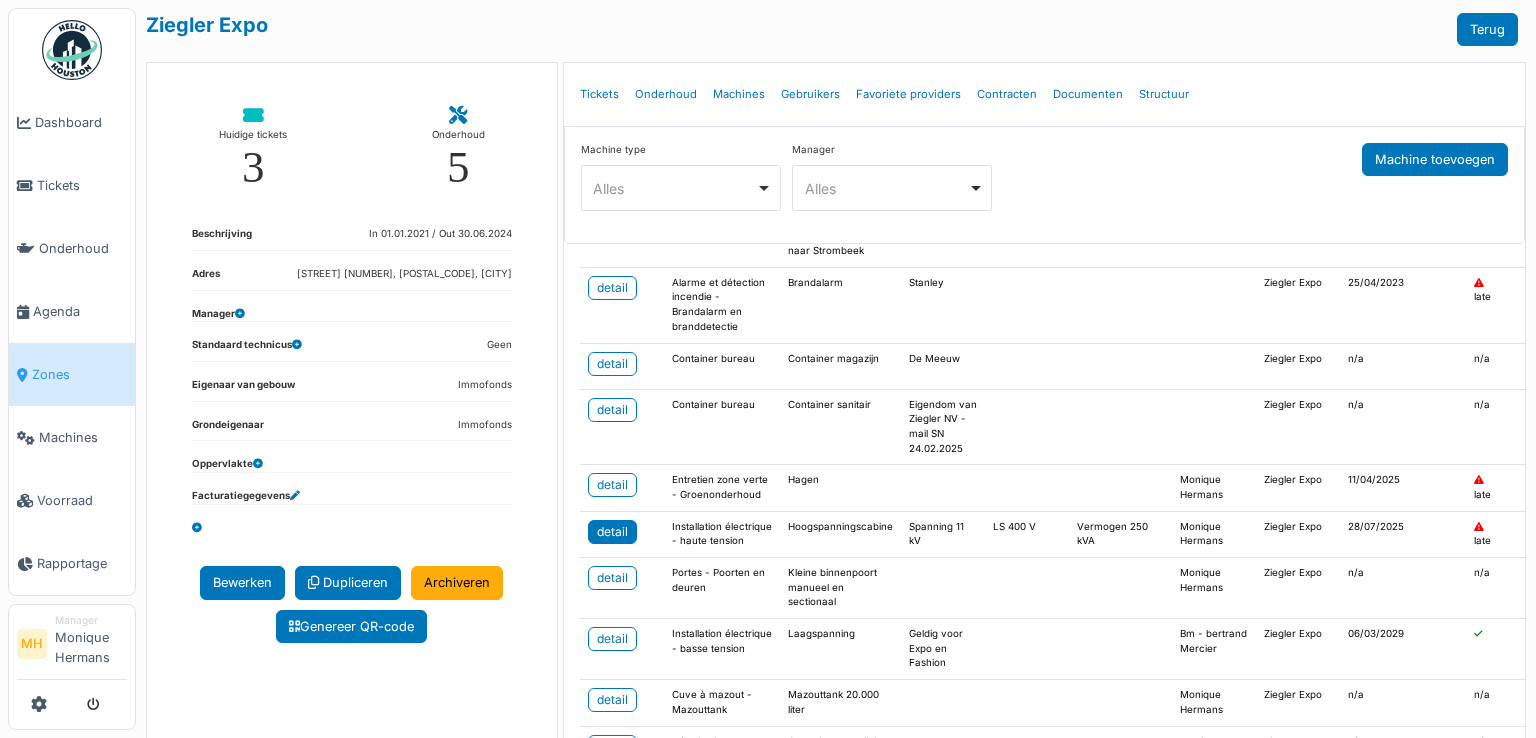 click on "detail" at bounding box center [612, 532] 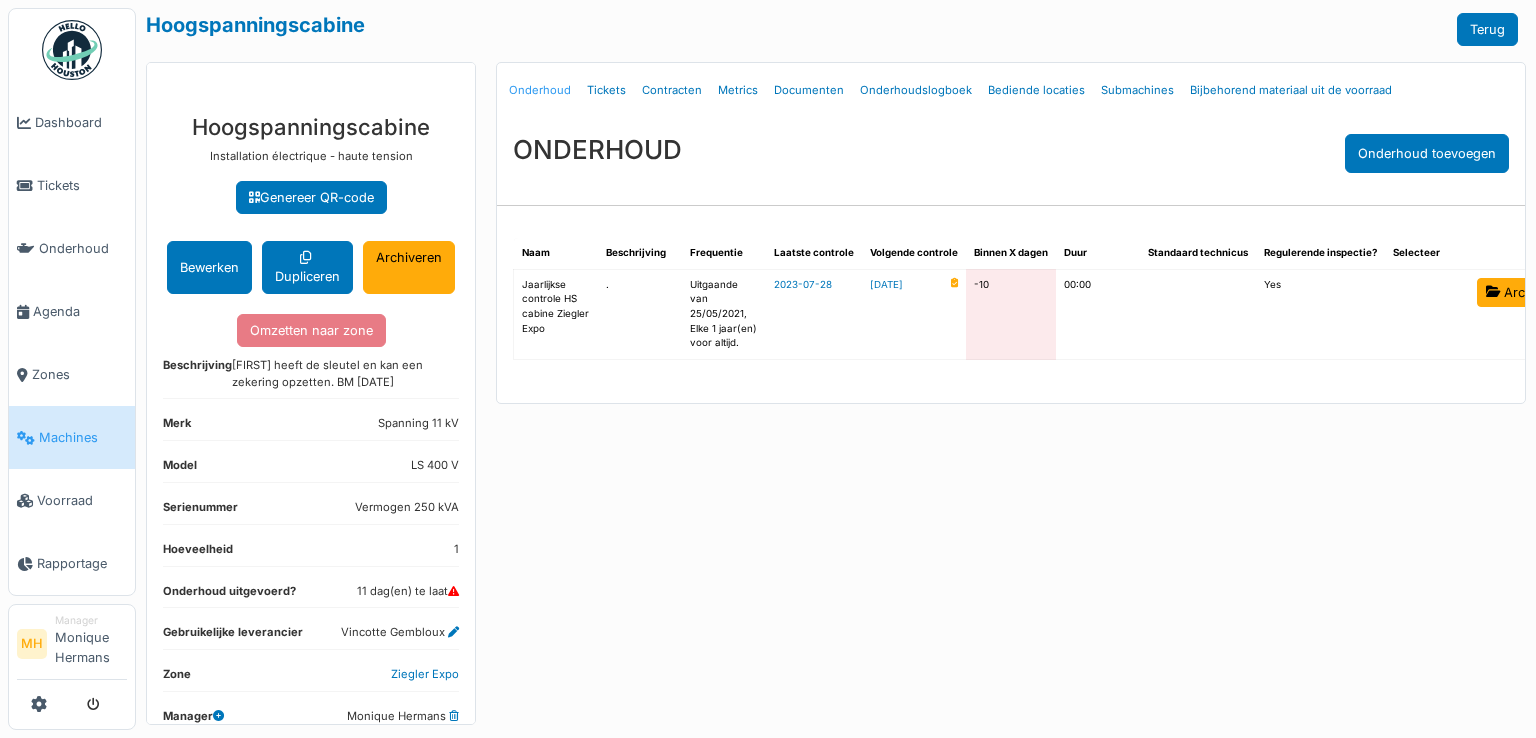 click on "Onderhoud" at bounding box center [540, 90] 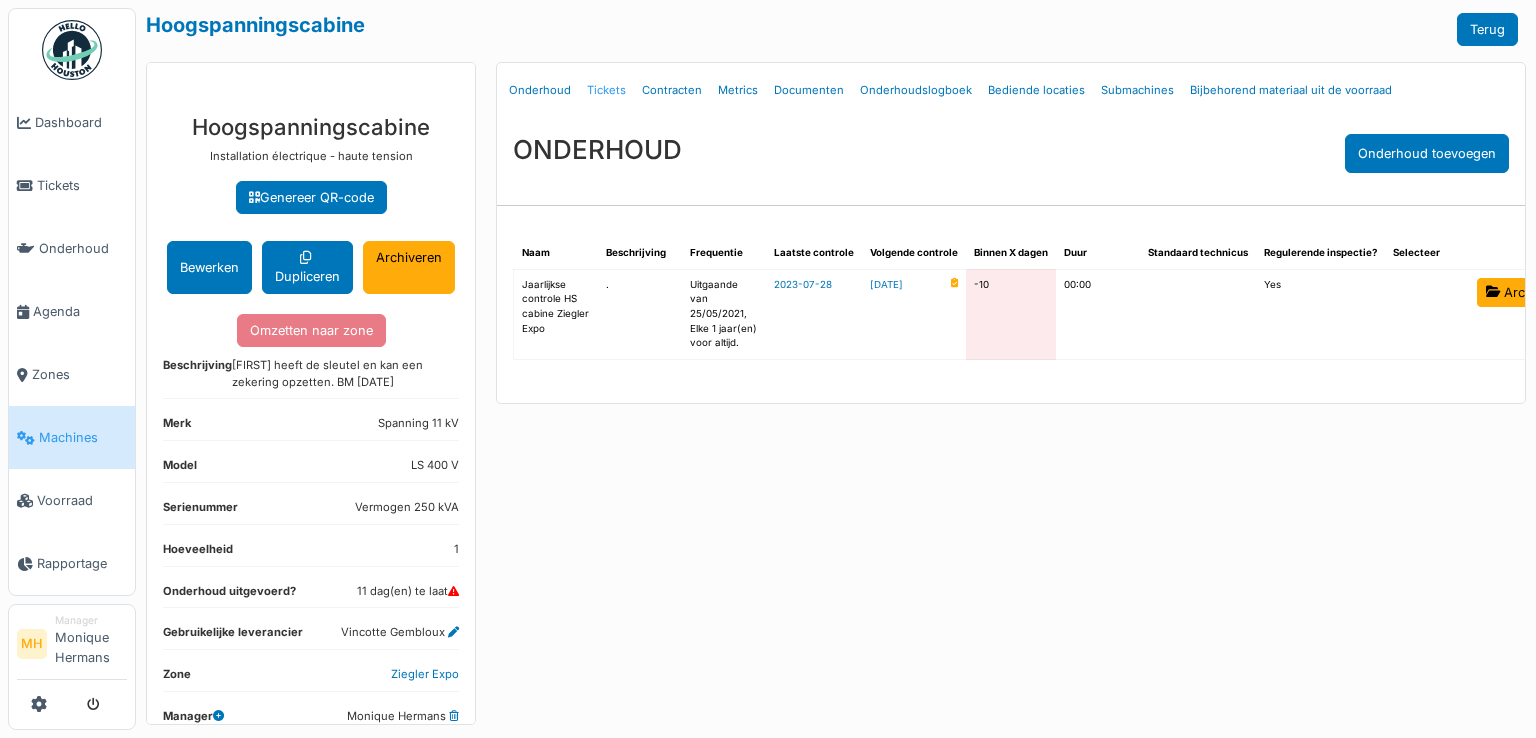 click on "Tickets" at bounding box center [606, 90] 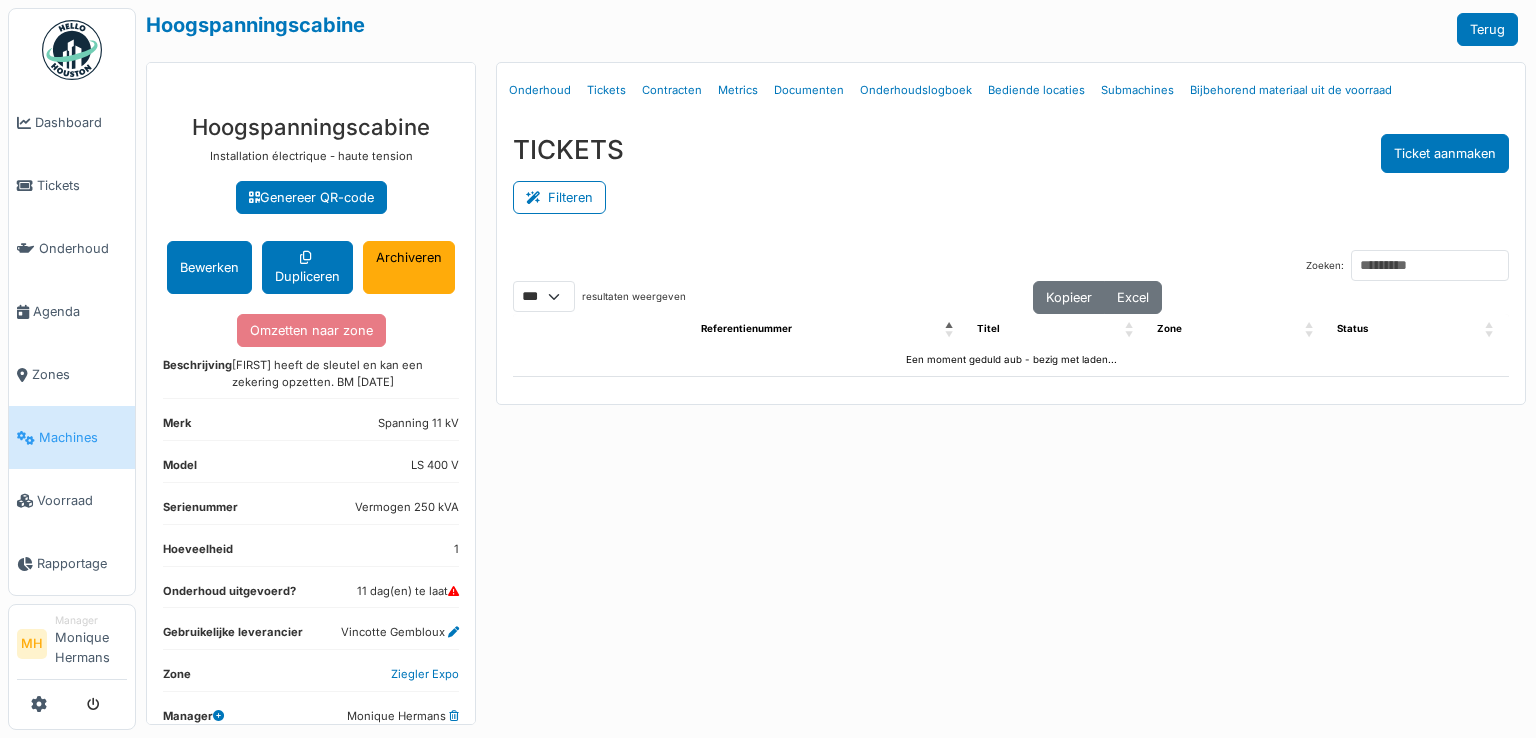 select on "***" 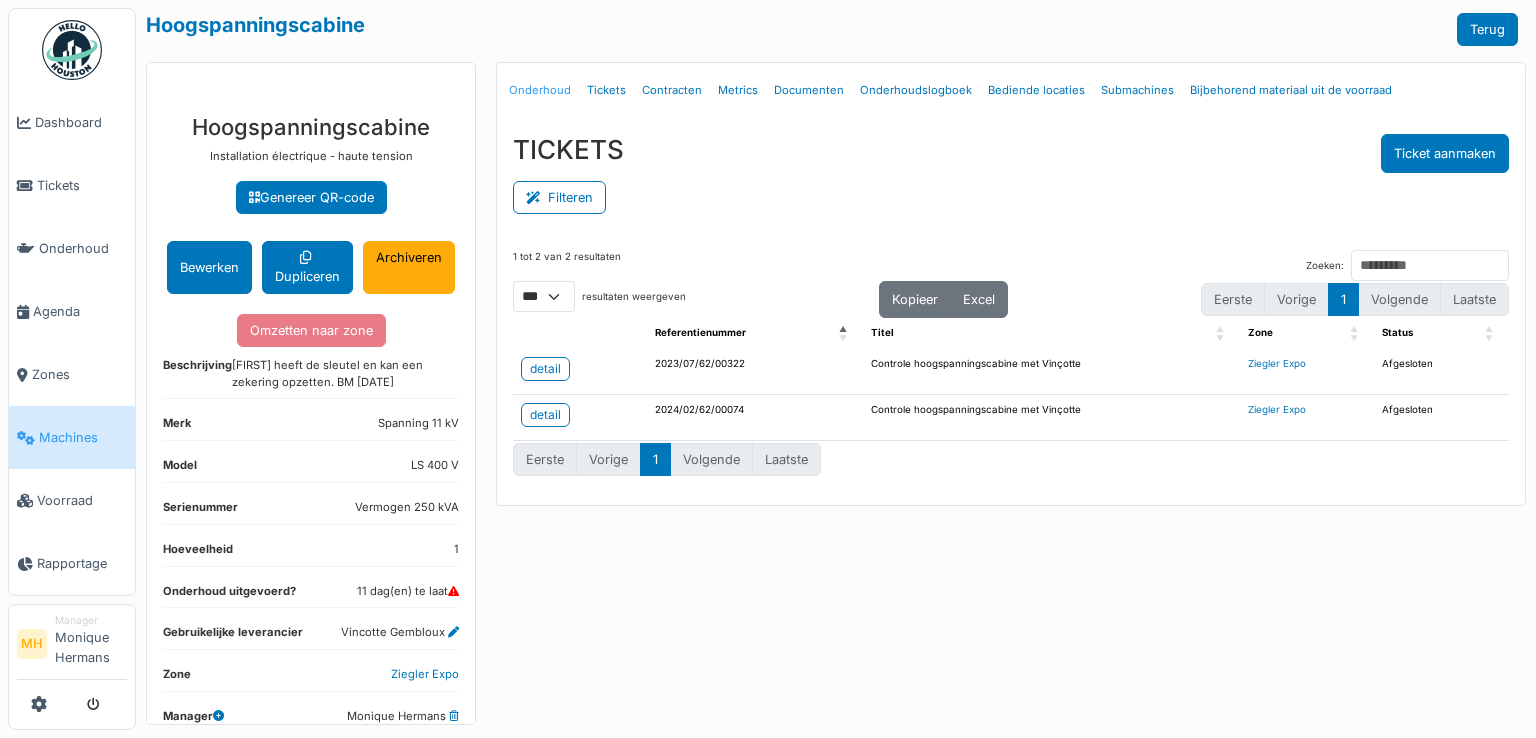 click on "Onderhoud" at bounding box center (540, 90) 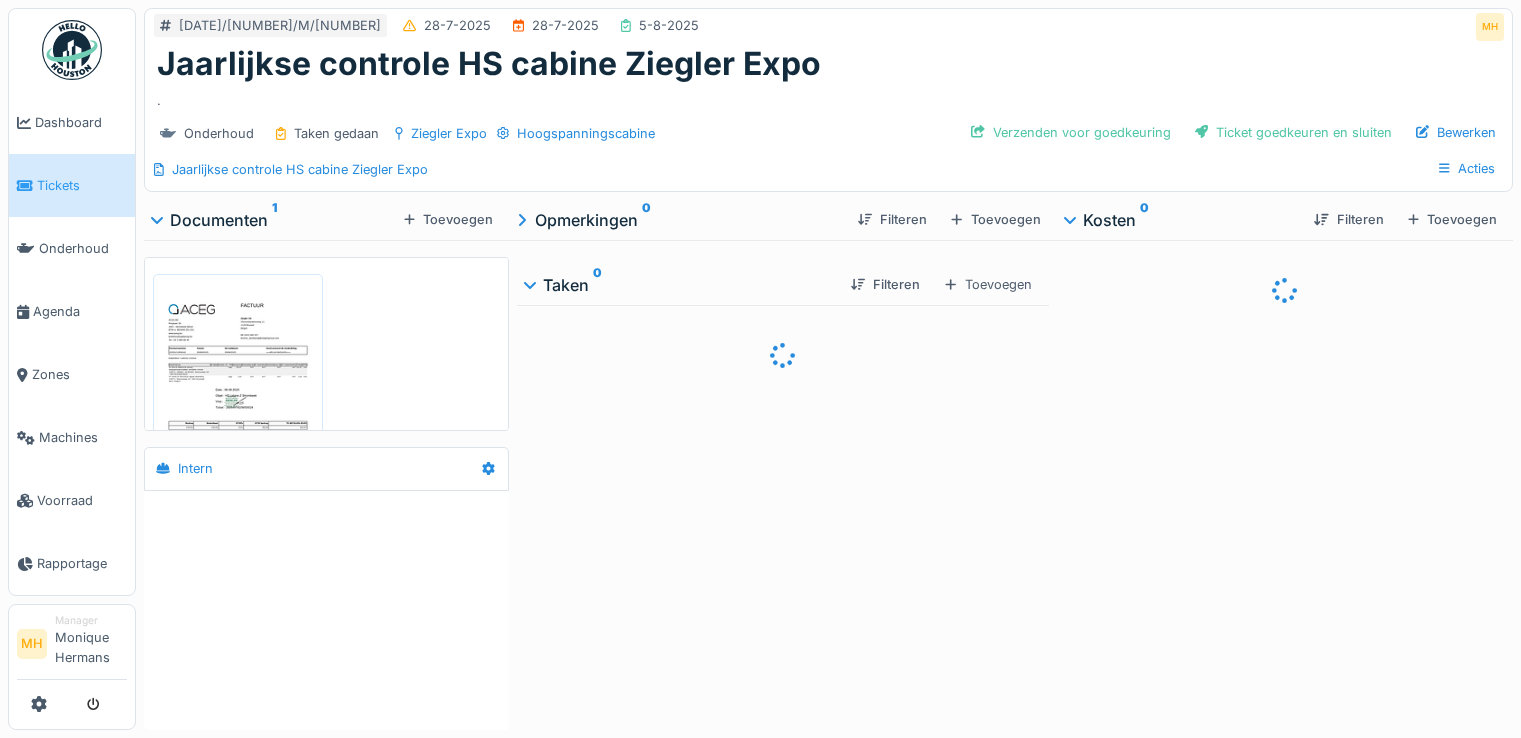 scroll, scrollTop: 0, scrollLeft: 0, axis: both 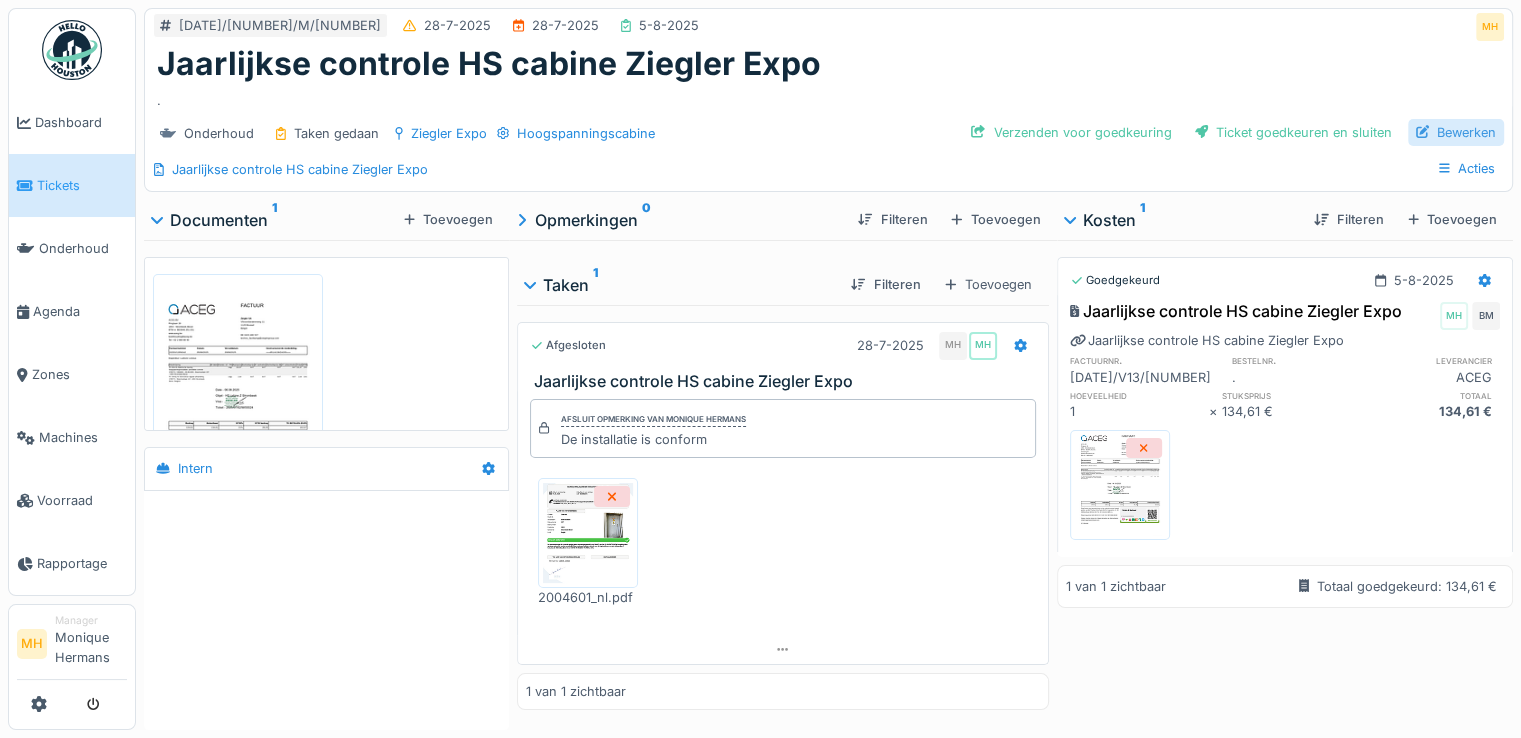 click on "Bewerken" at bounding box center [1456, 132] 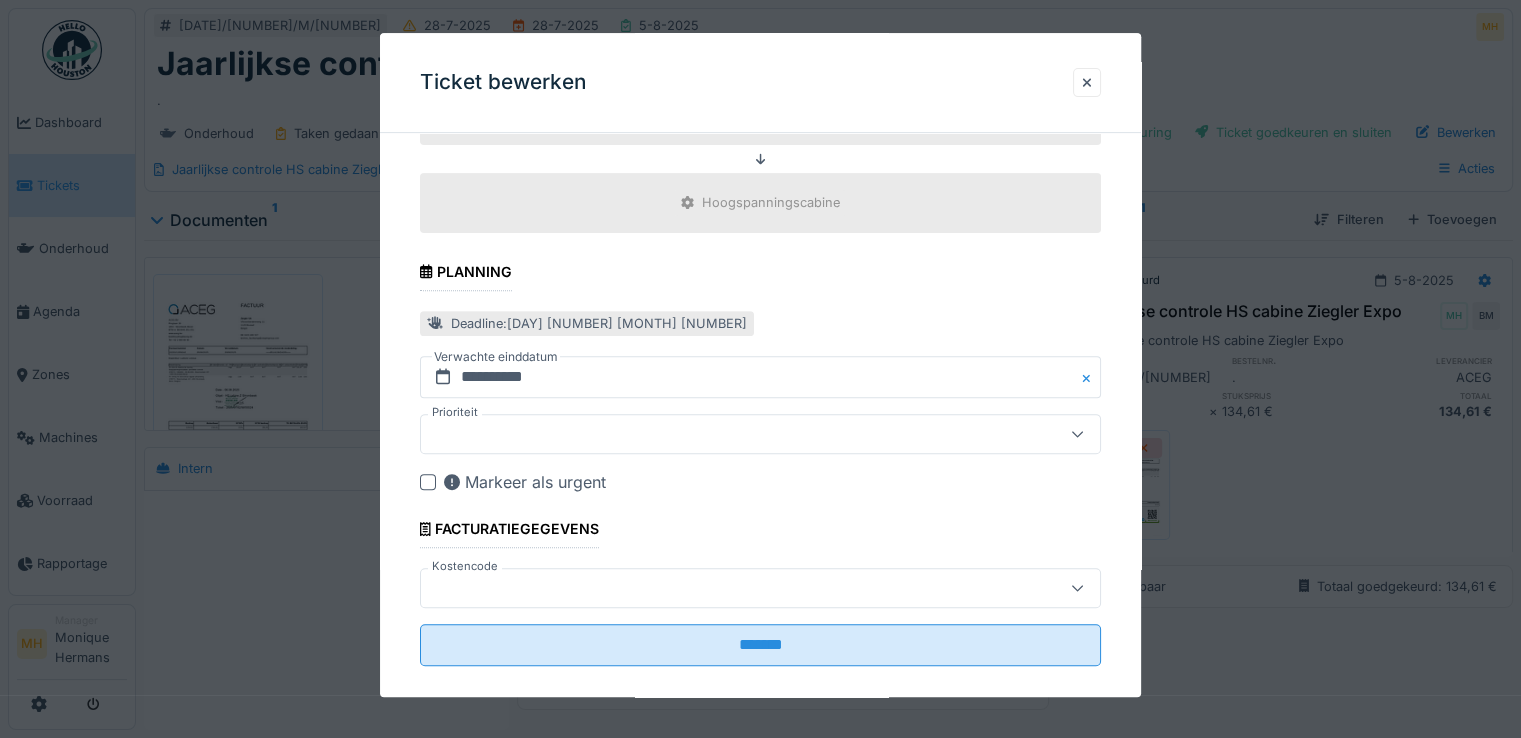 scroll, scrollTop: 752, scrollLeft: 0, axis: vertical 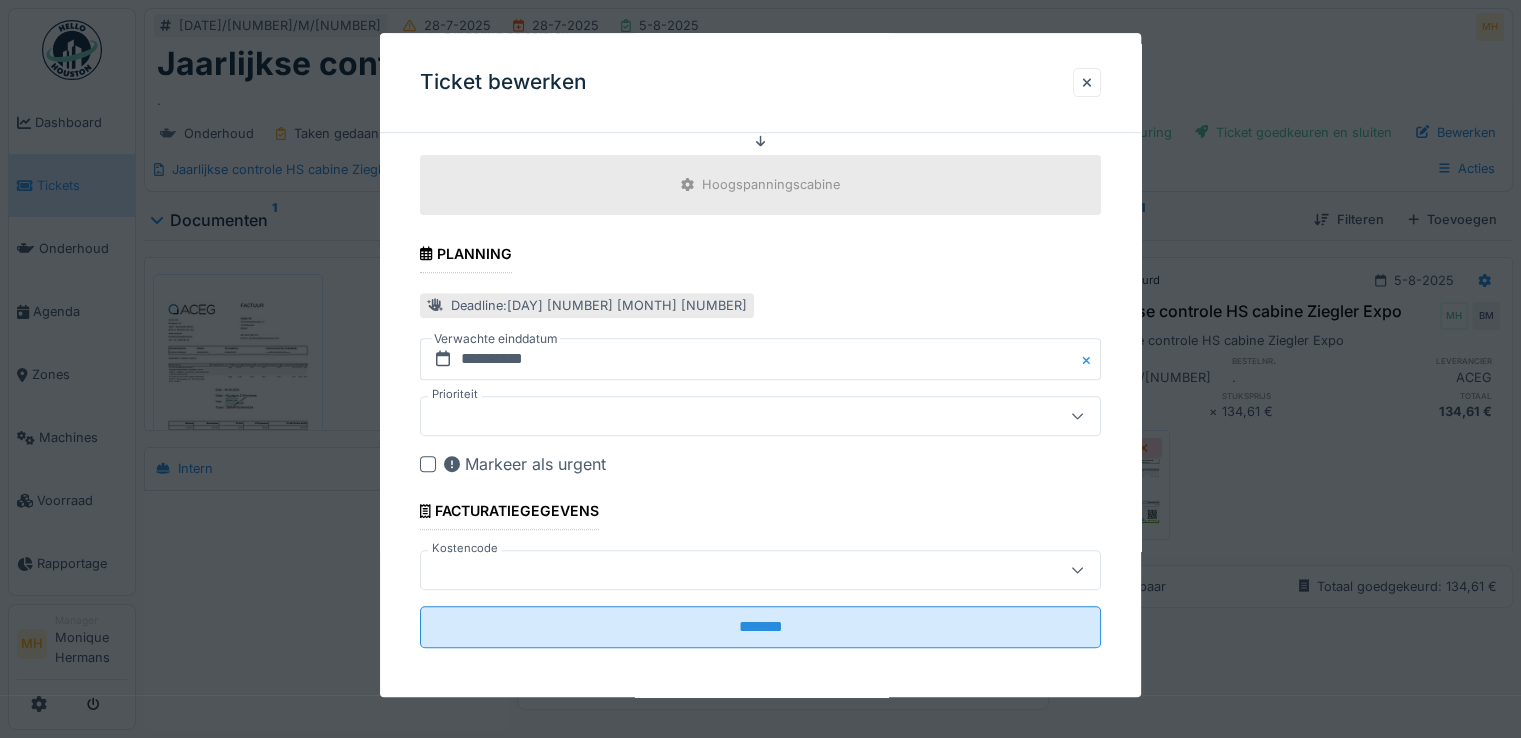 click at bounding box center (726, 570) 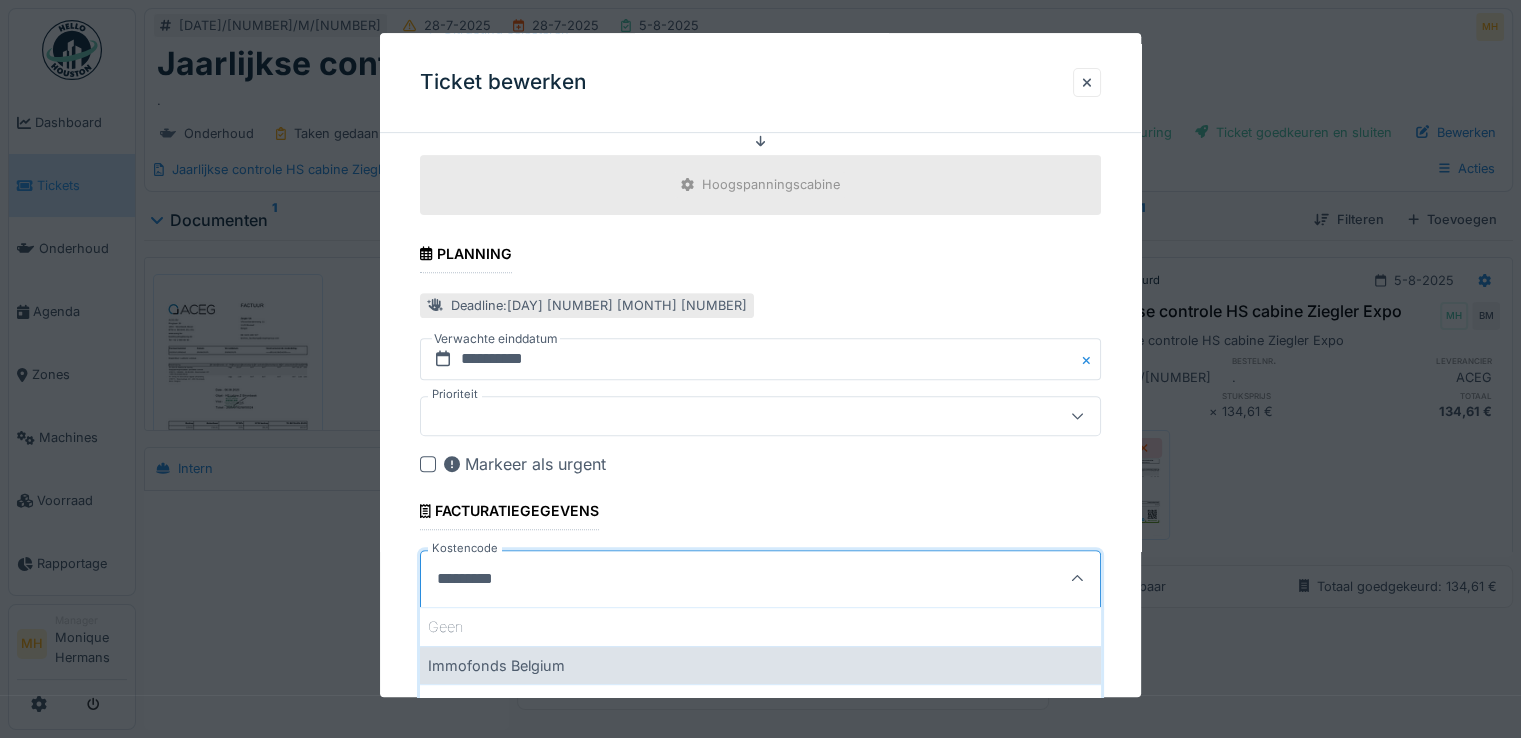 type on "*********" 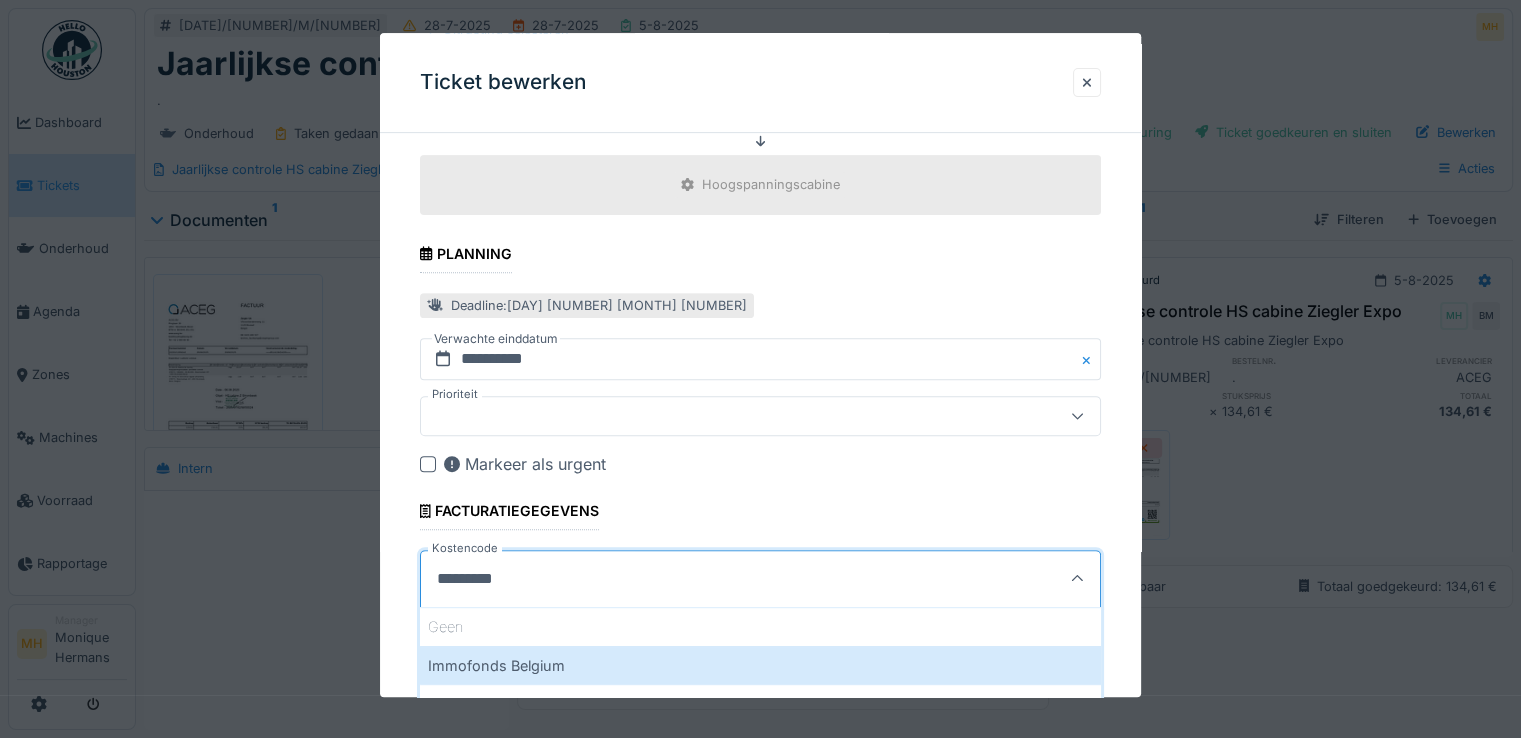 click on "Immofonds Belgium" at bounding box center (760, 665) 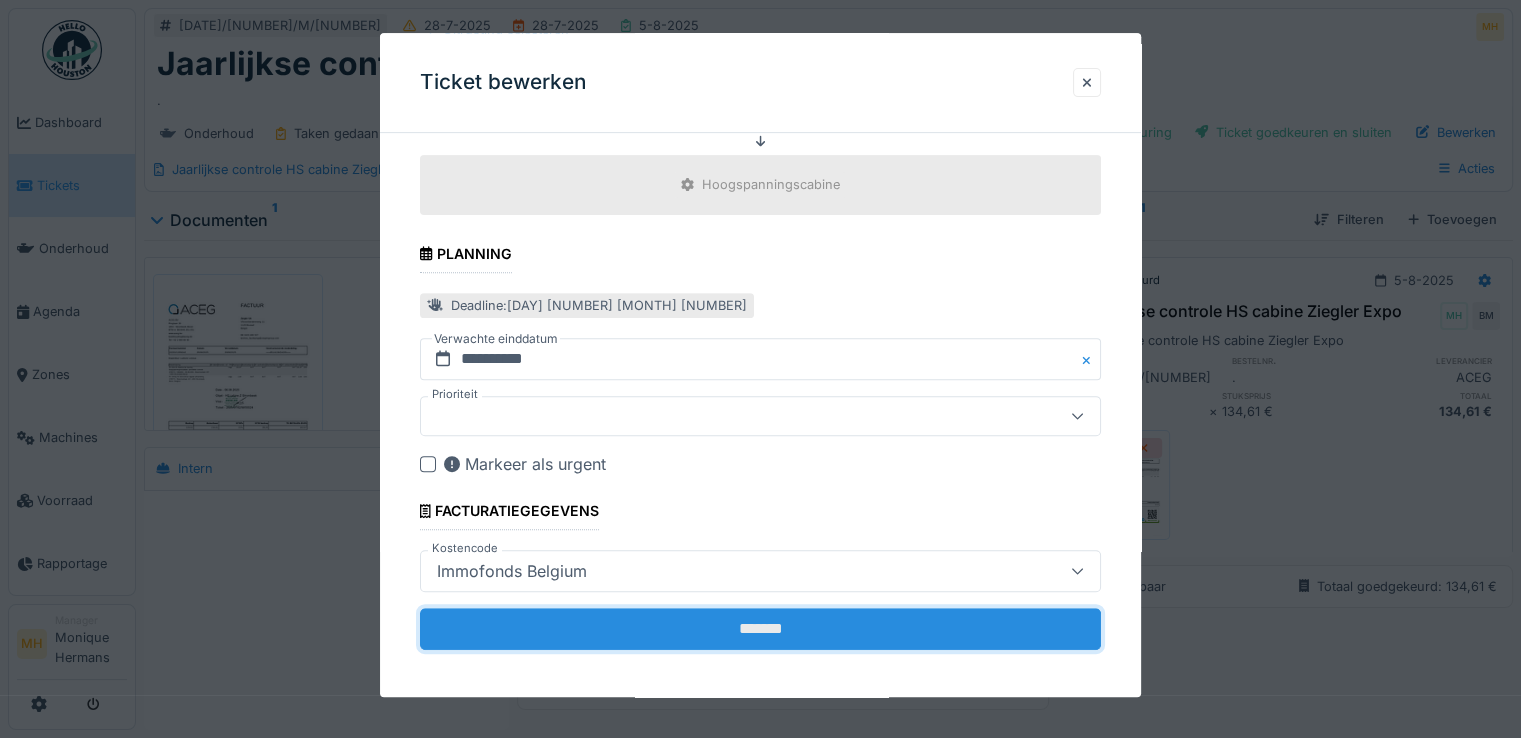 click on "*******" at bounding box center [760, 629] 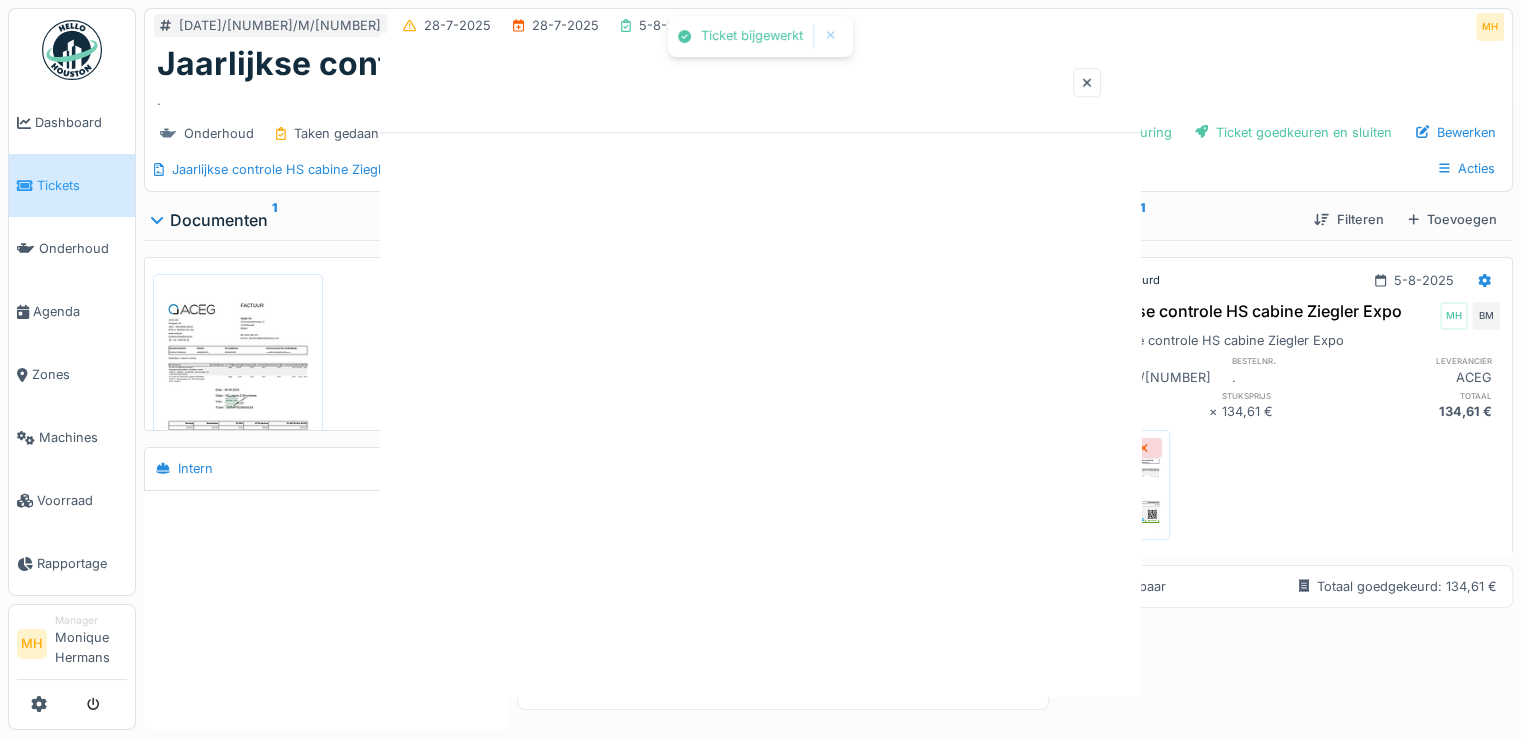 scroll, scrollTop: 0, scrollLeft: 0, axis: both 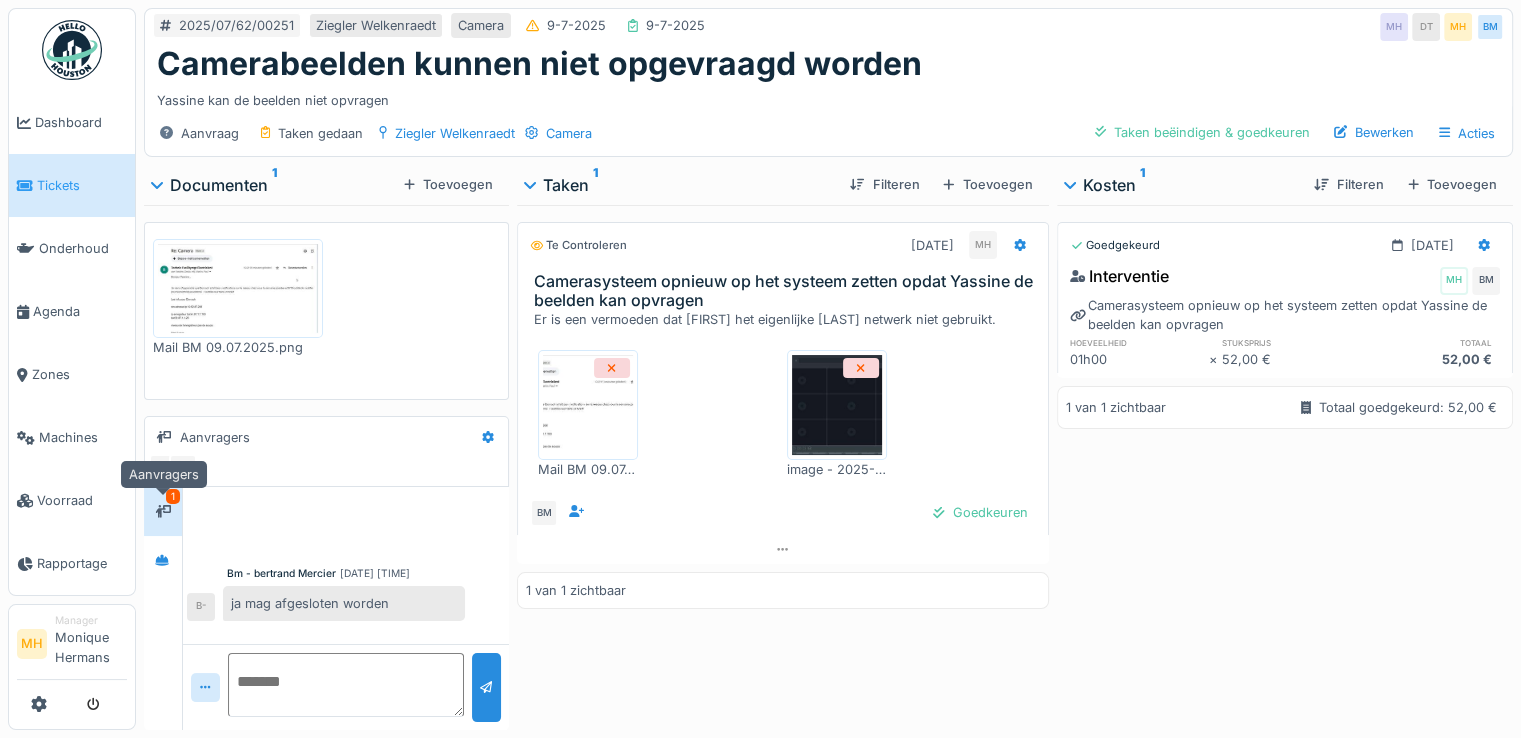 click 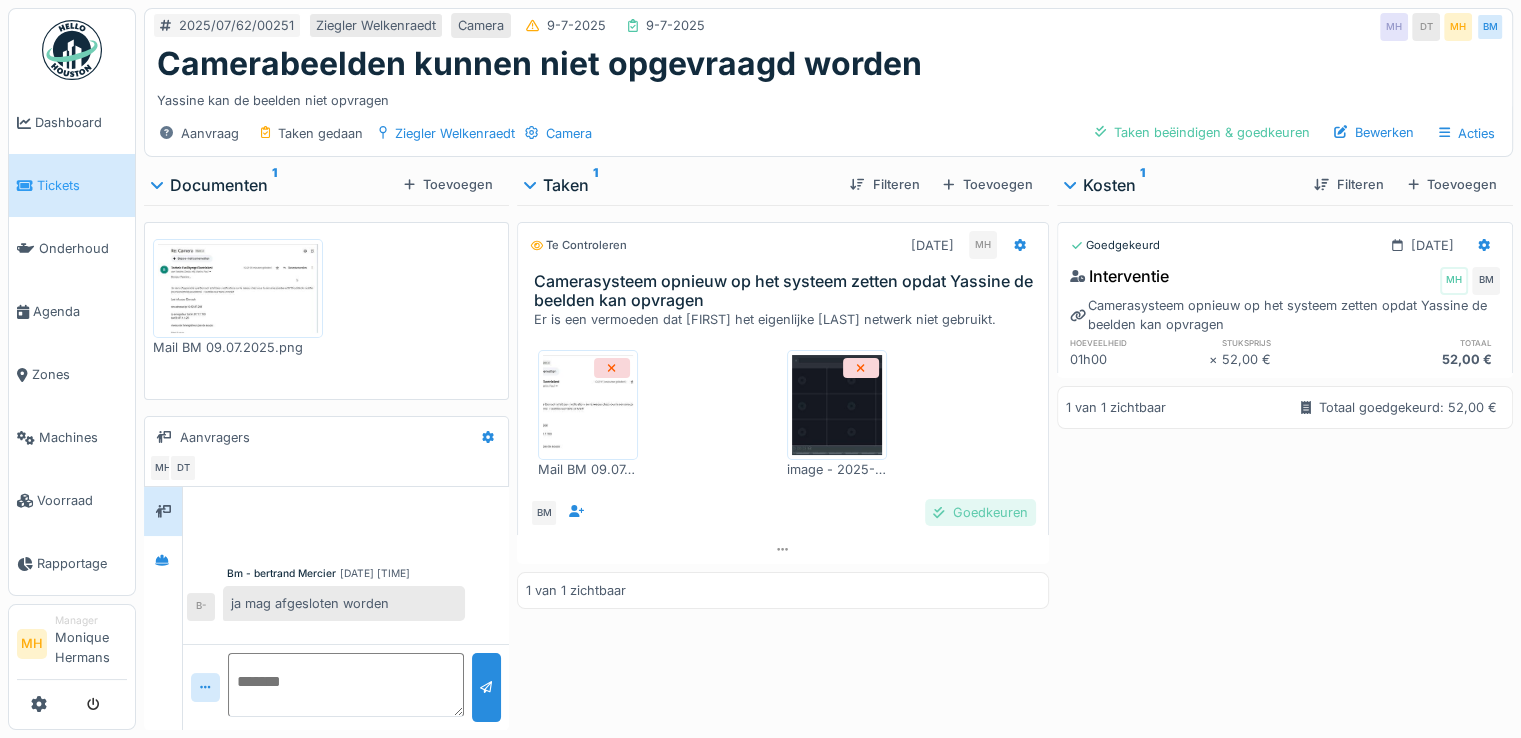 click on "Goedkeuren" at bounding box center [980, 512] 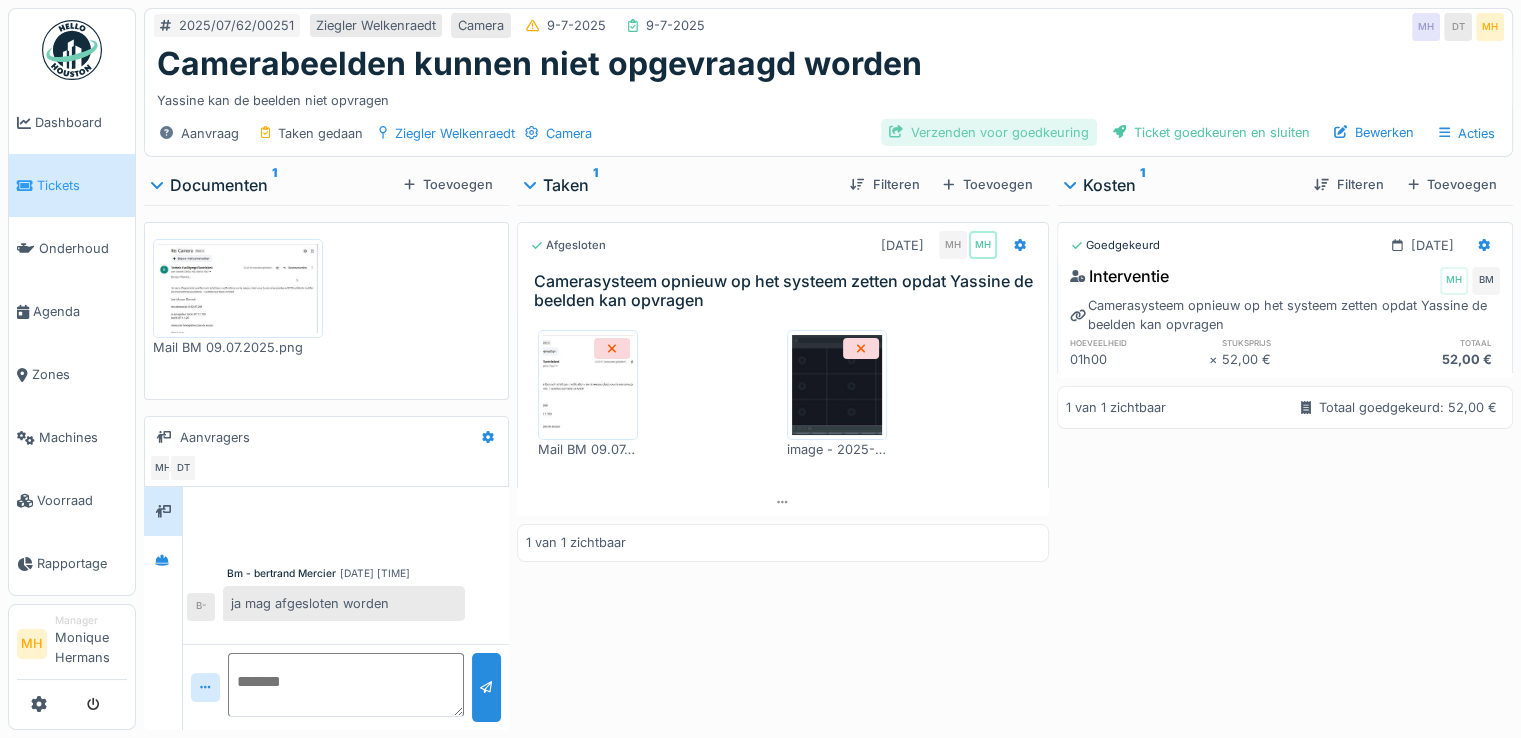 click on "Verzenden voor goedkeuring" at bounding box center [989, 132] 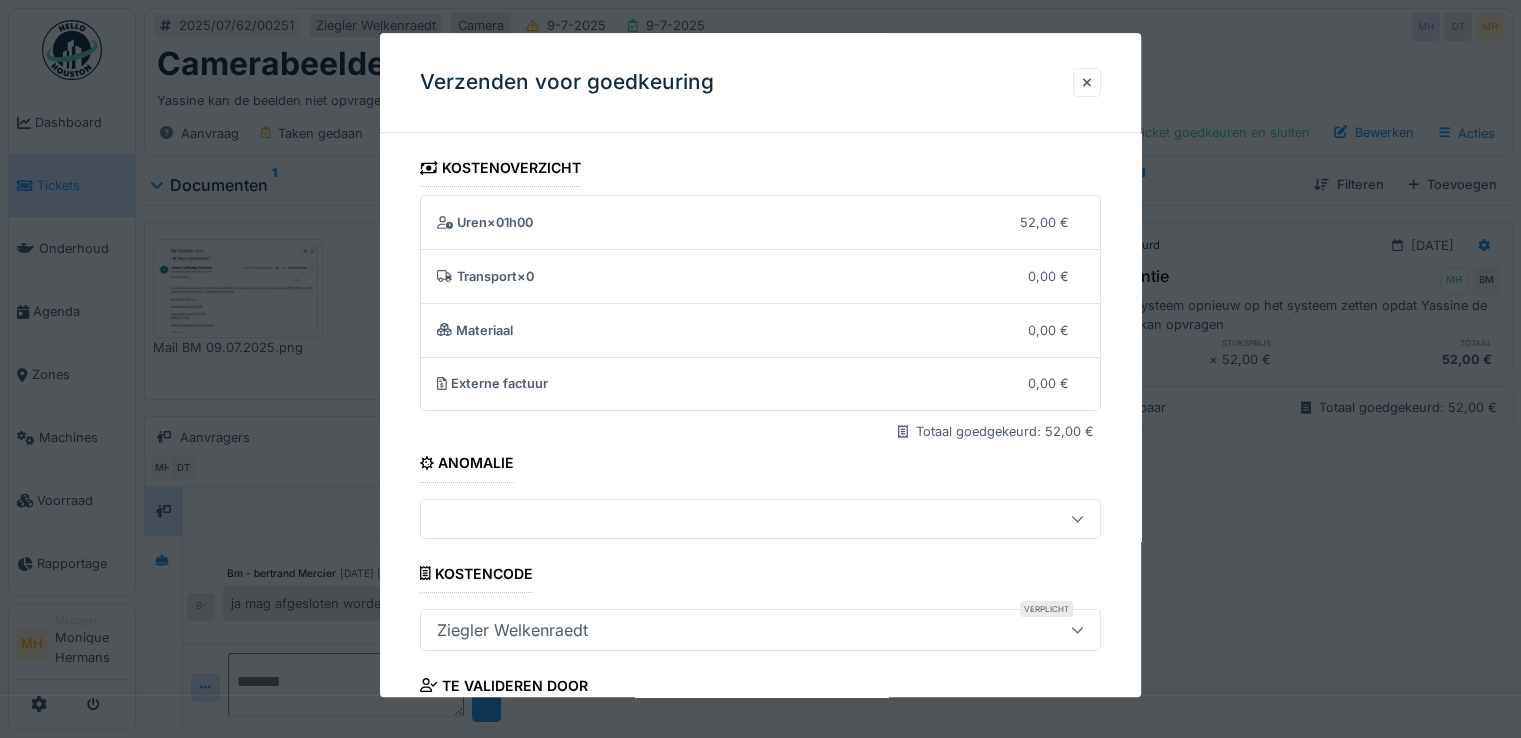 scroll, scrollTop: 175, scrollLeft: 0, axis: vertical 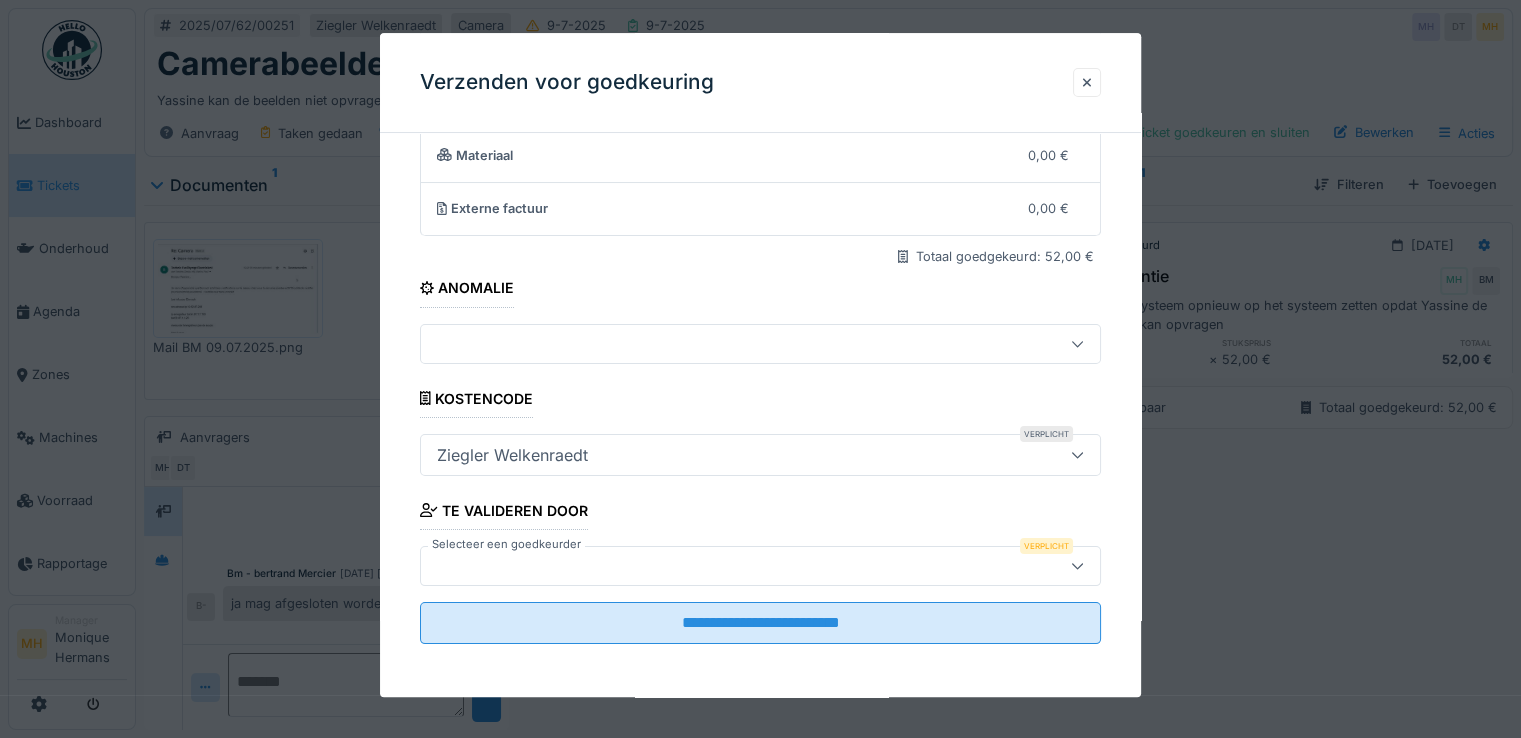 click at bounding box center (726, 566) 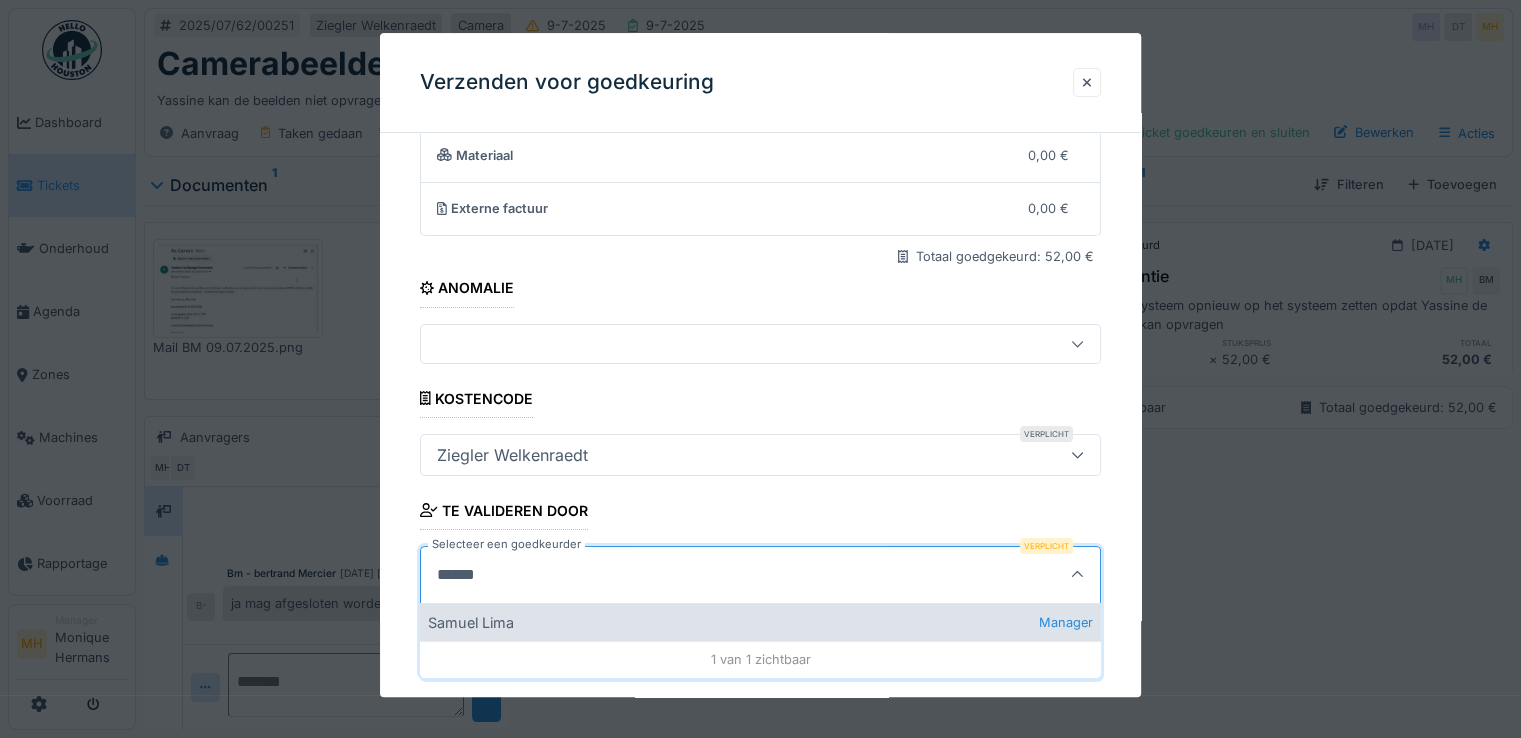type on "******" 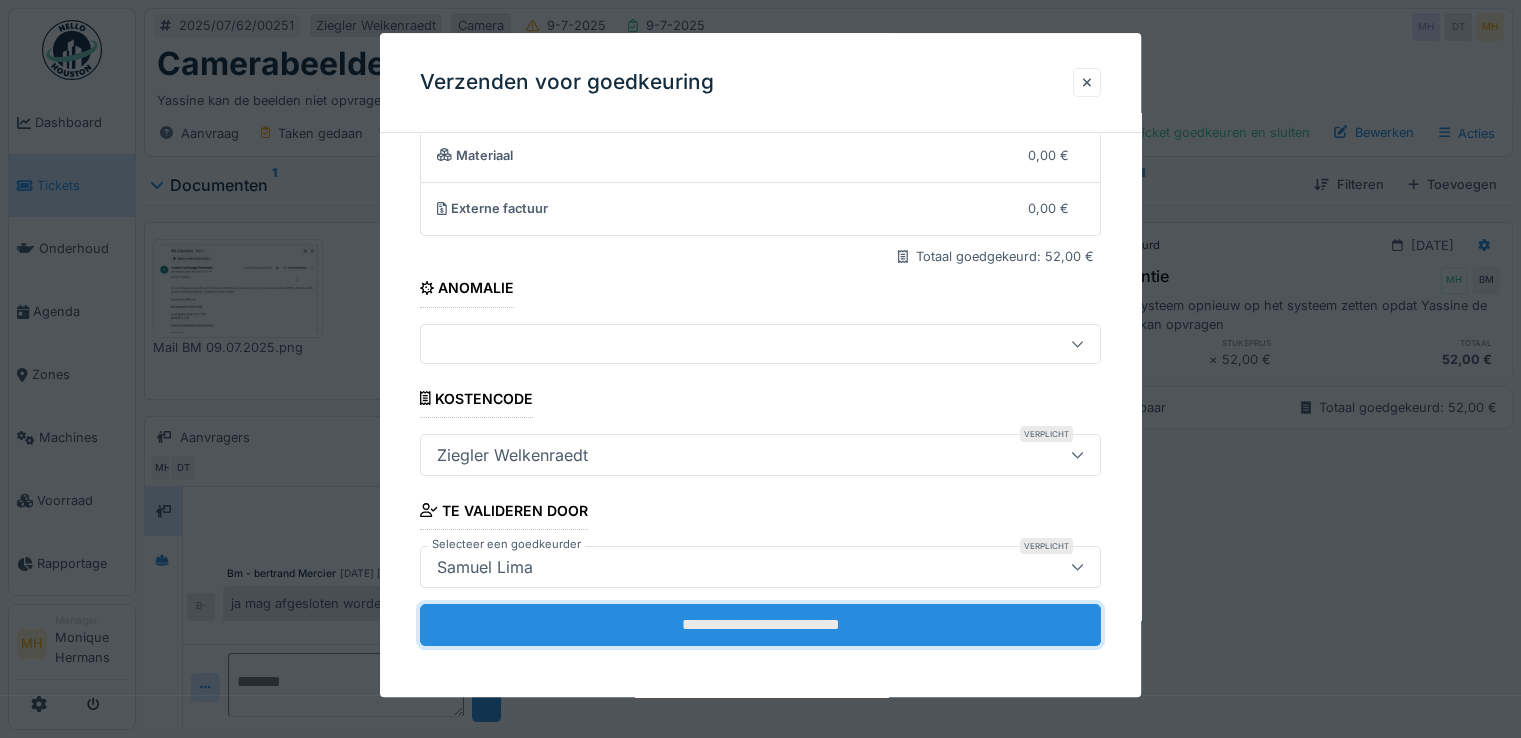 click on "**********" at bounding box center [760, 625] 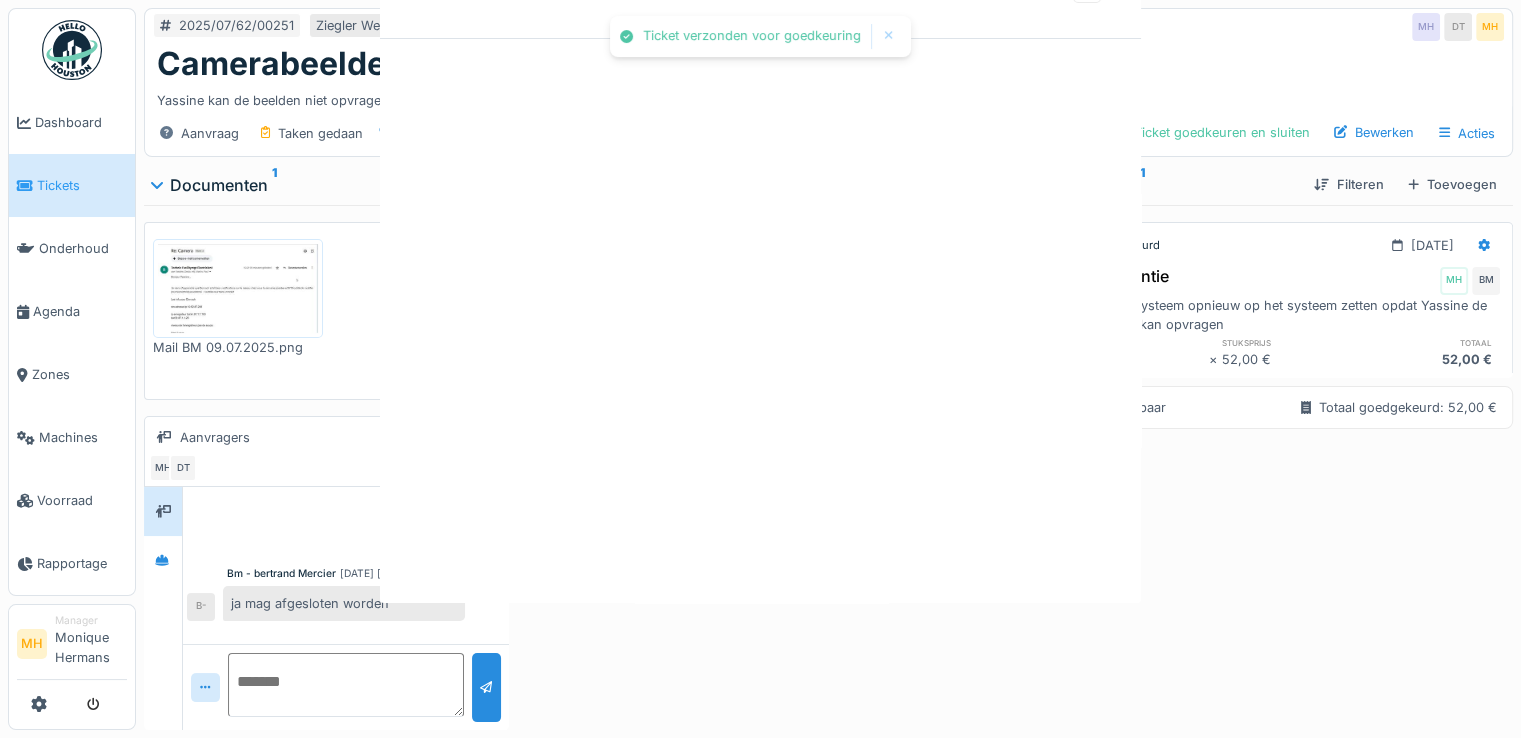 scroll, scrollTop: 0, scrollLeft: 0, axis: both 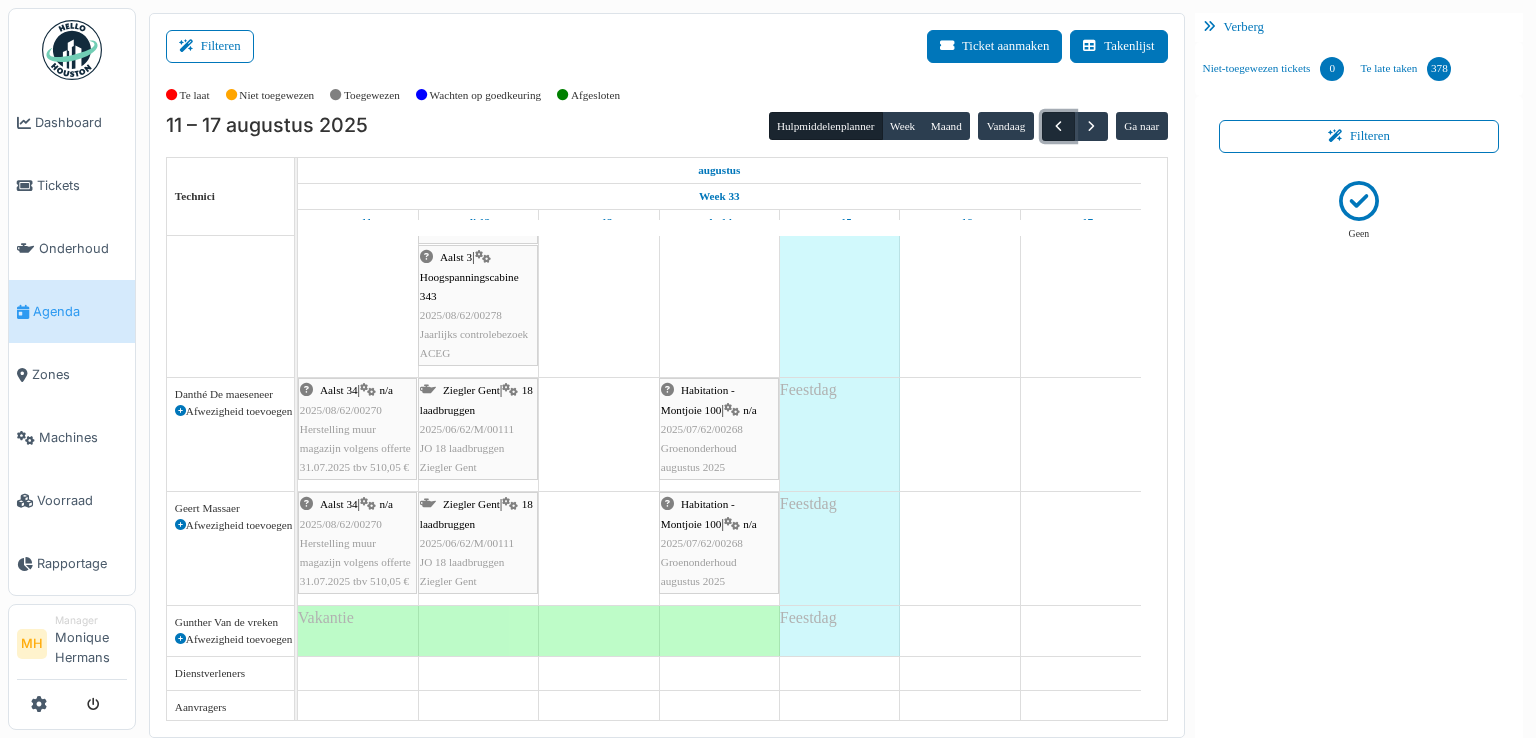 click at bounding box center (1058, 126) 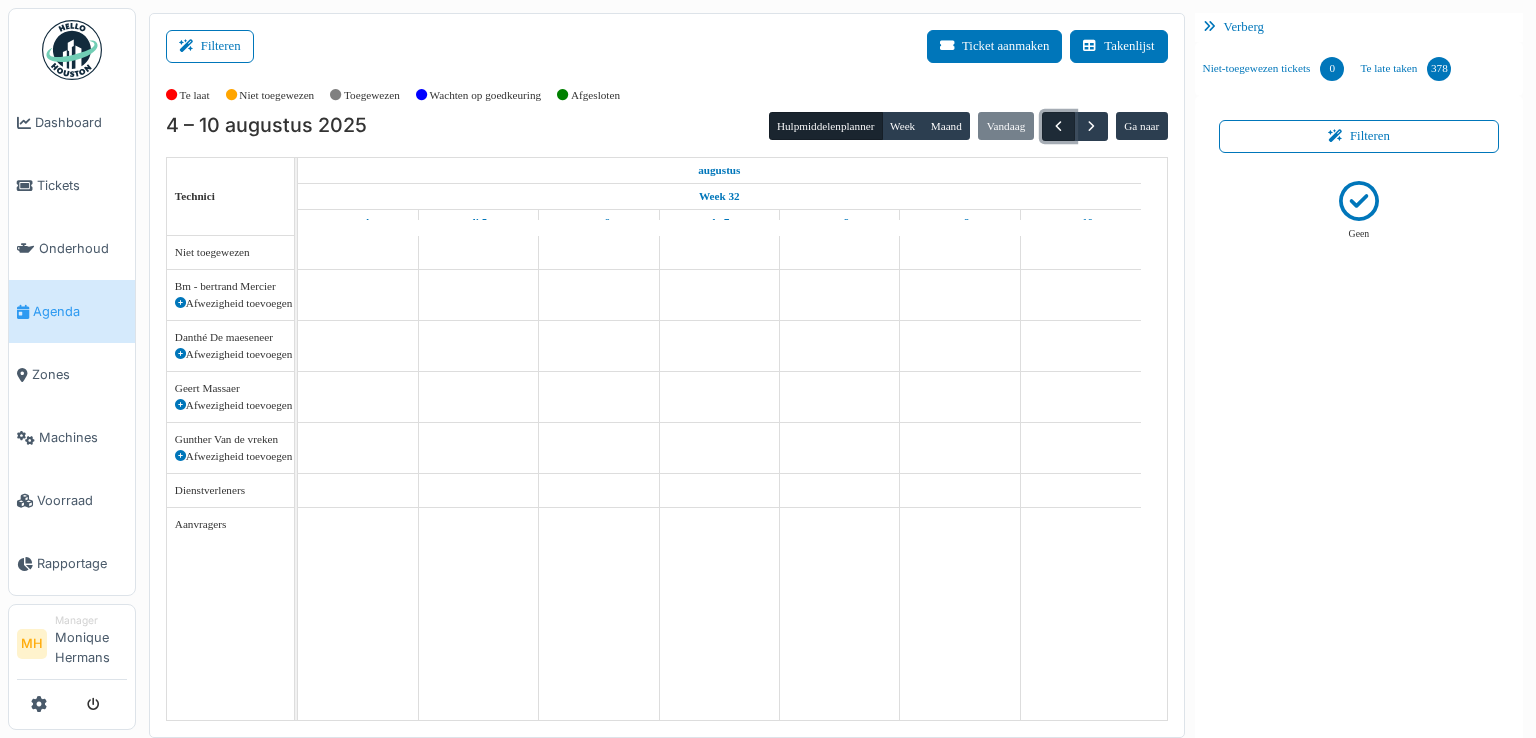 scroll, scrollTop: 0, scrollLeft: 0, axis: both 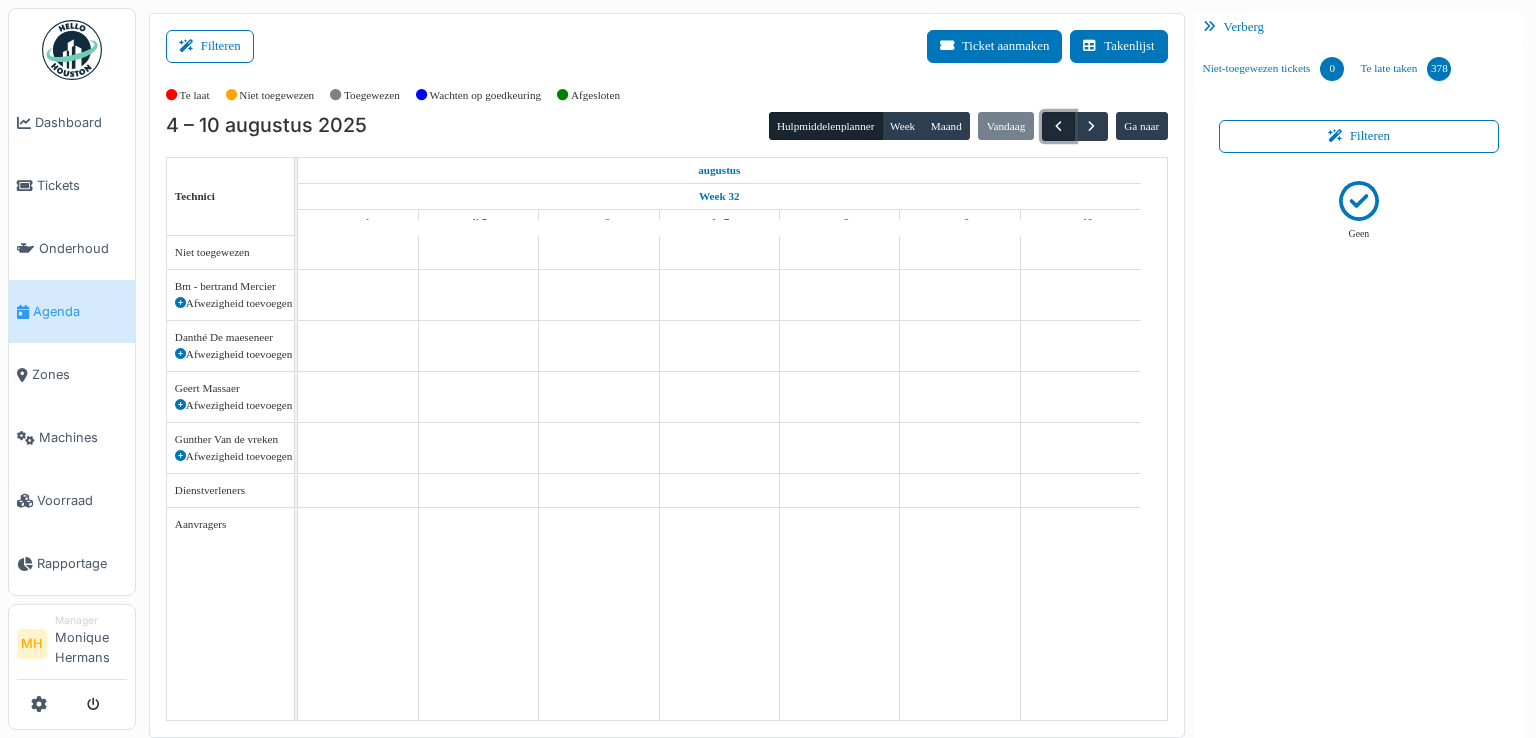 click at bounding box center [1058, 126] 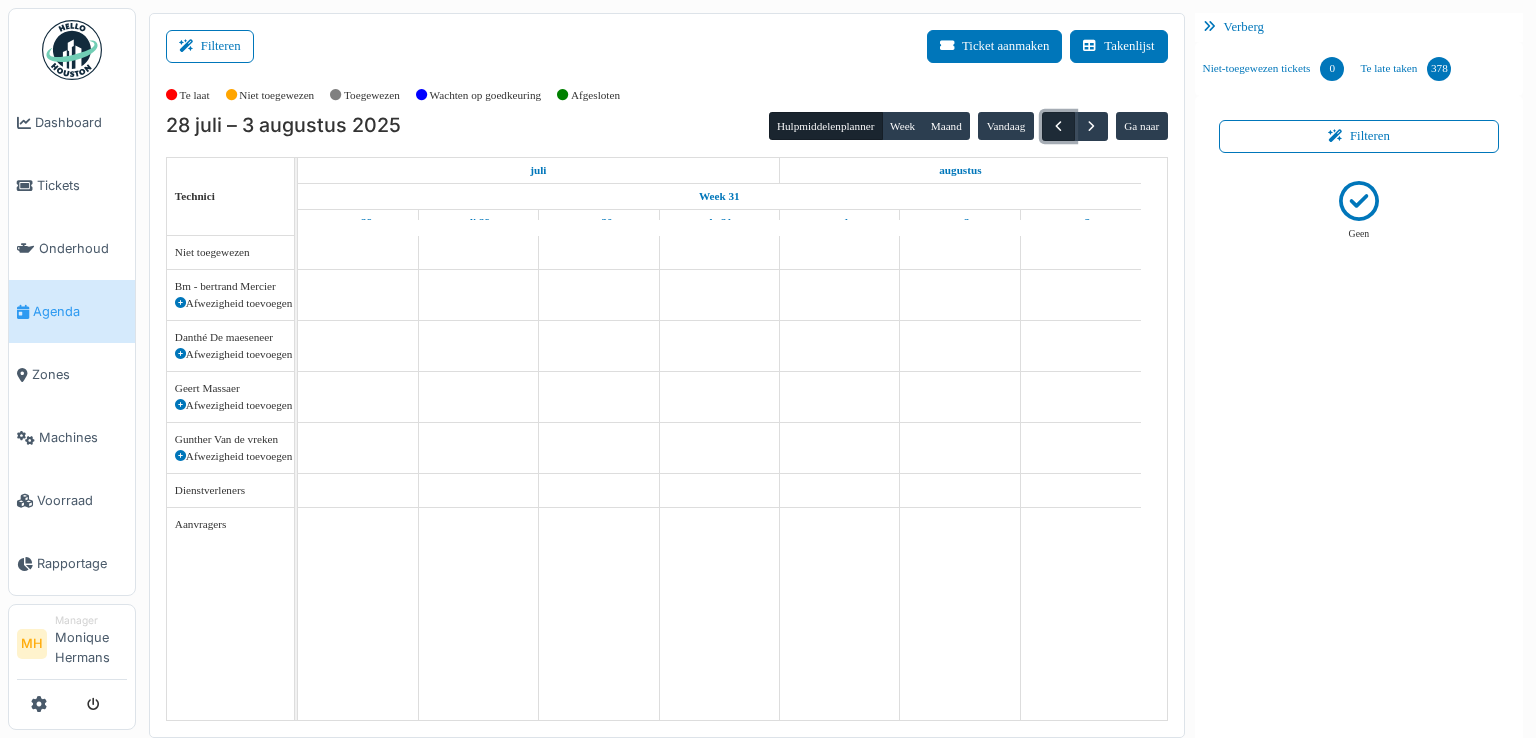 click at bounding box center [1058, 126] 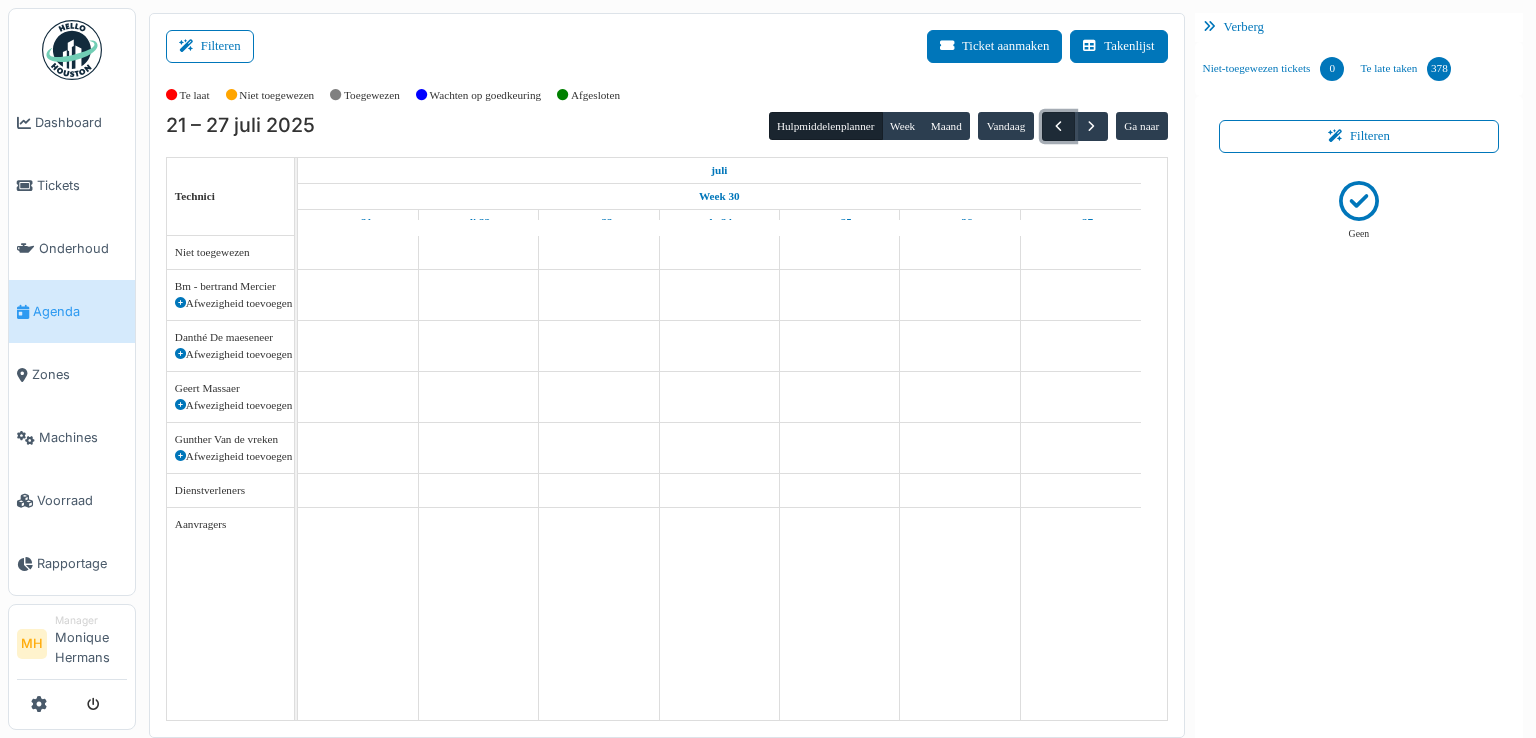 click at bounding box center [1058, 126] 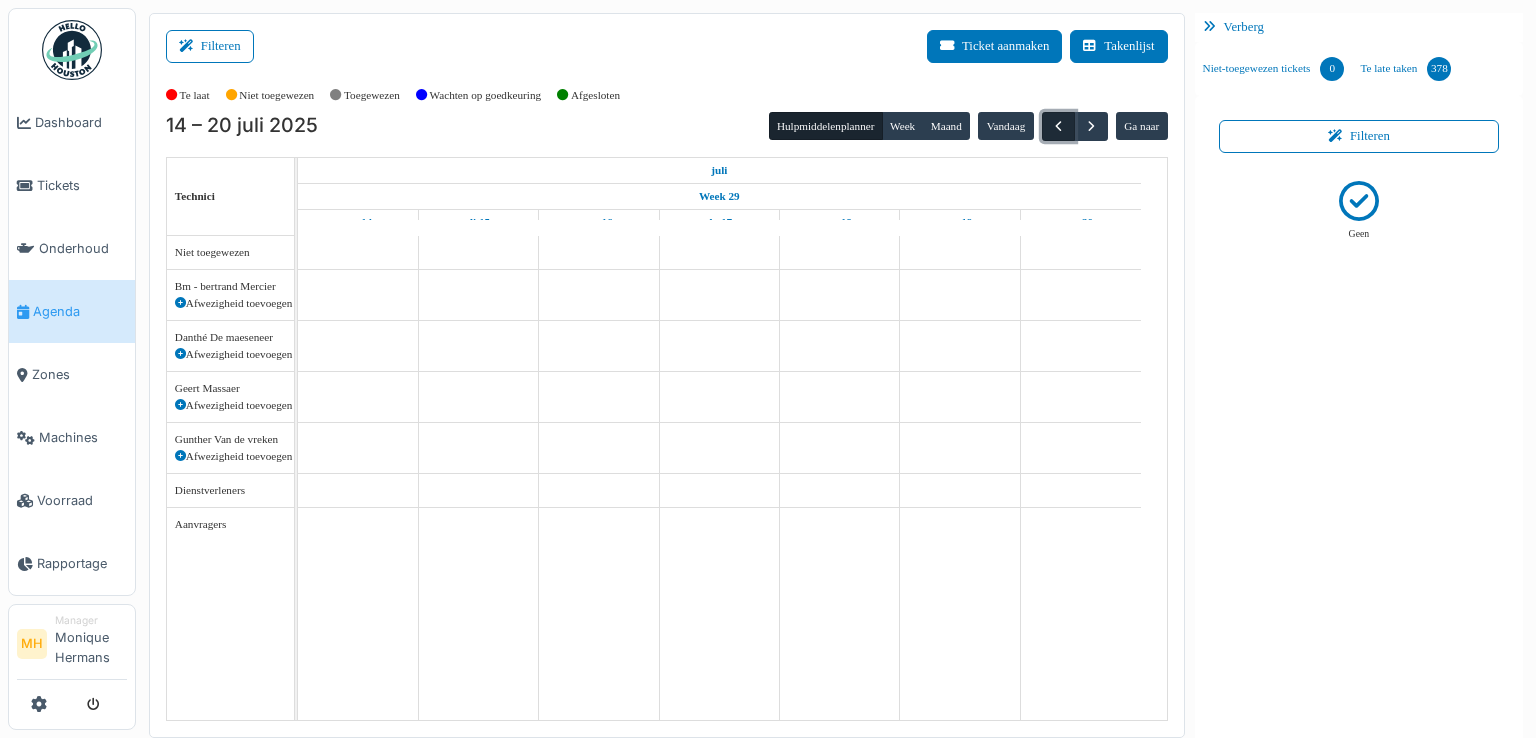 click at bounding box center (1058, 126) 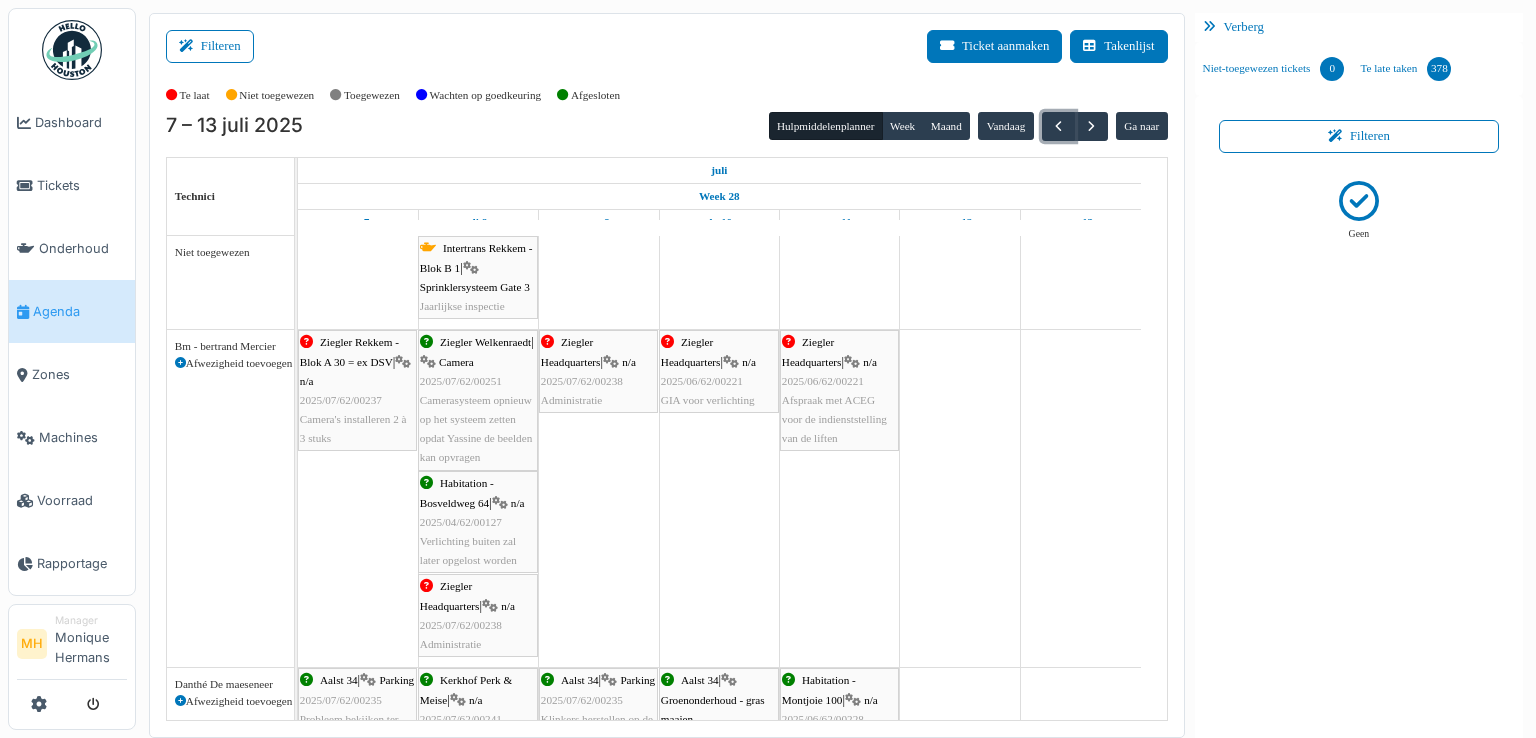 scroll, scrollTop: 100, scrollLeft: 0, axis: vertical 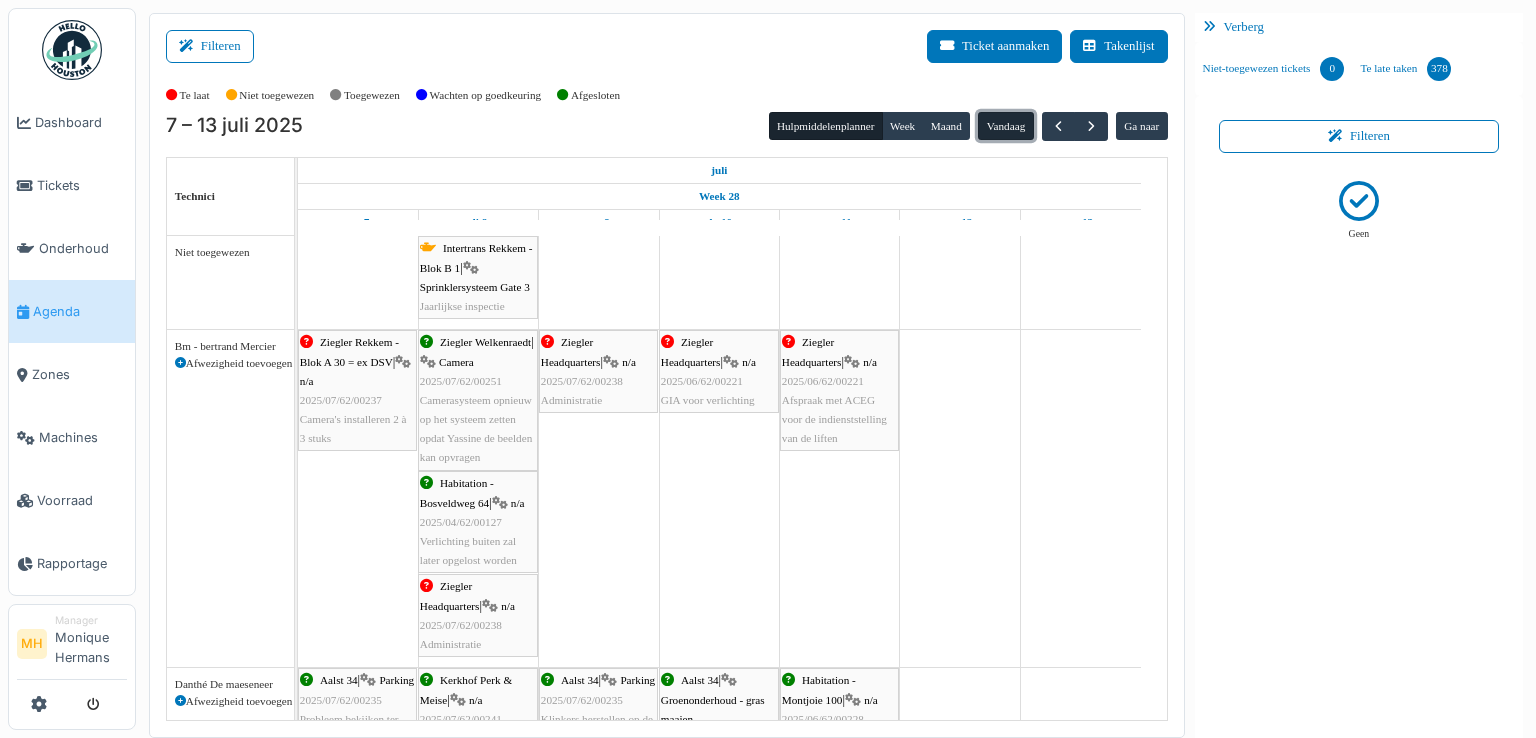 click on "Vandaag" at bounding box center (1005, 126) 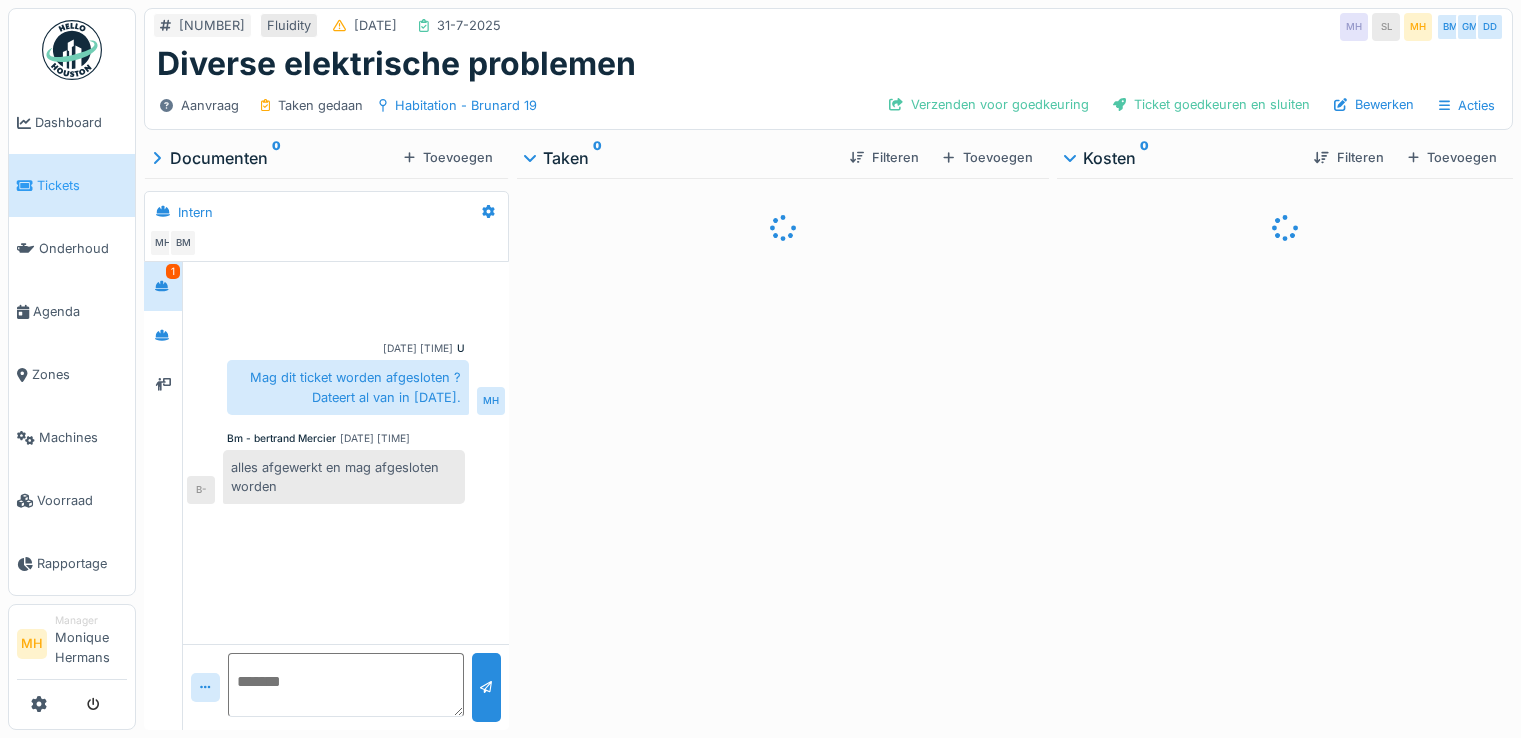 scroll, scrollTop: 0, scrollLeft: 0, axis: both 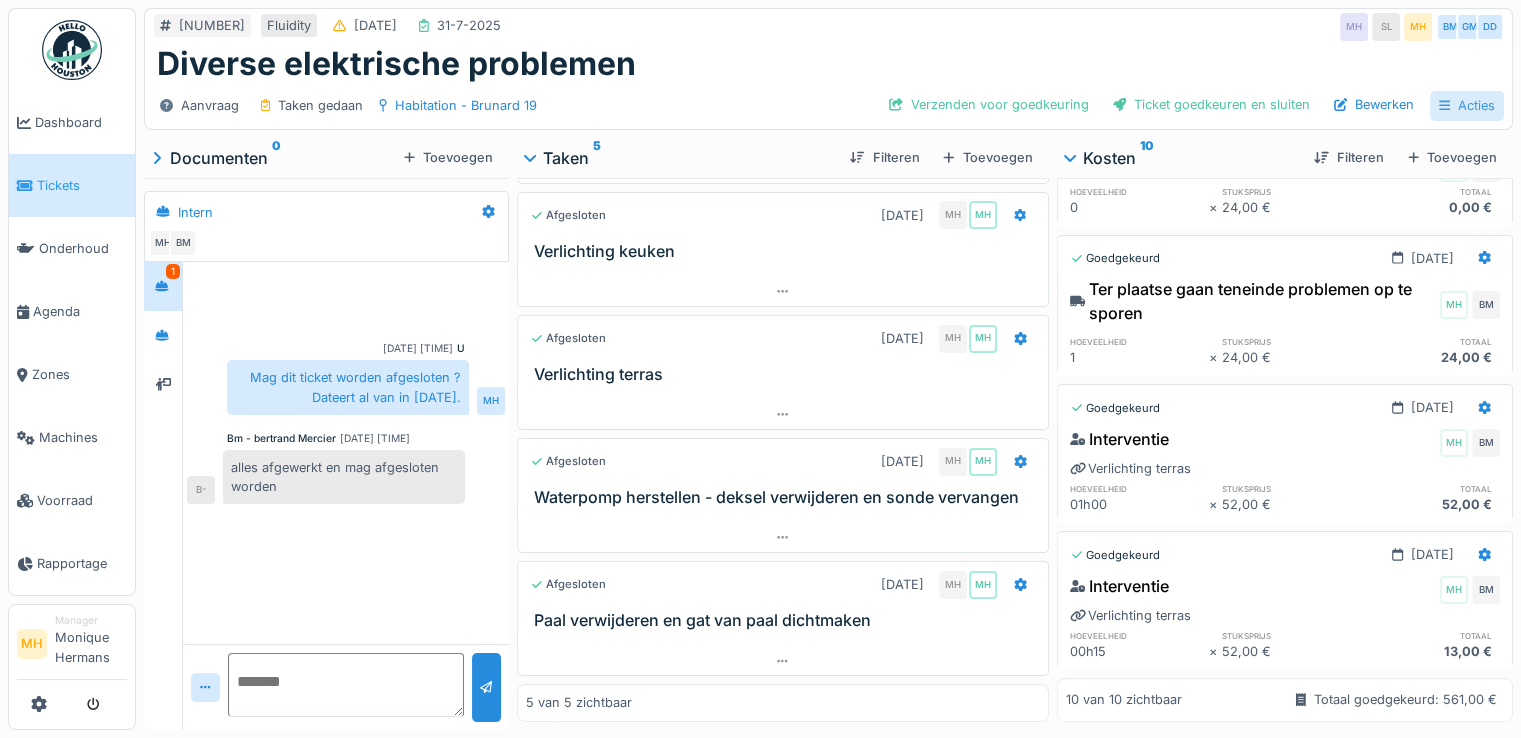 click on "Acties" at bounding box center [1467, 105] 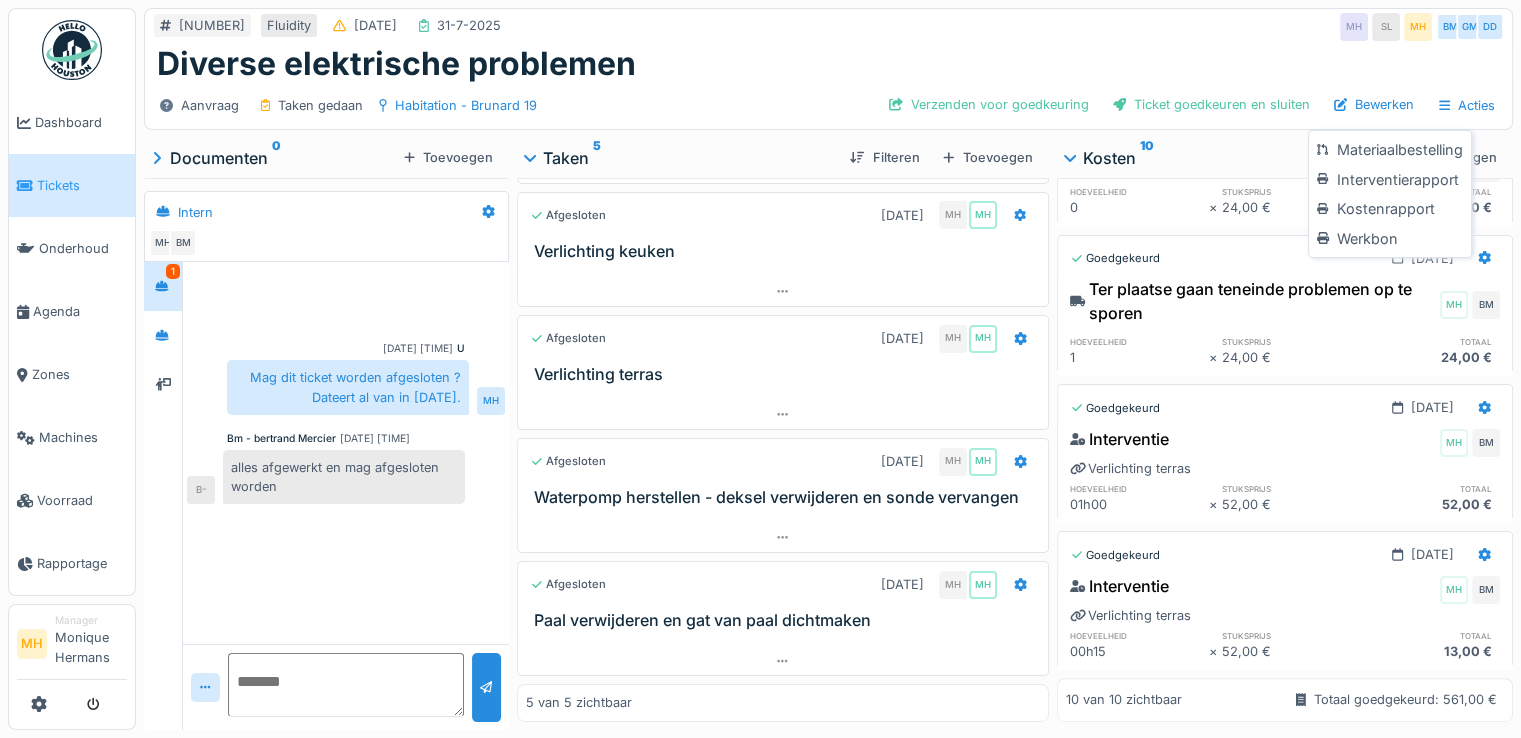 click on "Kostenrapport" at bounding box center [1389, 209] 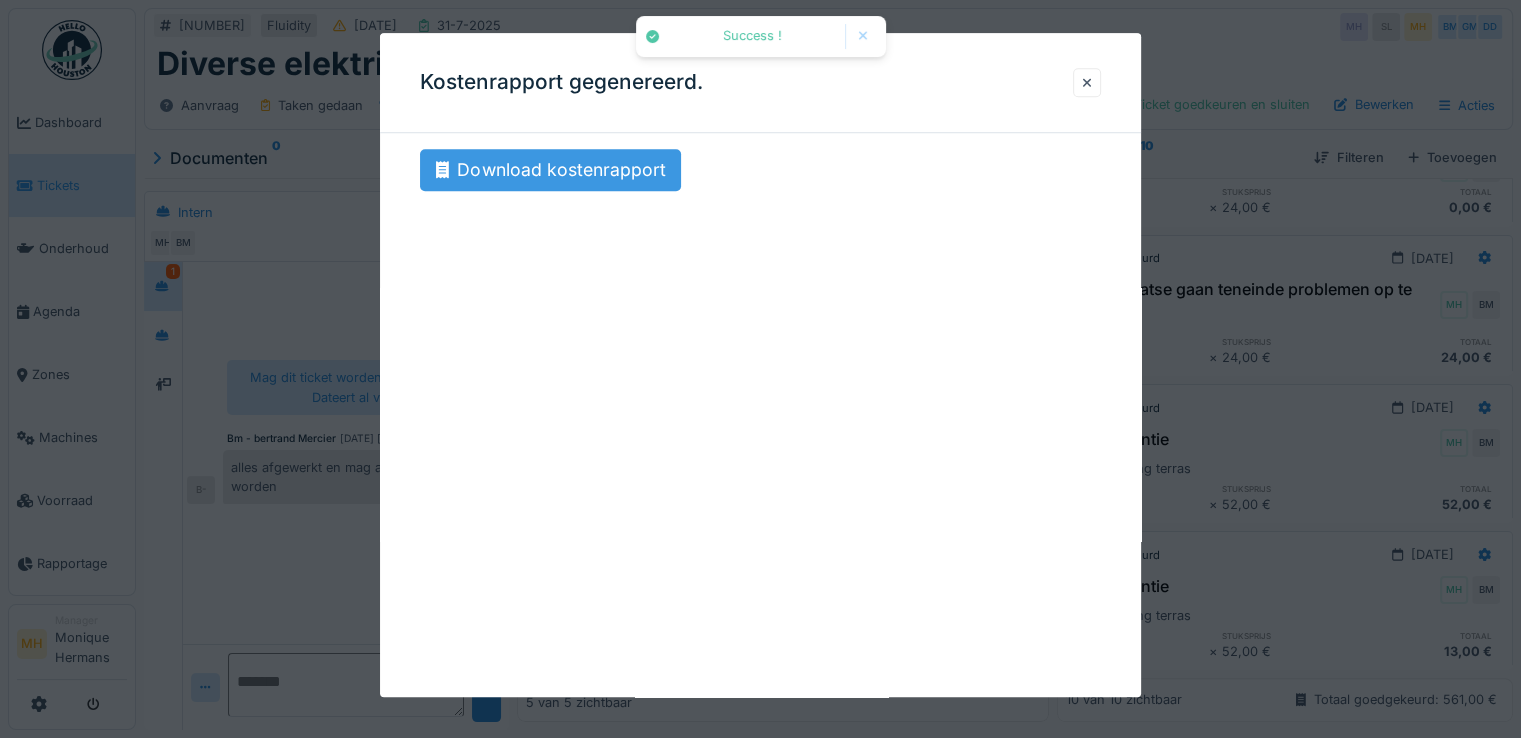 click on "Download kostenrapport" at bounding box center (550, 170) 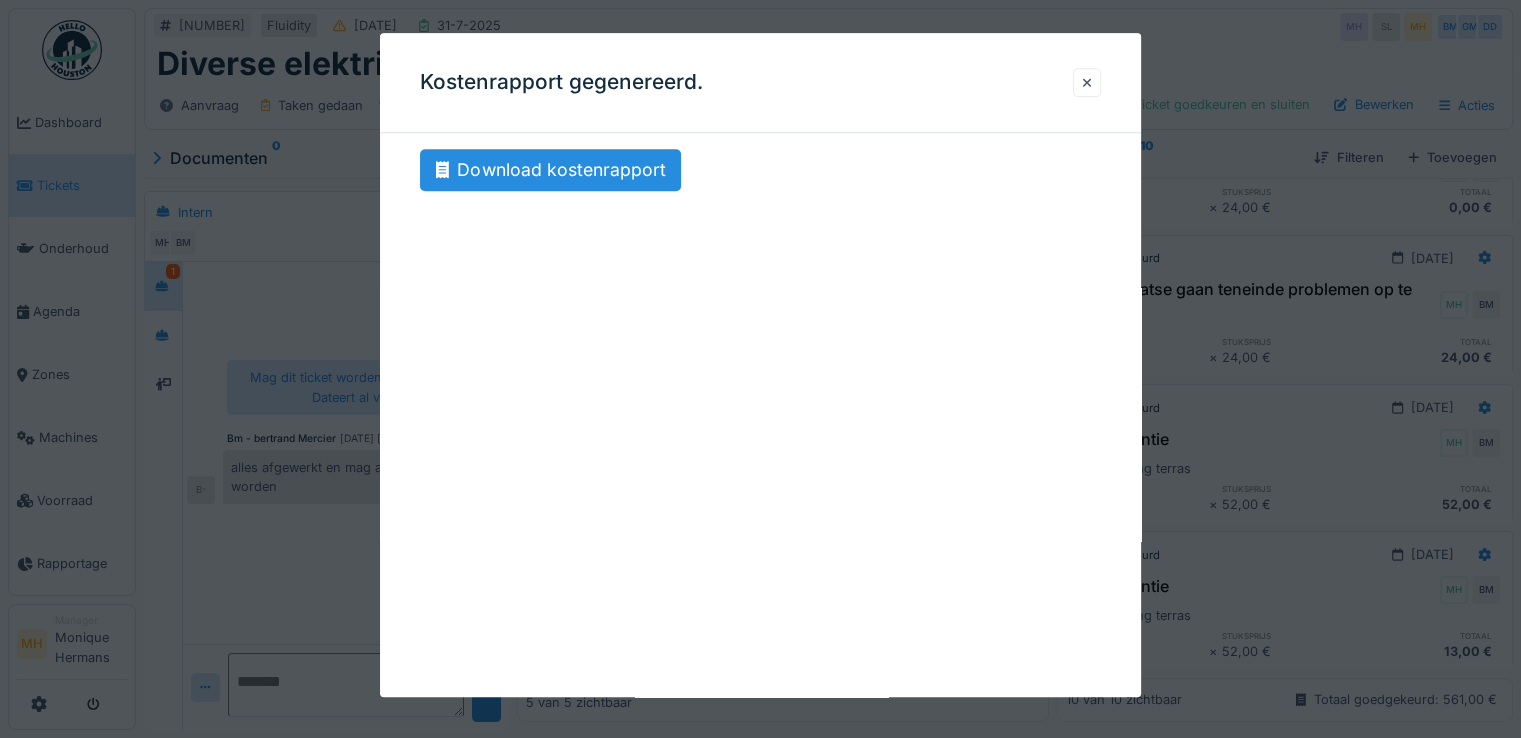 drag, startPoint x: 1105, startPoint y: 79, endPoint x: 1059, endPoint y: 121, distance: 62.289646 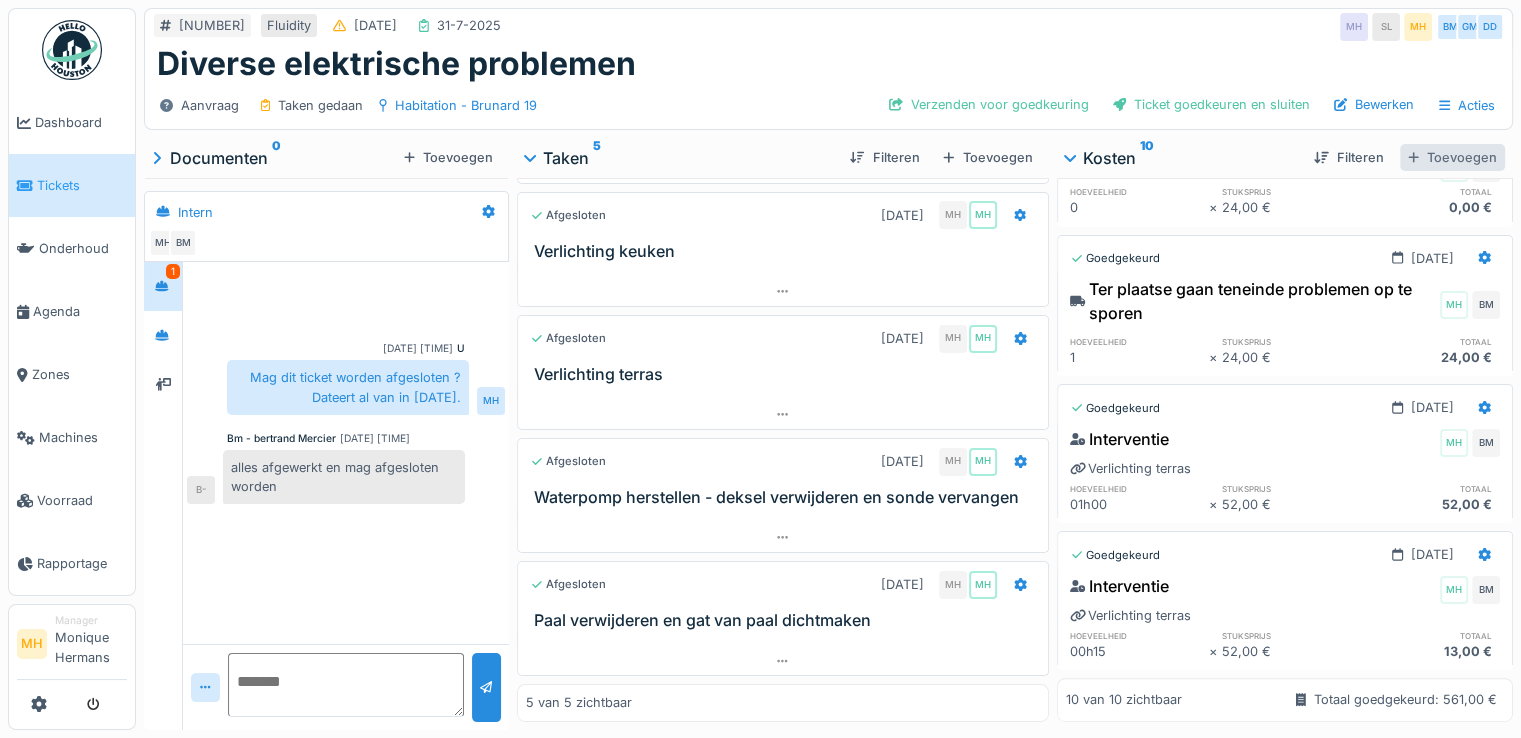 click on "Toevoegen" at bounding box center [1452, 157] 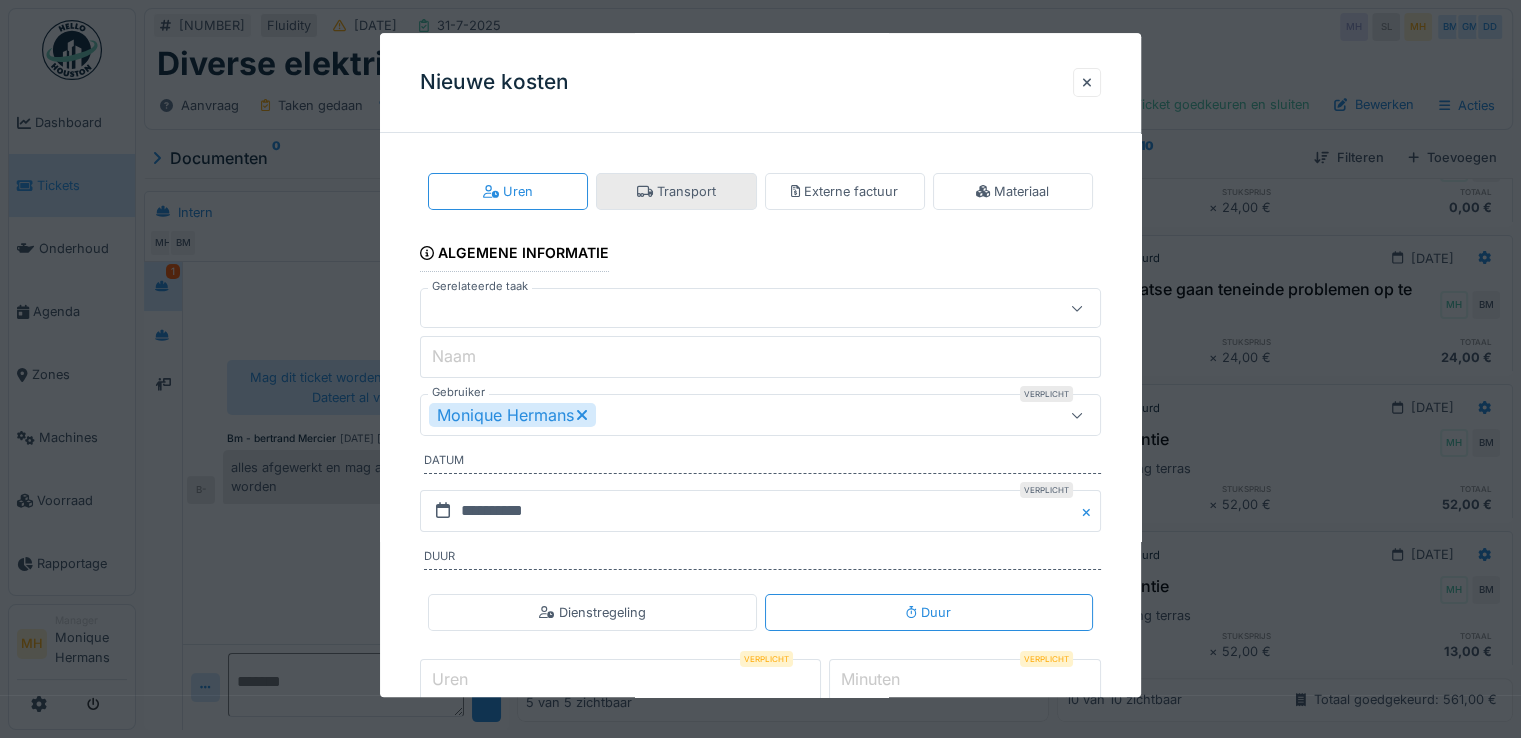 click on "Transport" at bounding box center (676, 191) 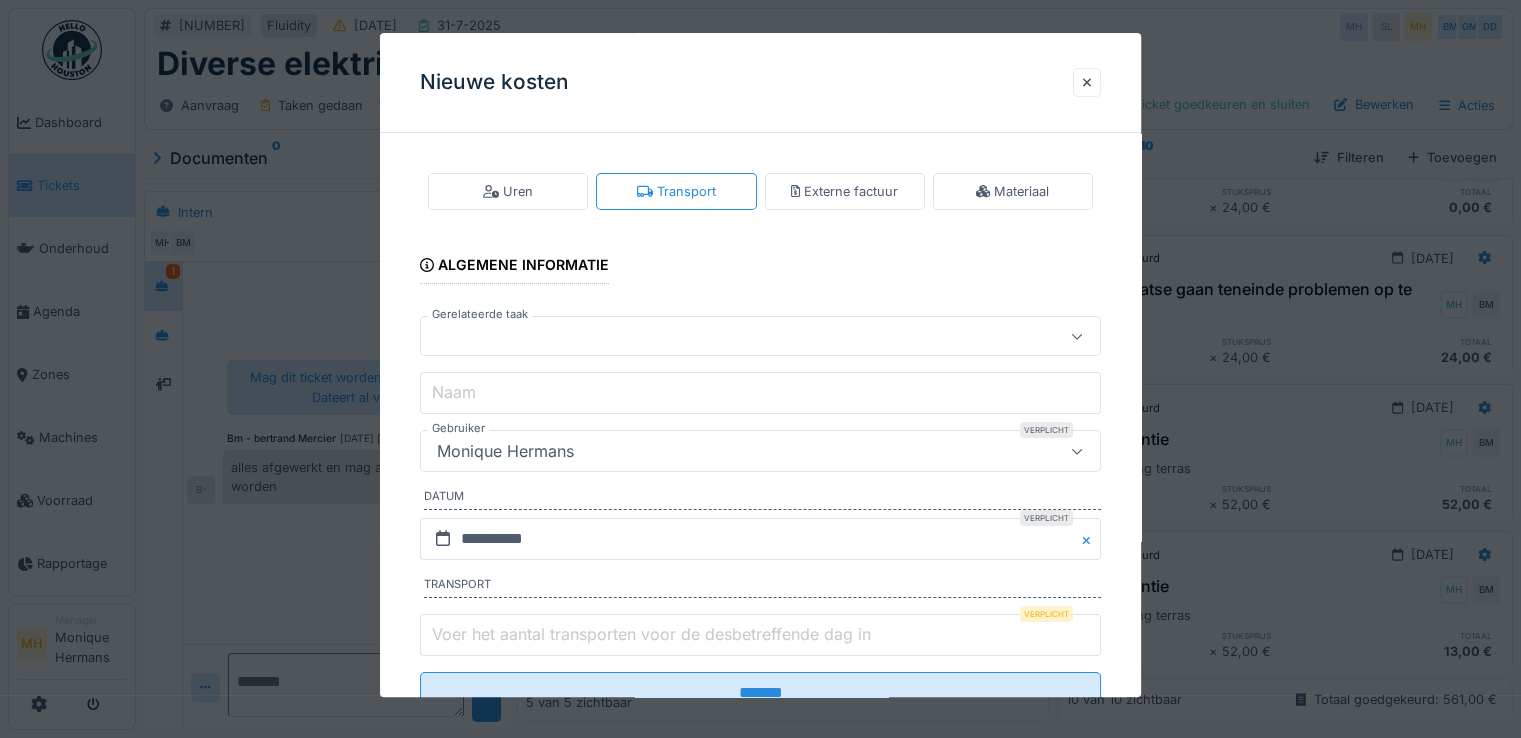 click on "Monique Hermans" at bounding box center (505, 452) 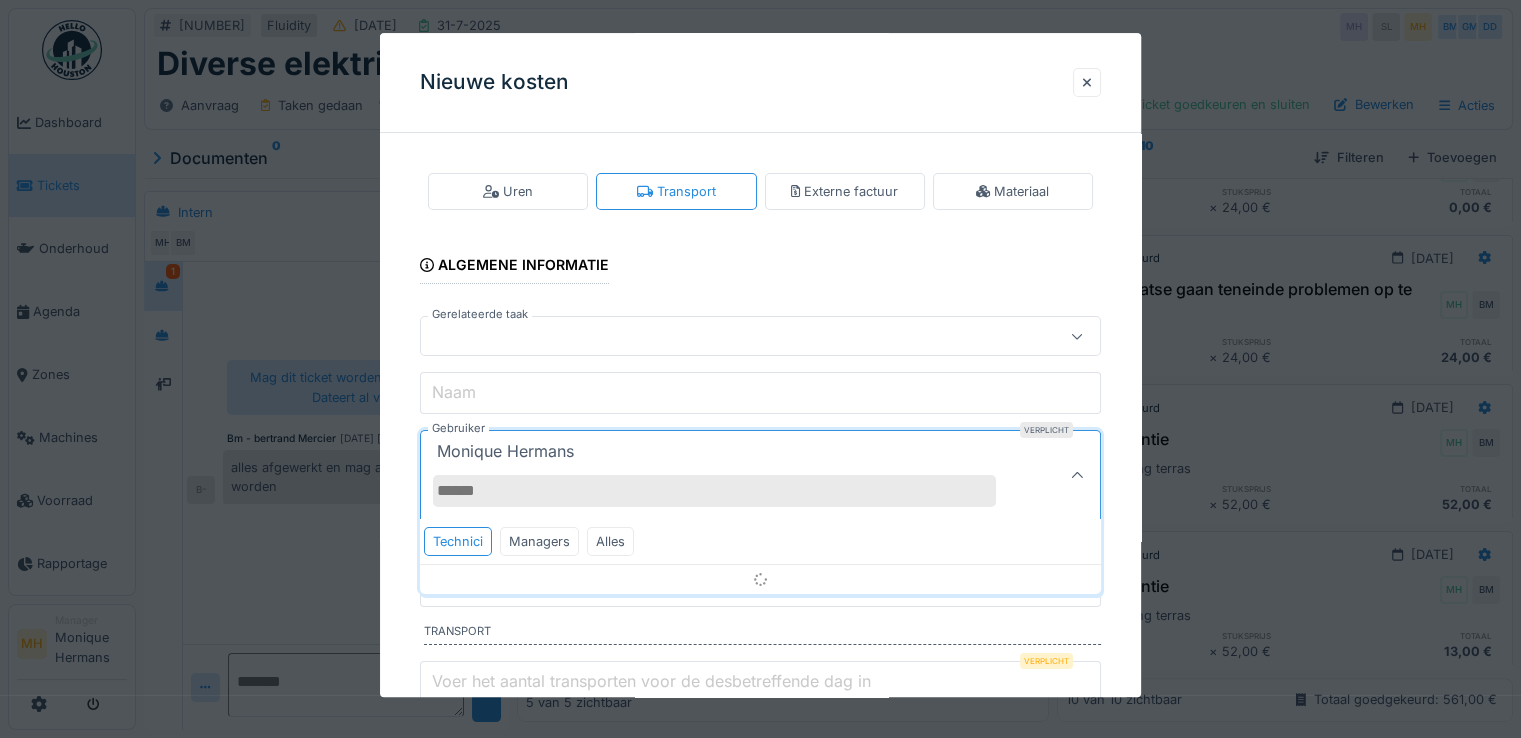 scroll, scrollTop: 100, scrollLeft: 0, axis: vertical 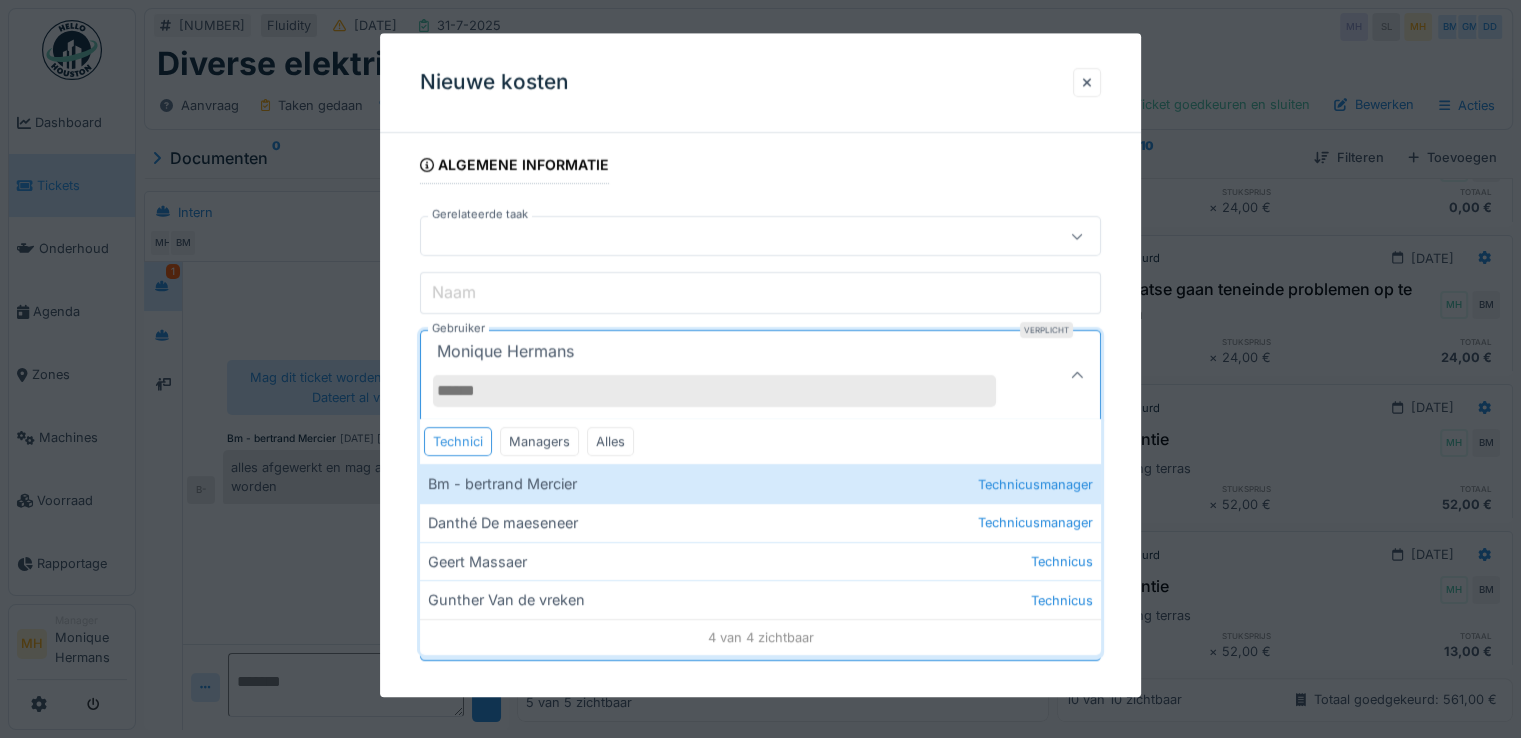 click on "Technici" at bounding box center (458, 442) 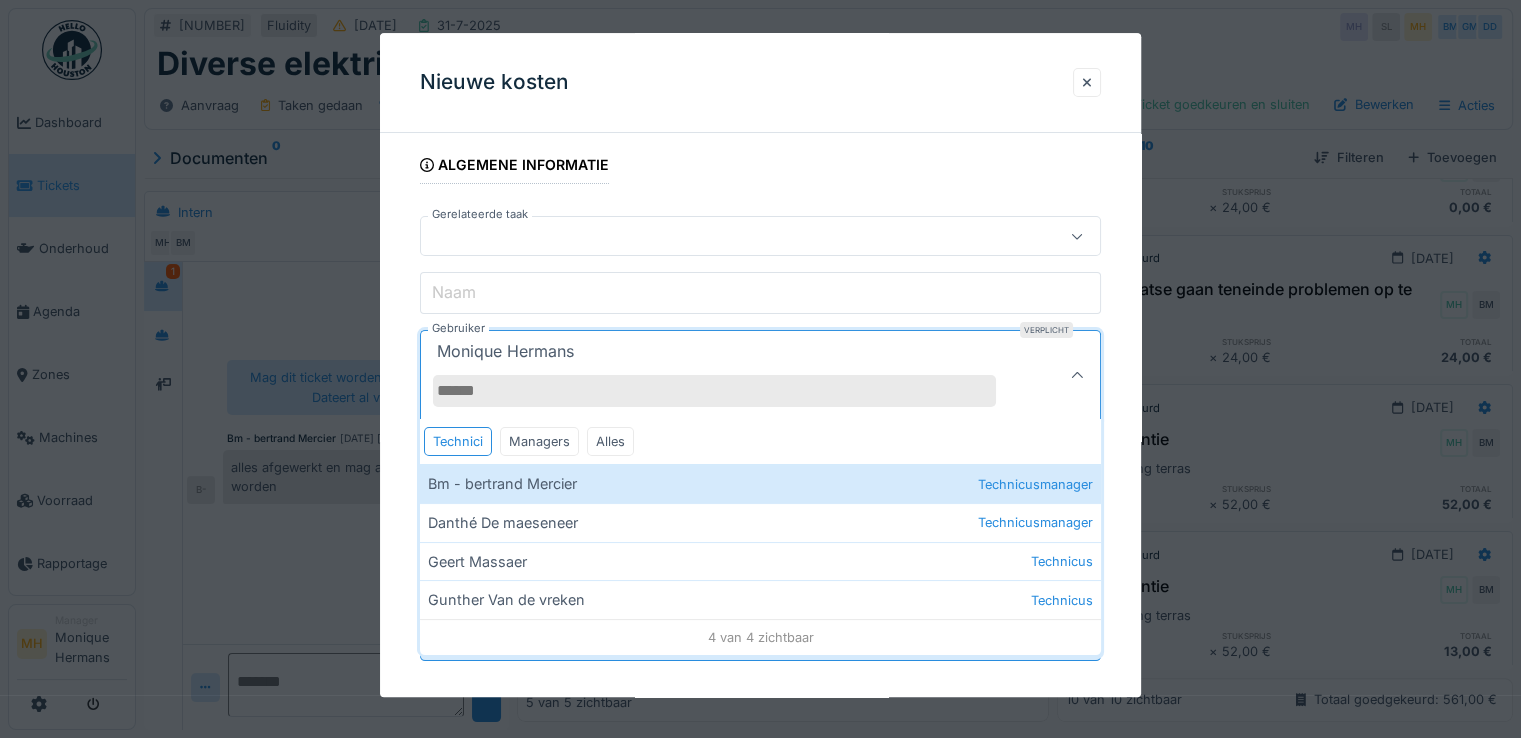 click on "Bm - bertrand Mercier   Technicusmanager" at bounding box center (760, 484) 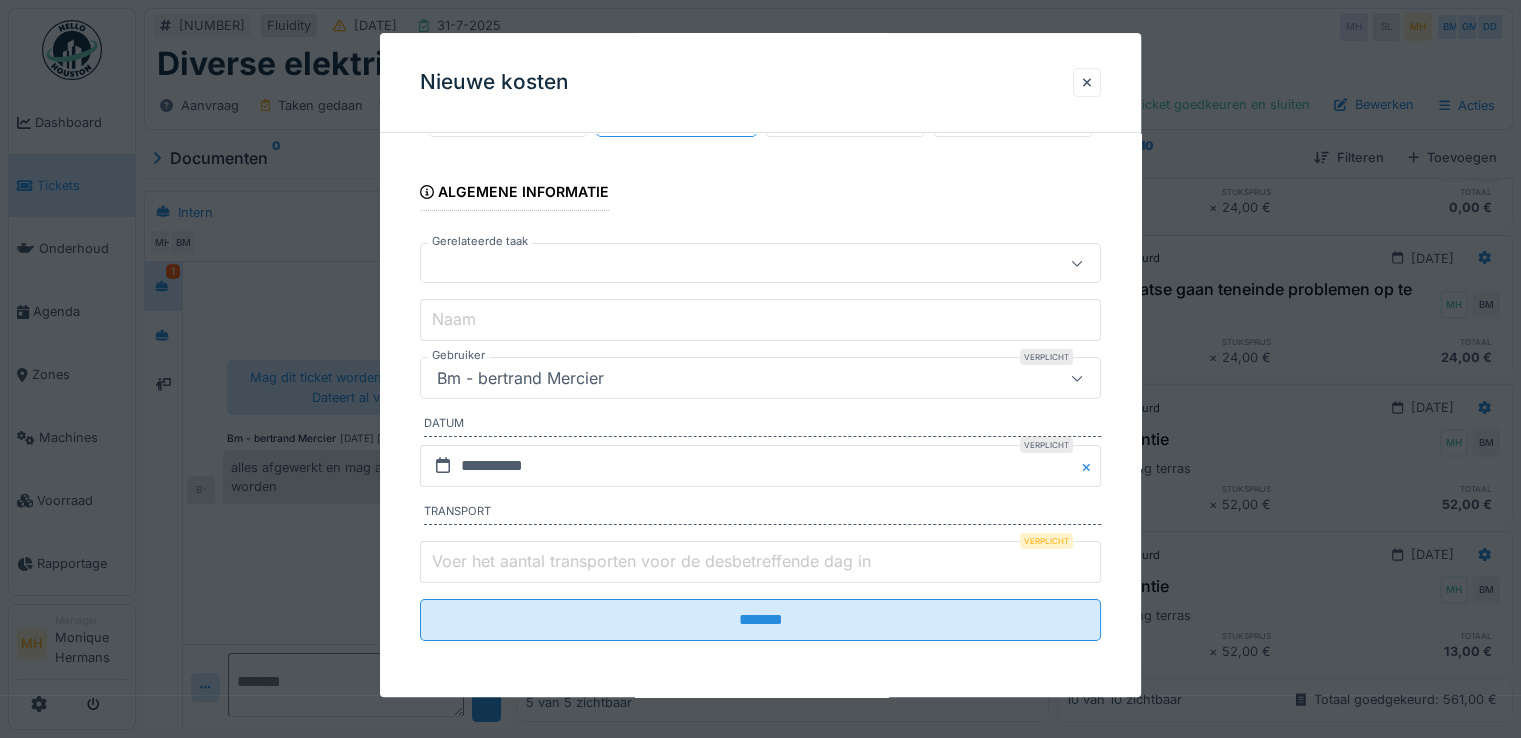 scroll, scrollTop: 69, scrollLeft: 0, axis: vertical 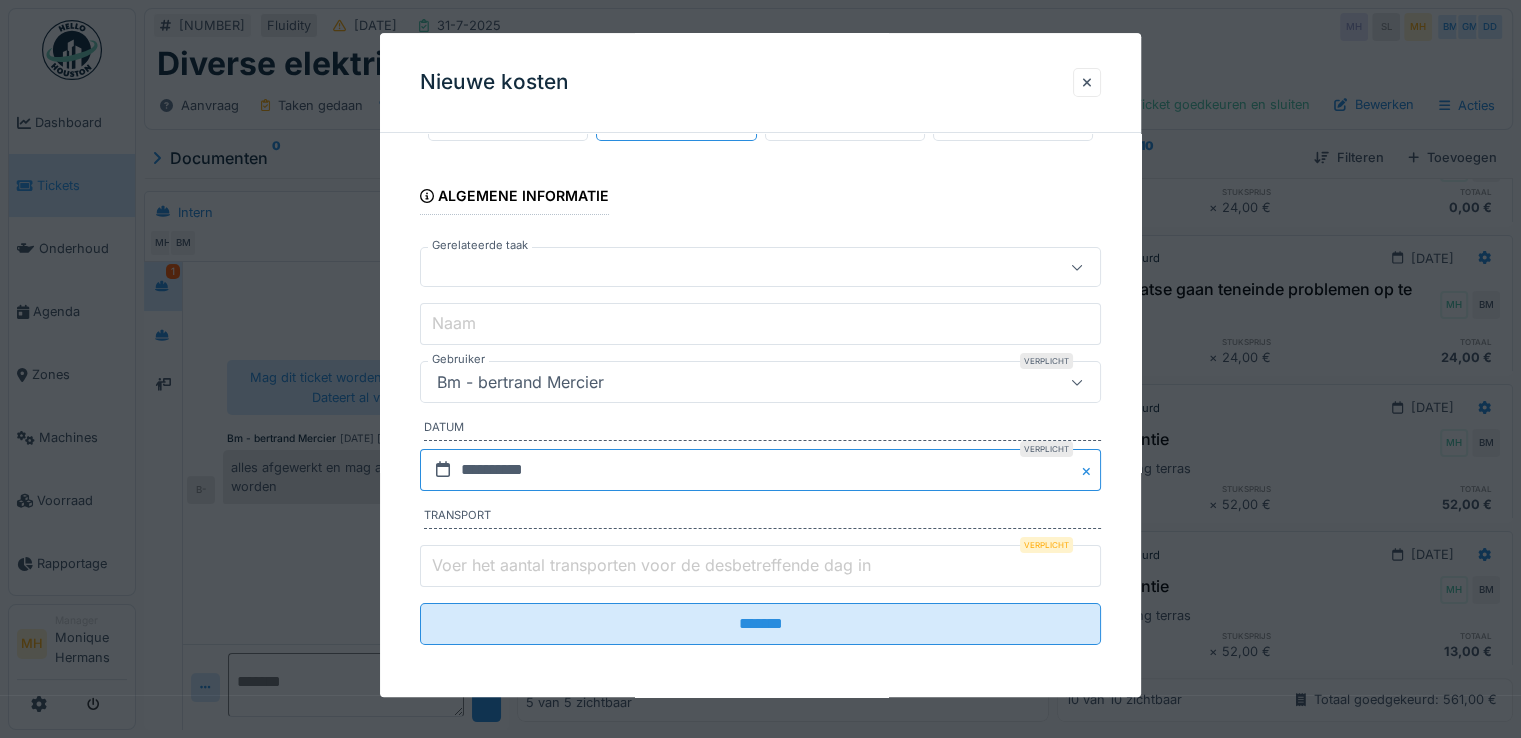 click on "**********" at bounding box center (760, 470) 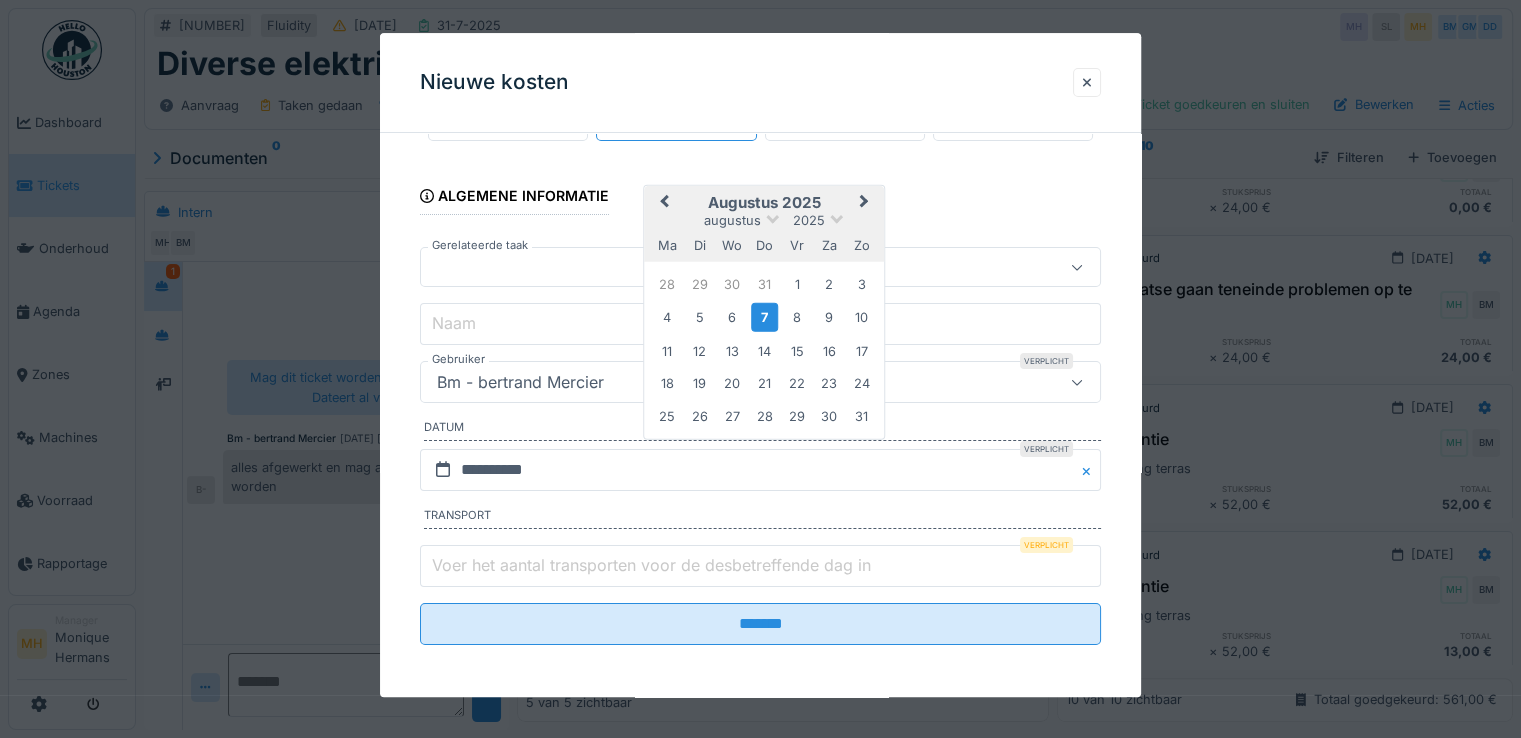 click on "Previous Month" at bounding box center (664, 203) 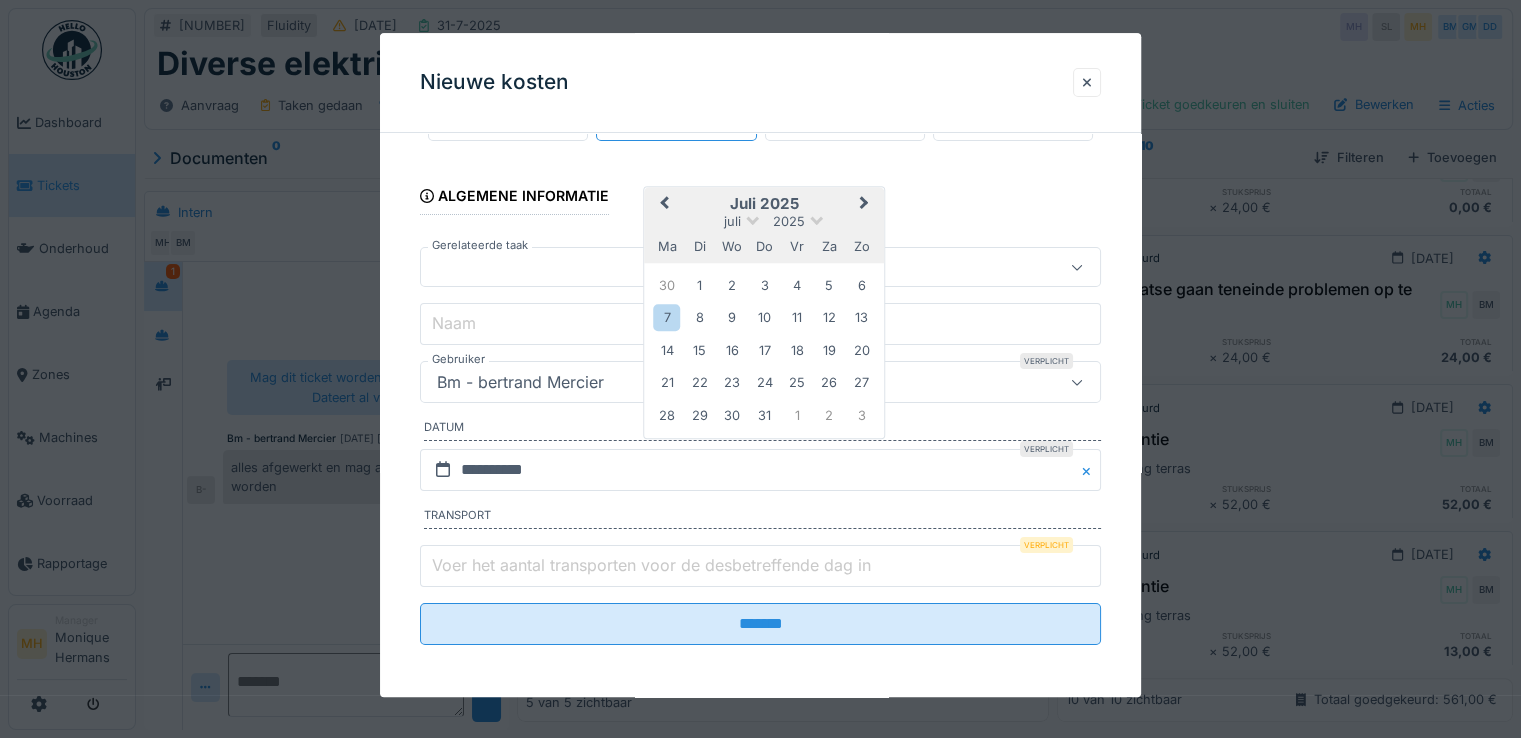 click on "Previous Month" at bounding box center (662, 206) 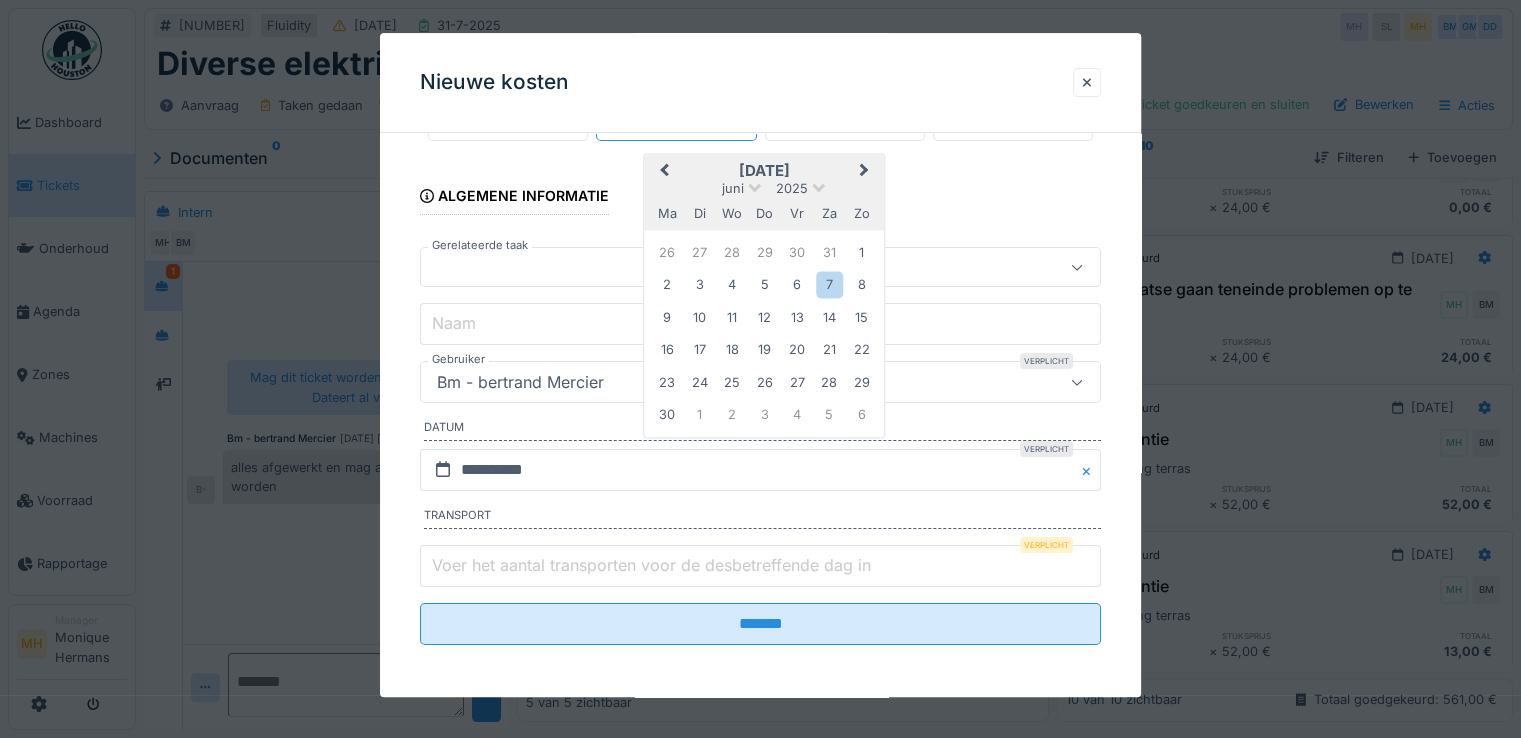 click on "Previous Month" at bounding box center (664, 172) 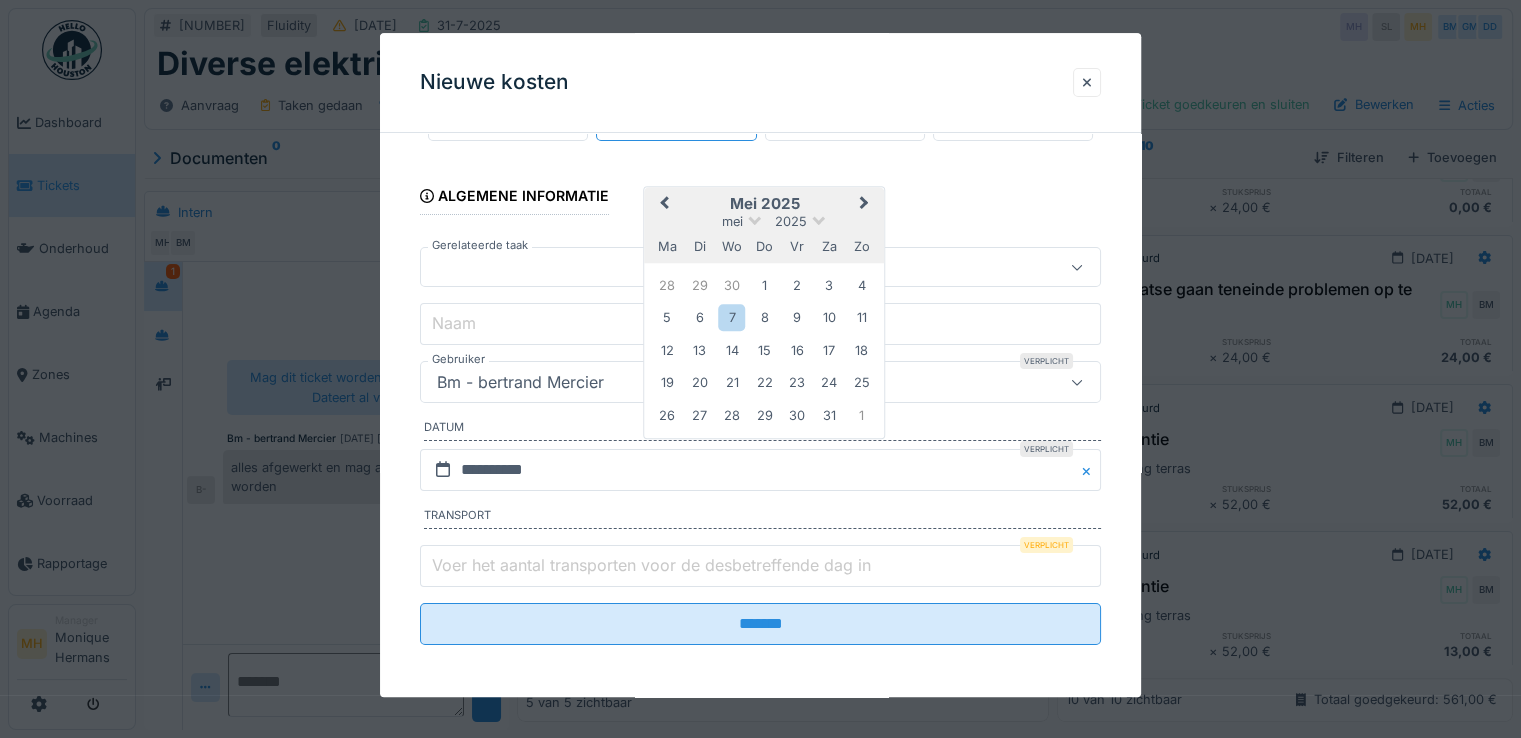 click on "Previous Month" at bounding box center [664, 205] 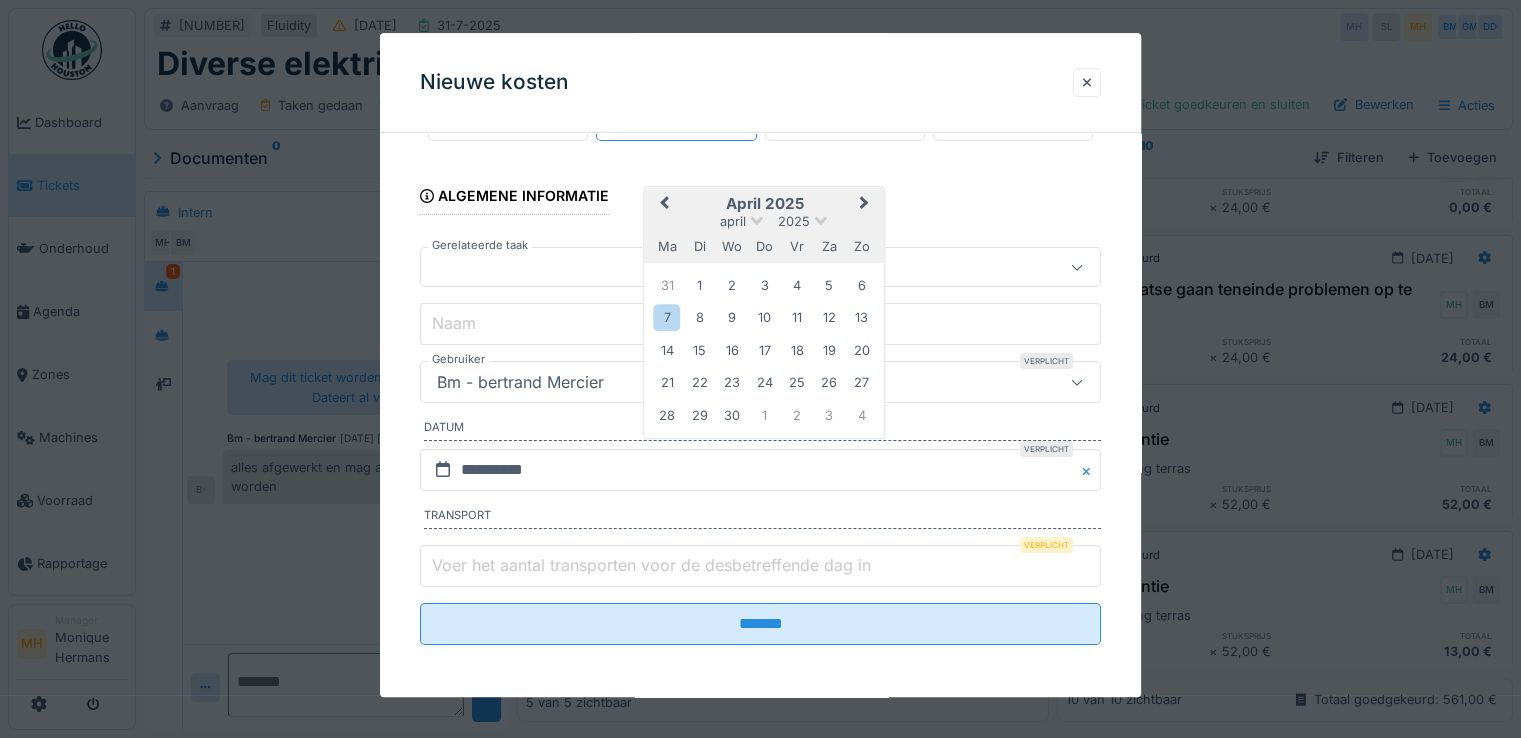 click on "Previous Month" at bounding box center [664, 205] 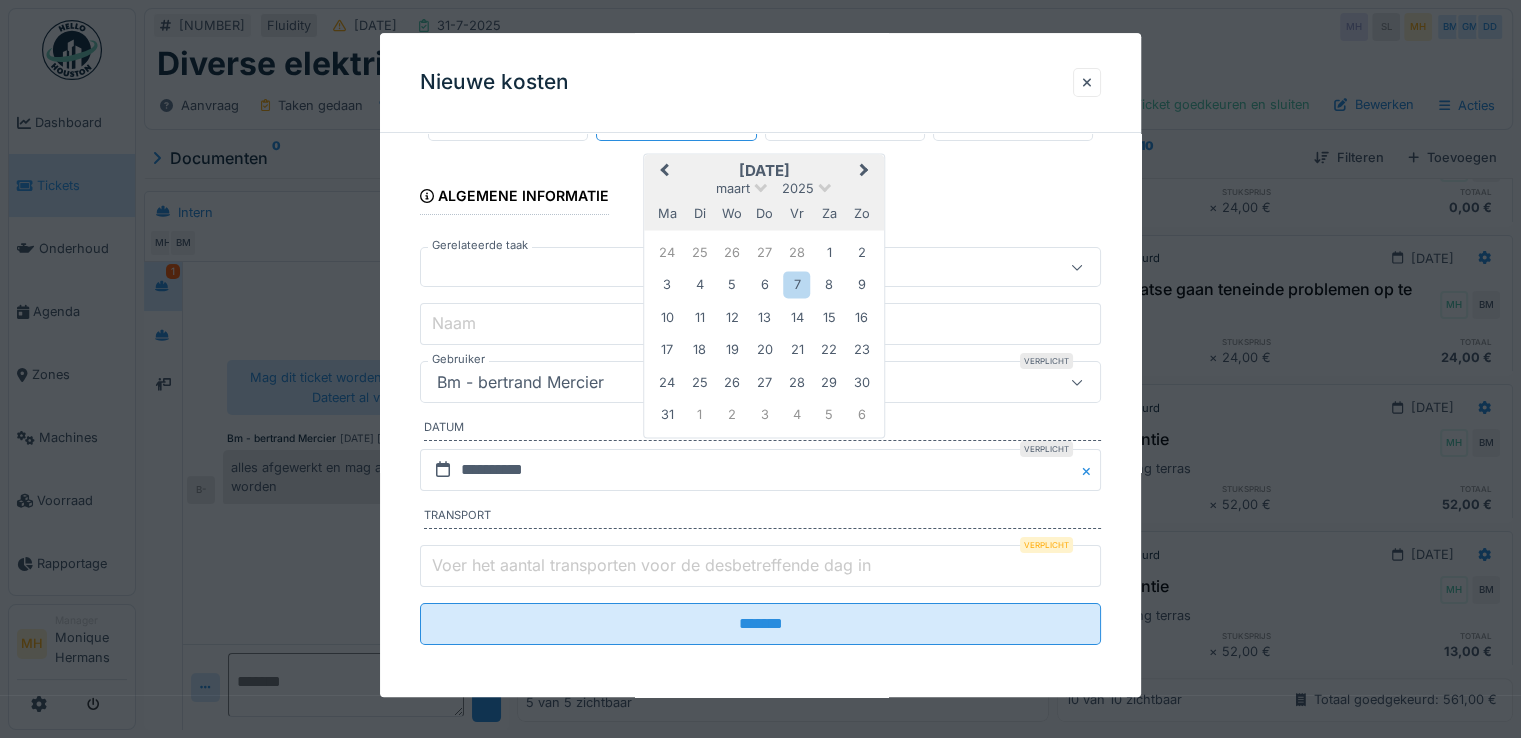 click on "Previous Month" at bounding box center [664, 172] 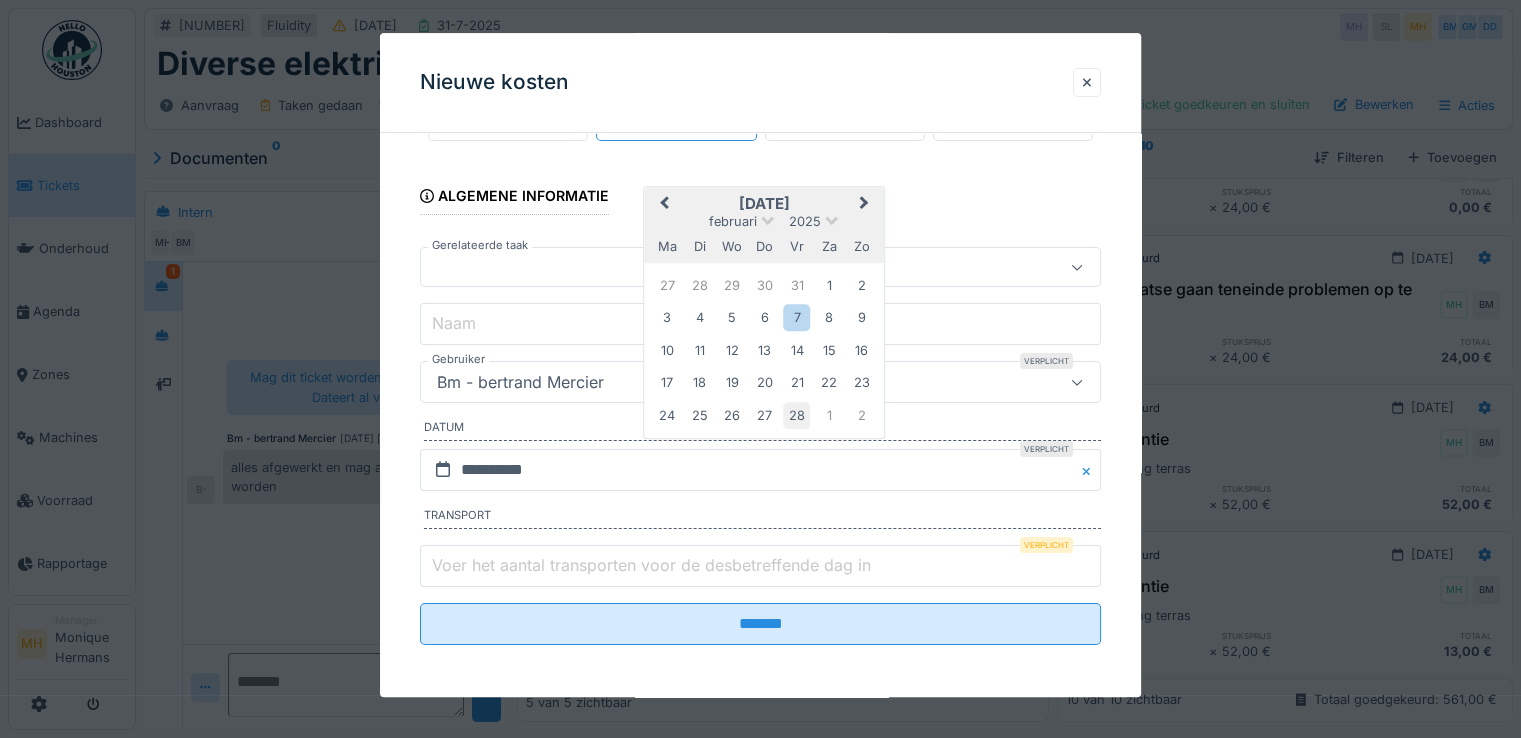 click on "28" at bounding box center [796, 415] 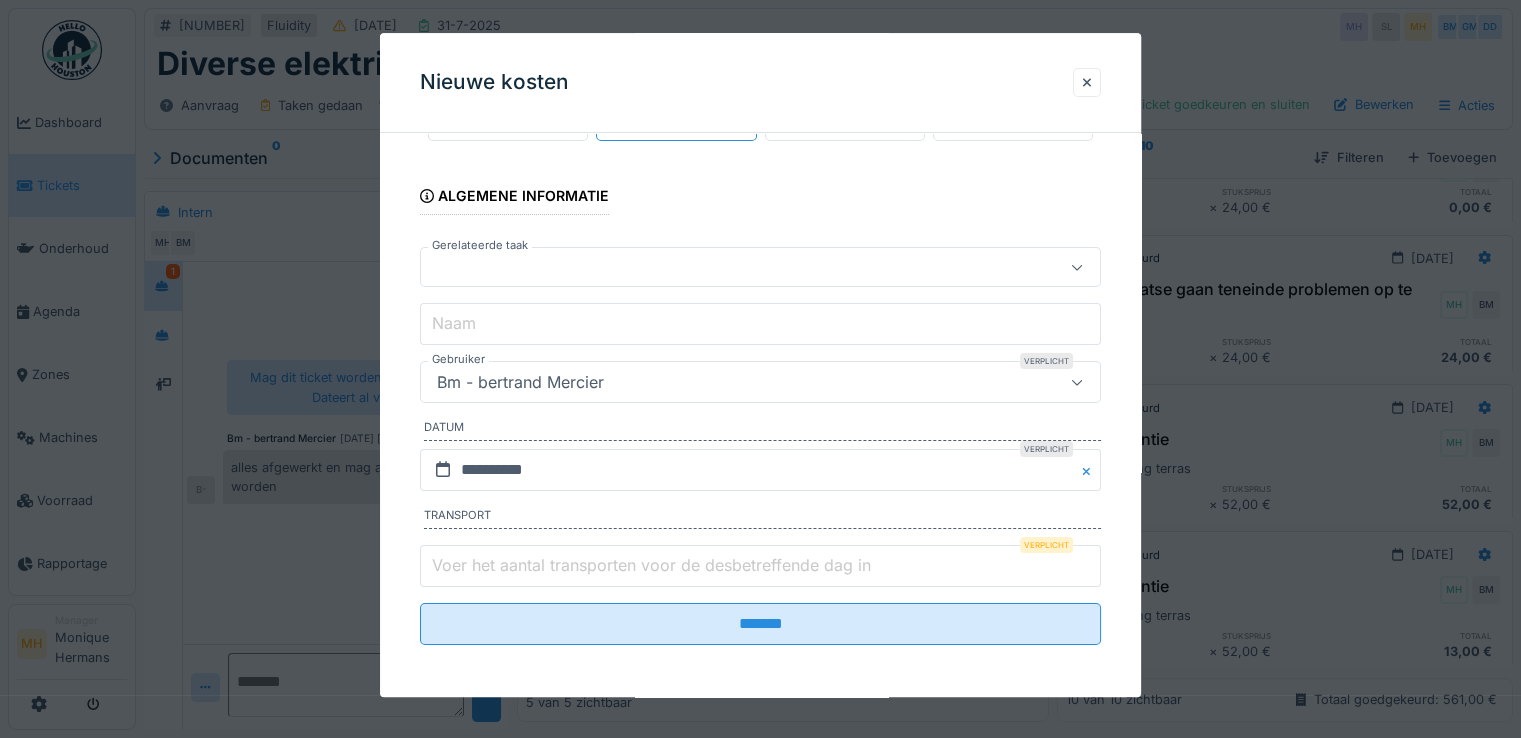 click on "Voer het aantal transporten voor de desbetreffende dag in" at bounding box center [651, 565] 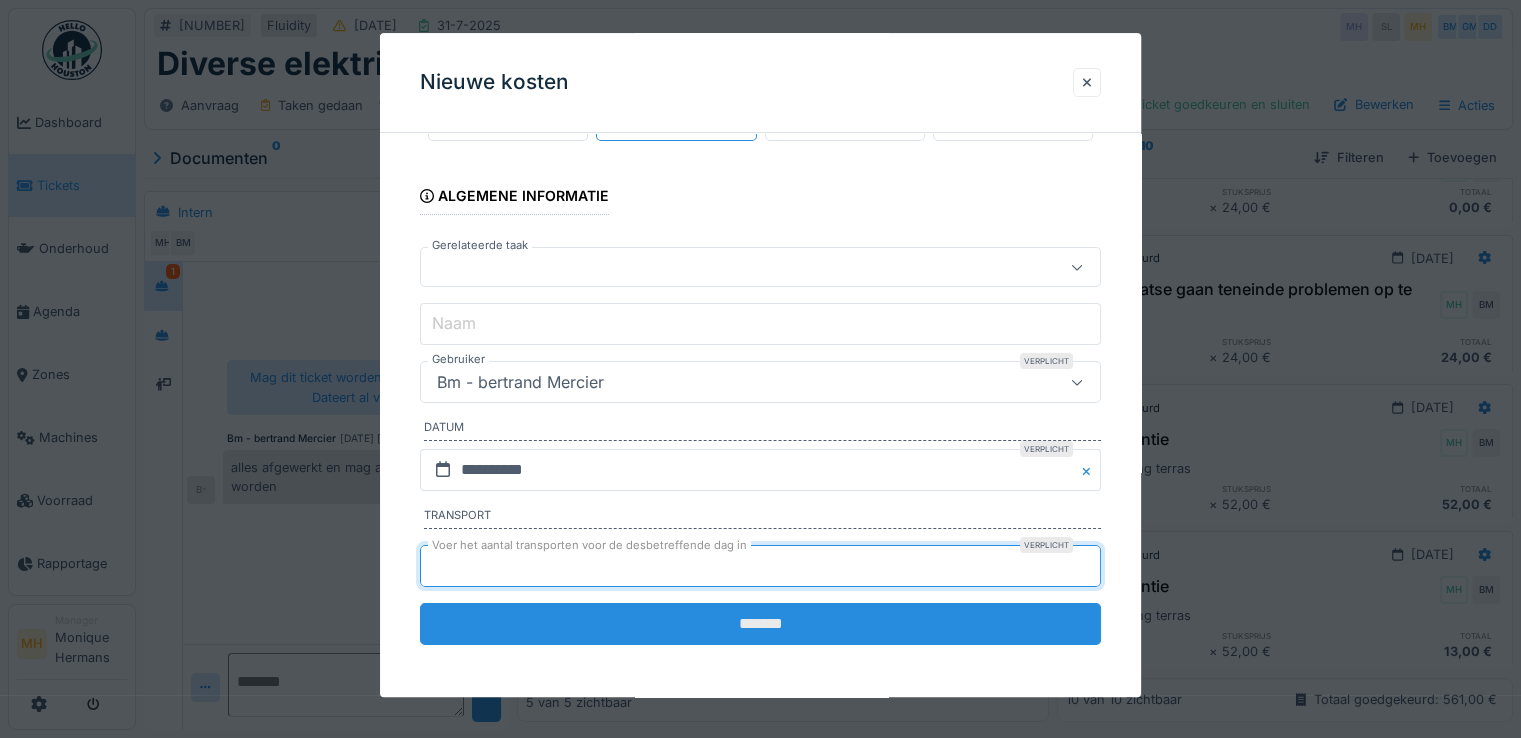 type on "*" 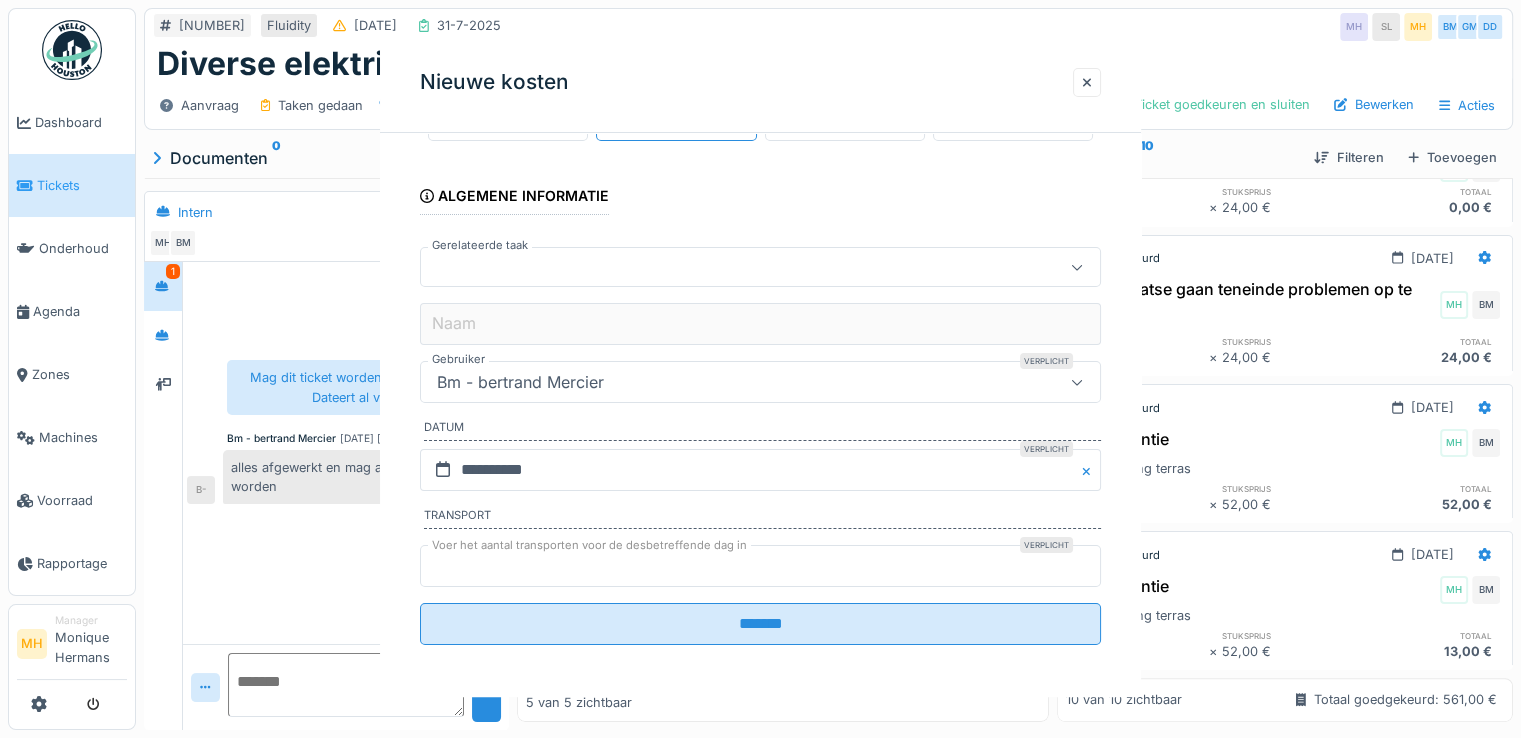 scroll, scrollTop: 0, scrollLeft: 0, axis: both 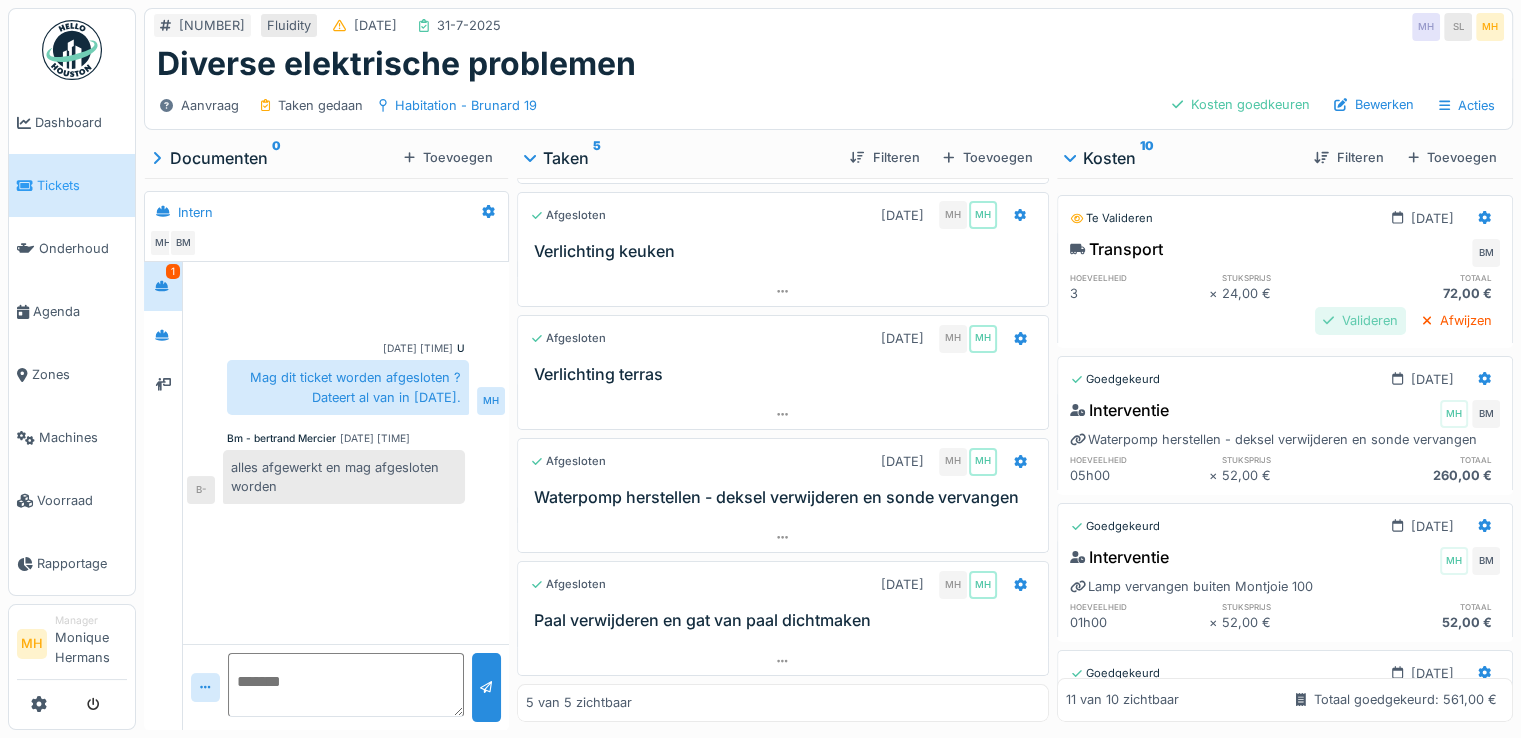 click on "Valideren" at bounding box center (1360, 320) 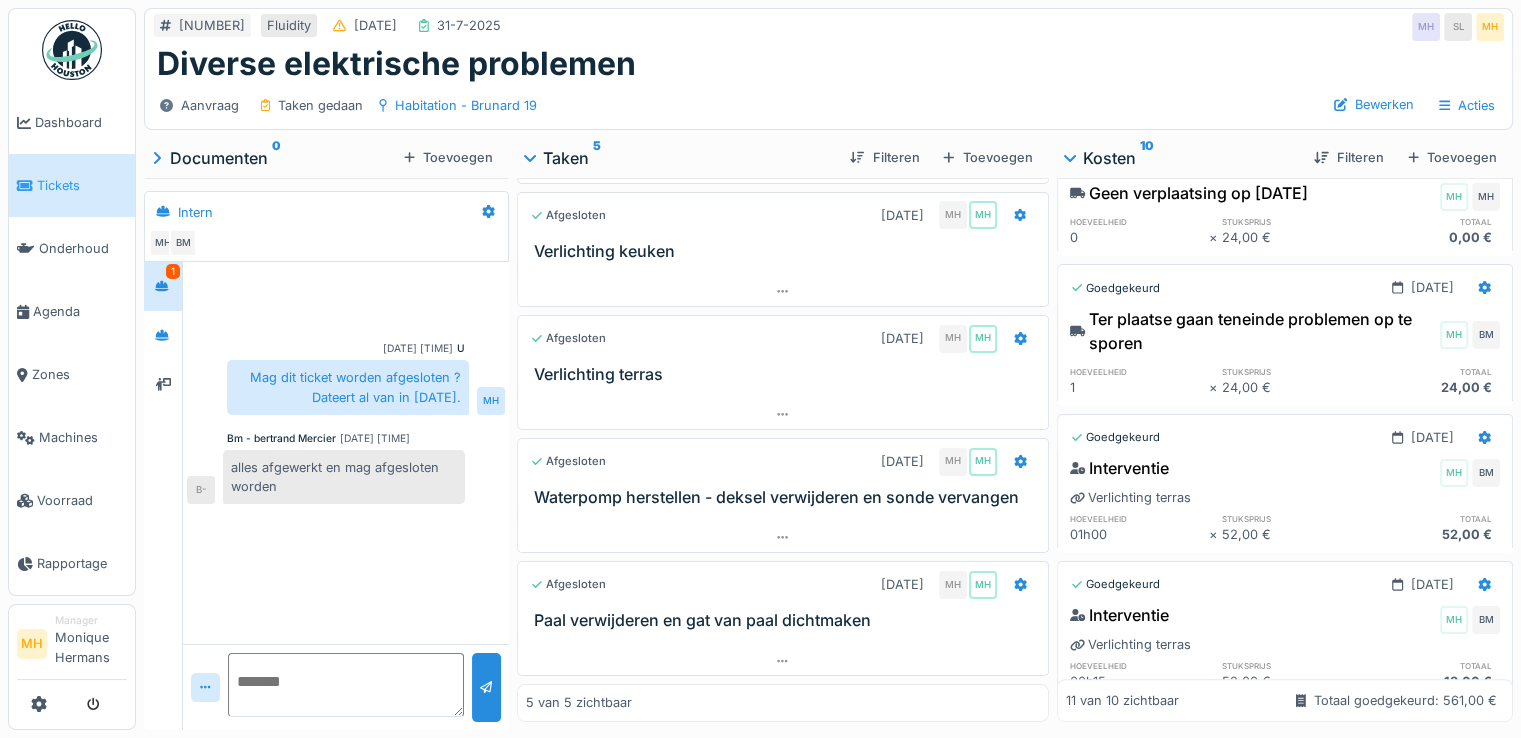 scroll, scrollTop: 1147, scrollLeft: 0, axis: vertical 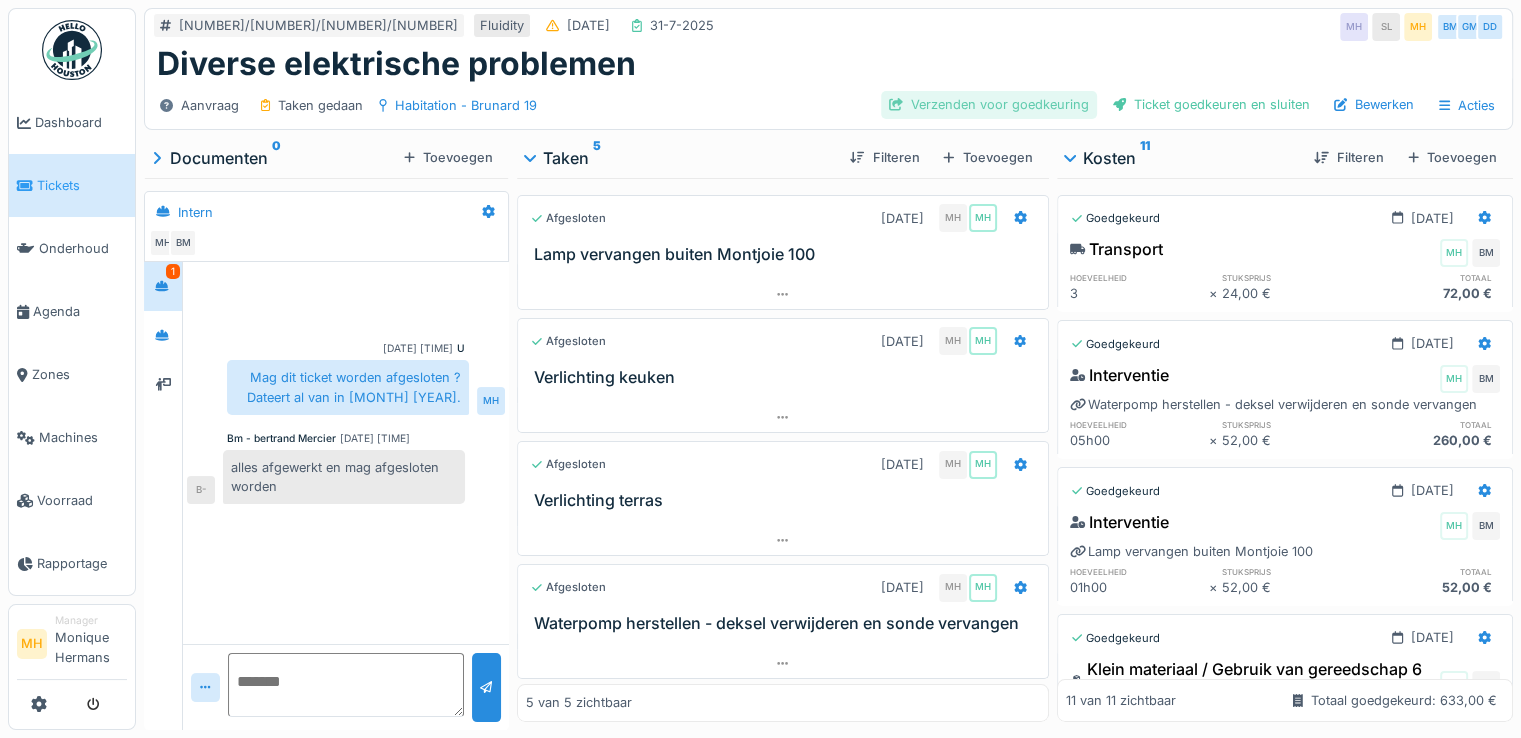 drag, startPoint x: 997, startPoint y: 98, endPoint x: 972, endPoint y: 113, distance: 29.15476 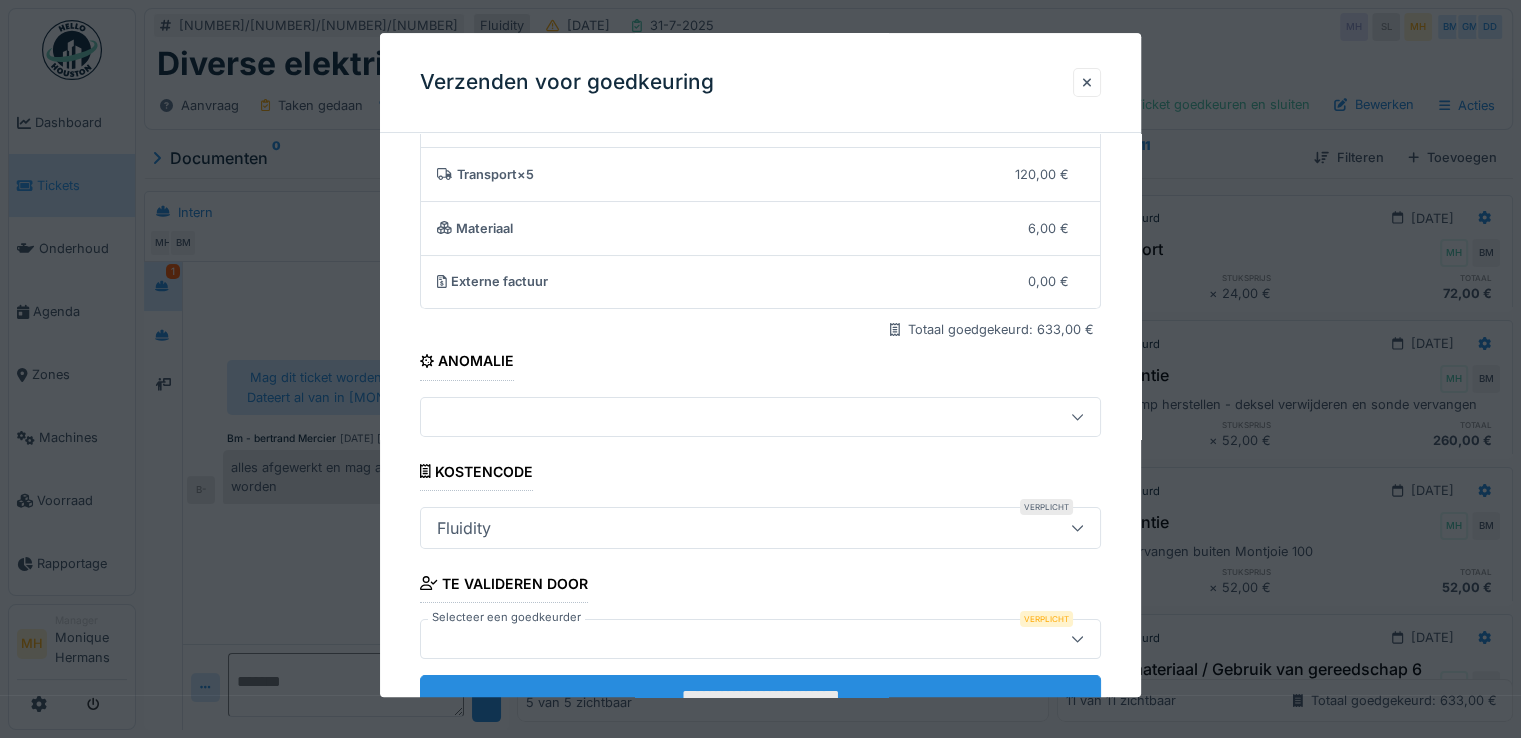 scroll, scrollTop: 175, scrollLeft: 0, axis: vertical 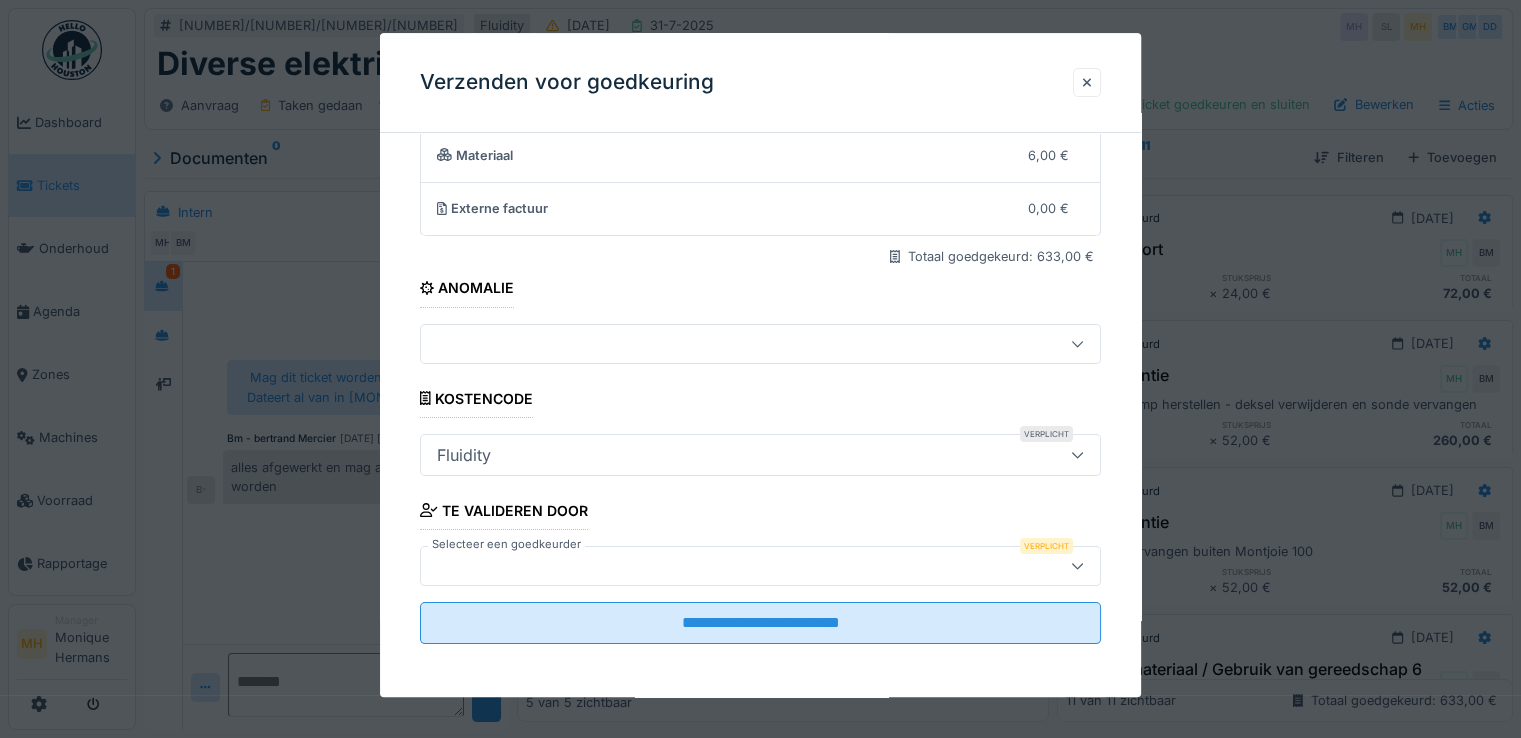 click at bounding box center [726, 566] 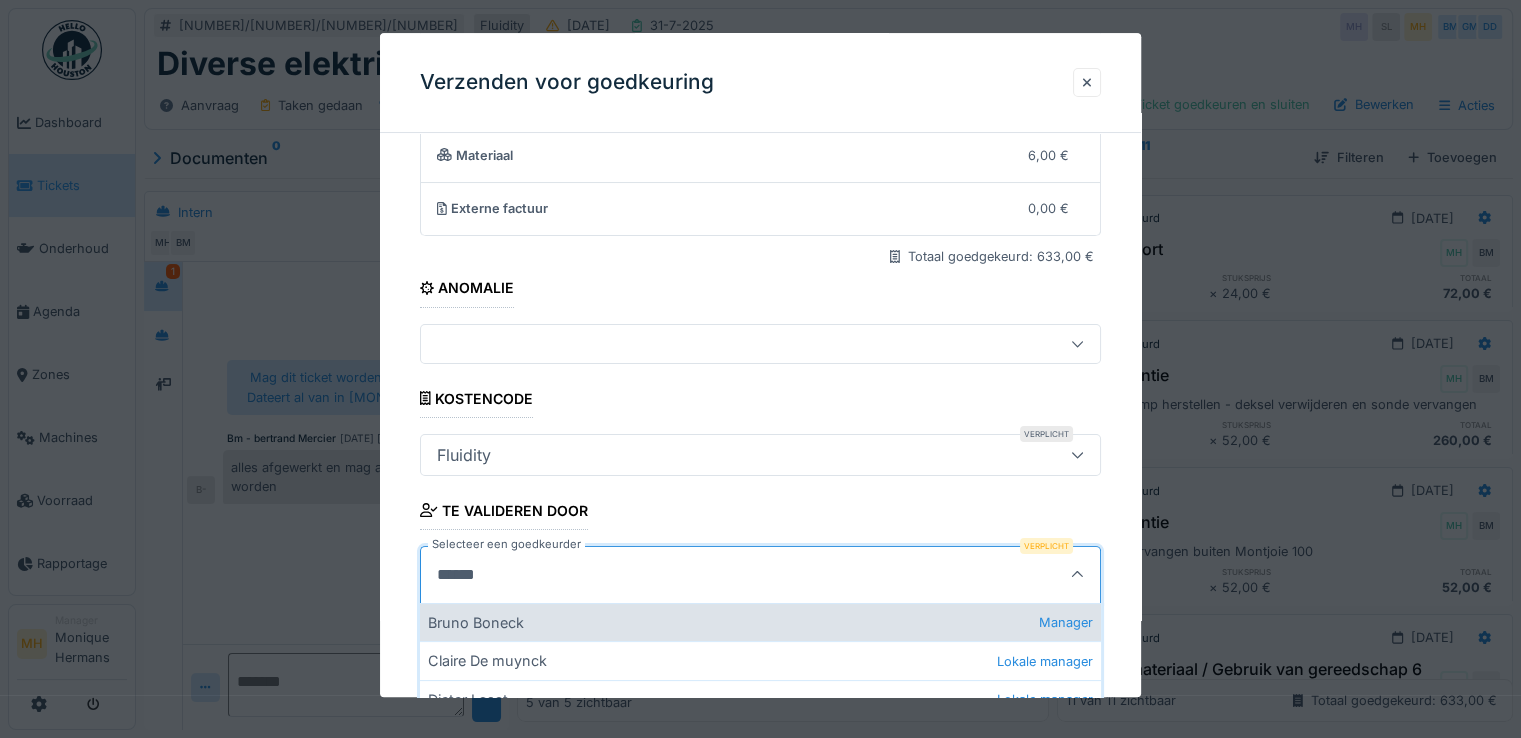type on "******" 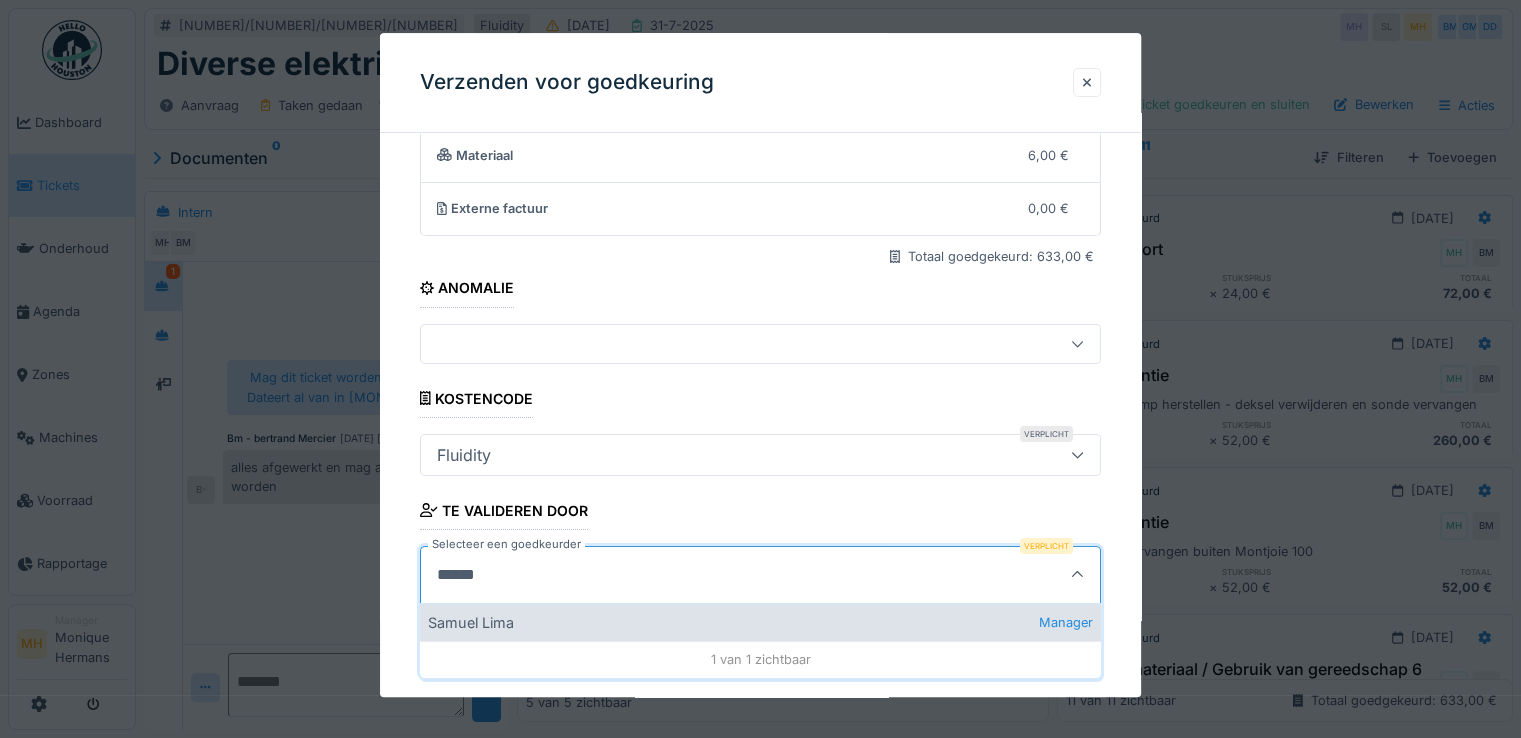 click on "[FIRST] [LAST]   Manager" at bounding box center [760, 622] 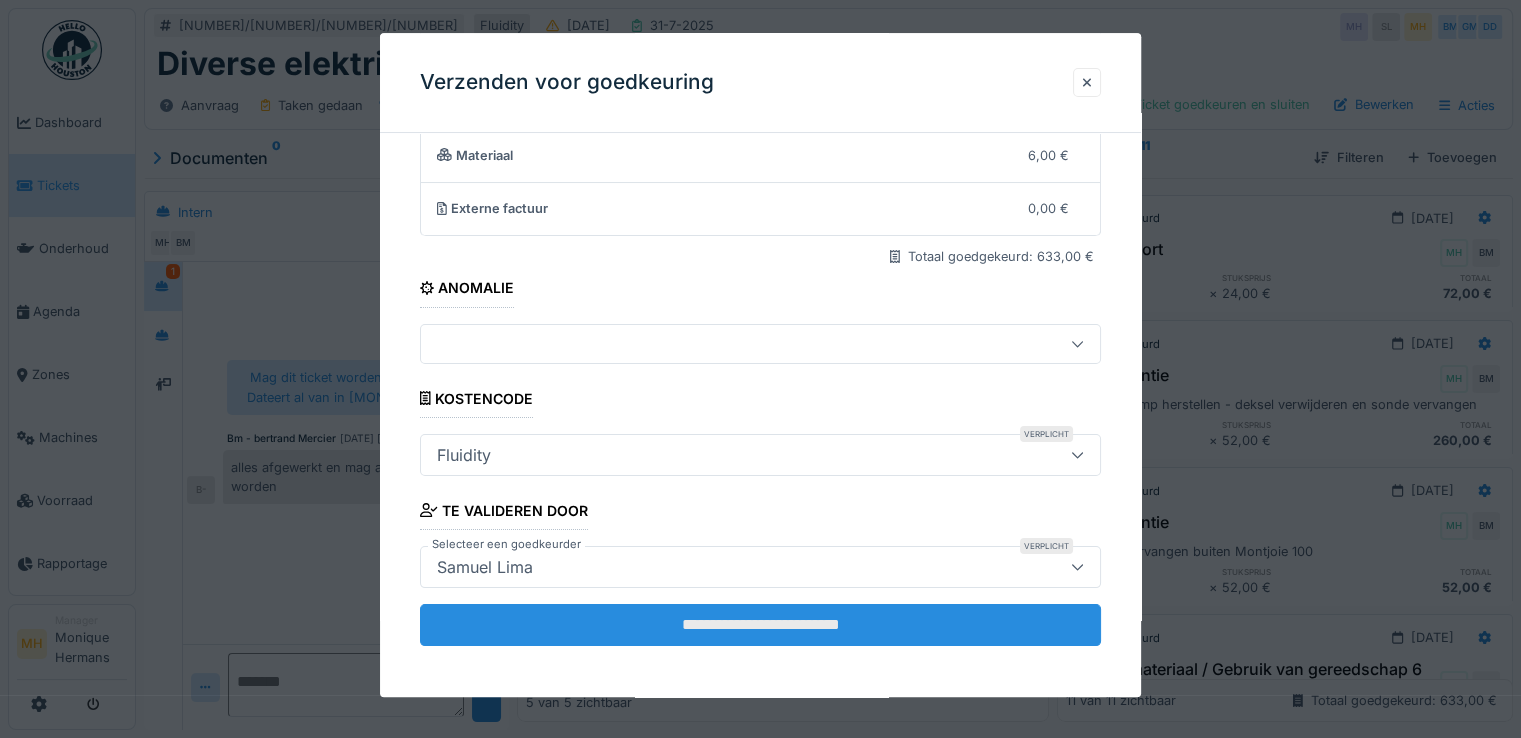 click on "**********" at bounding box center [760, 625] 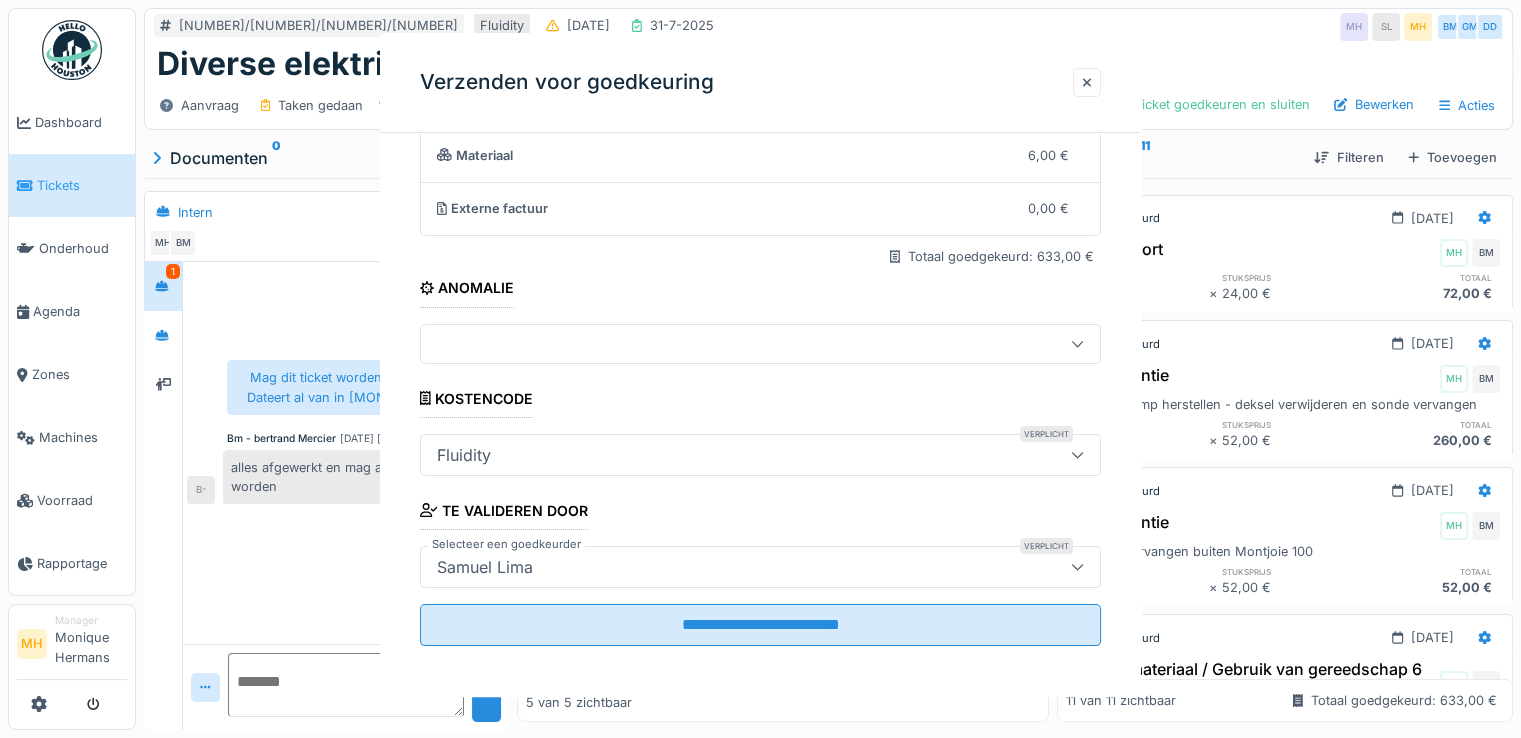 scroll, scrollTop: 0, scrollLeft: 0, axis: both 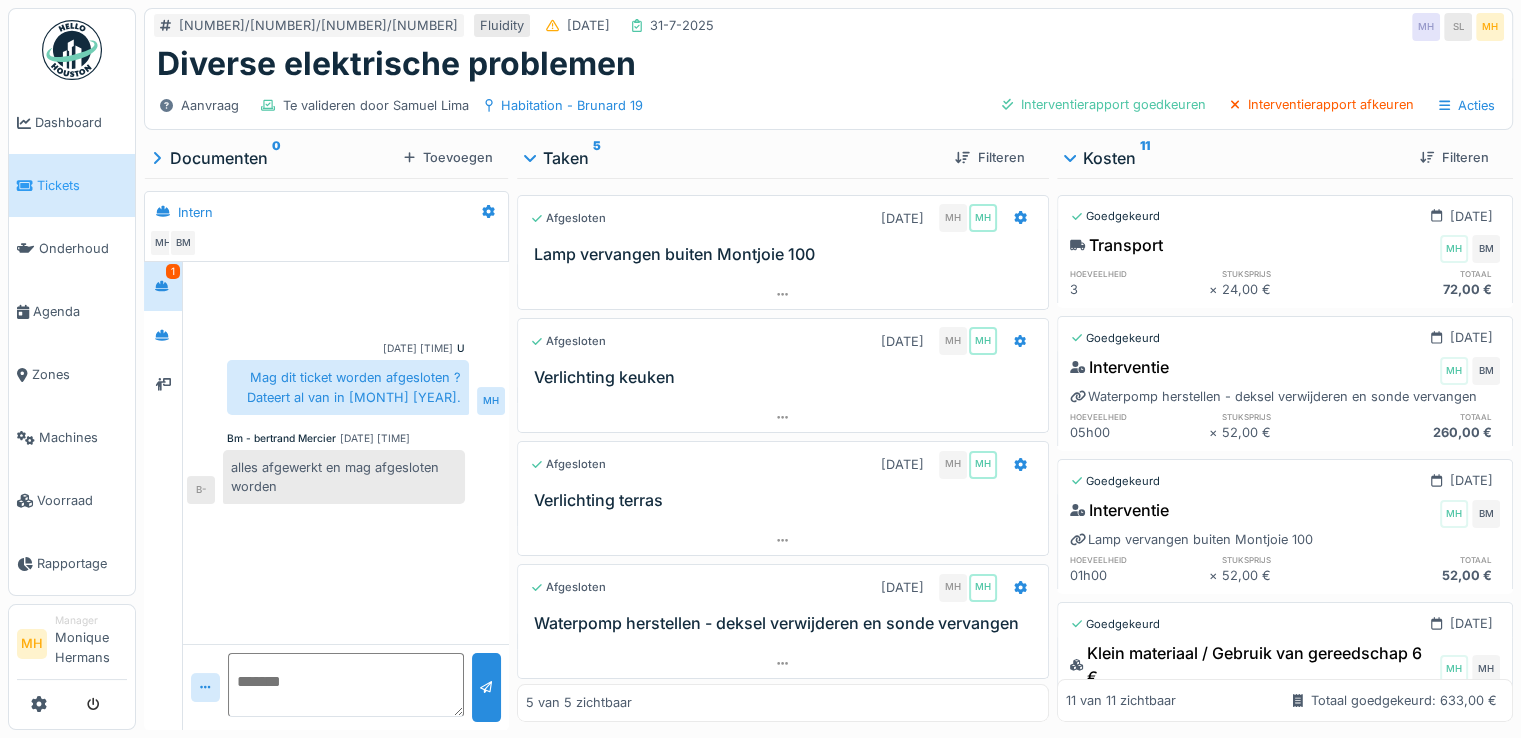 click on "1" at bounding box center (163, 286) 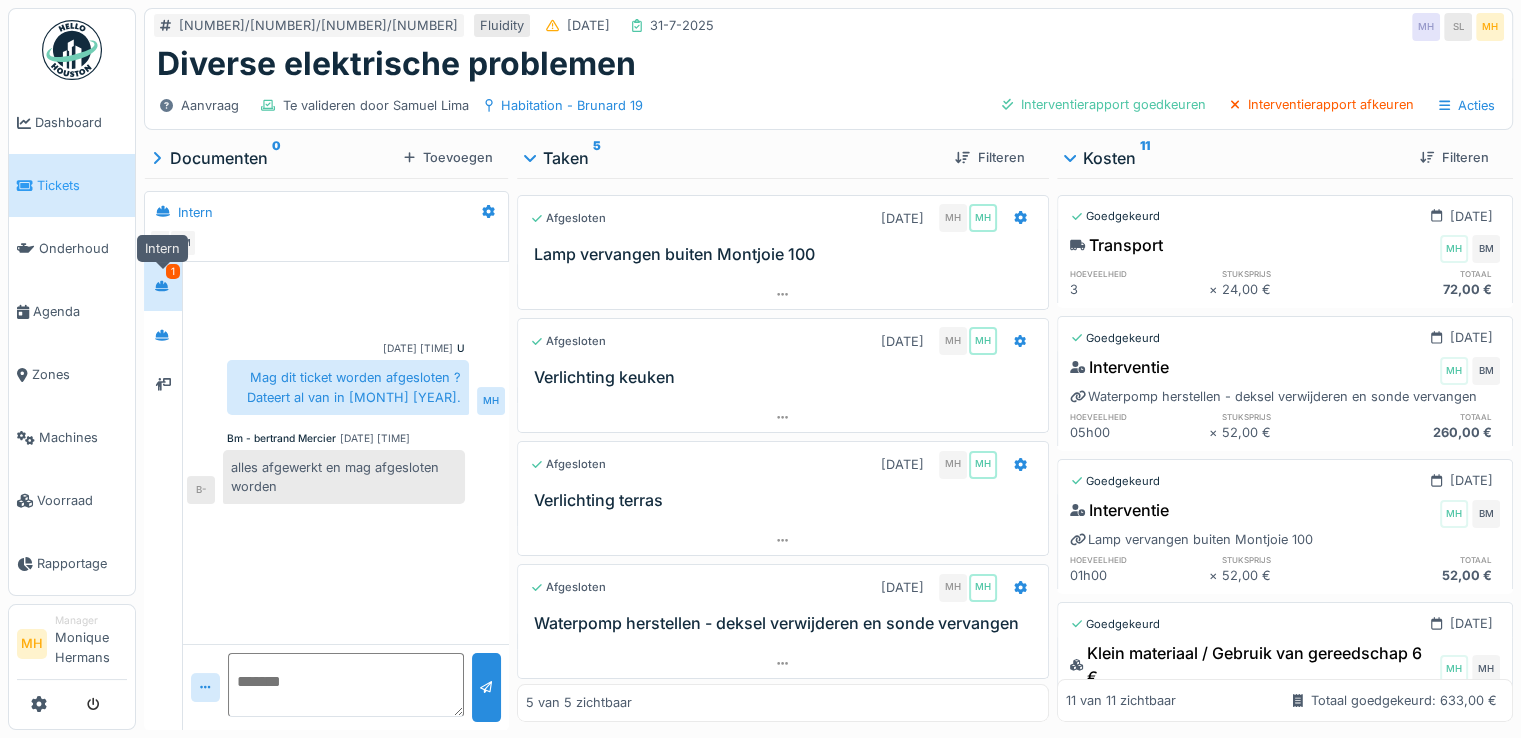 click 